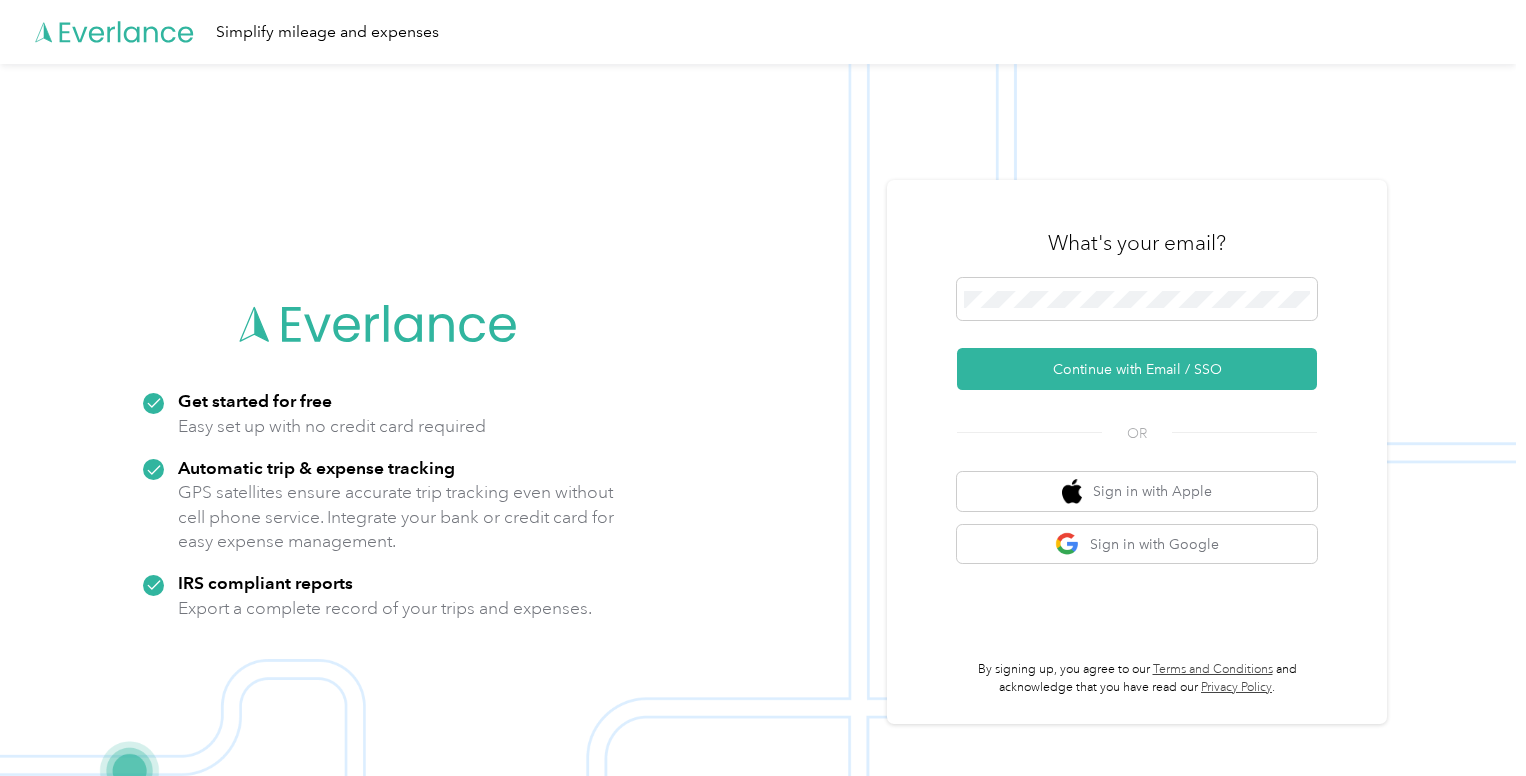 scroll, scrollTop: 0, scrollLeft: 0, axis: both 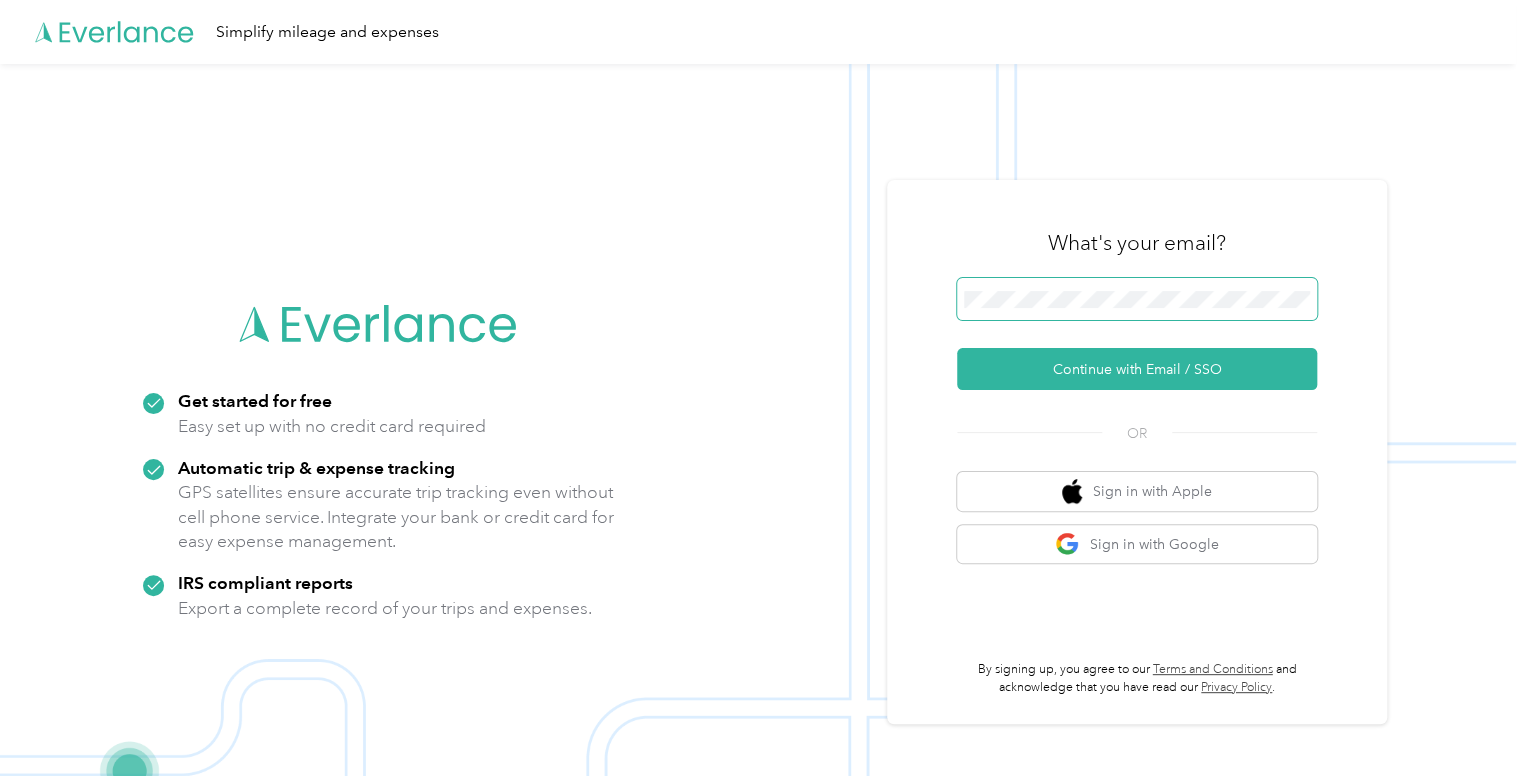 click at bounding box center (1137, 299) 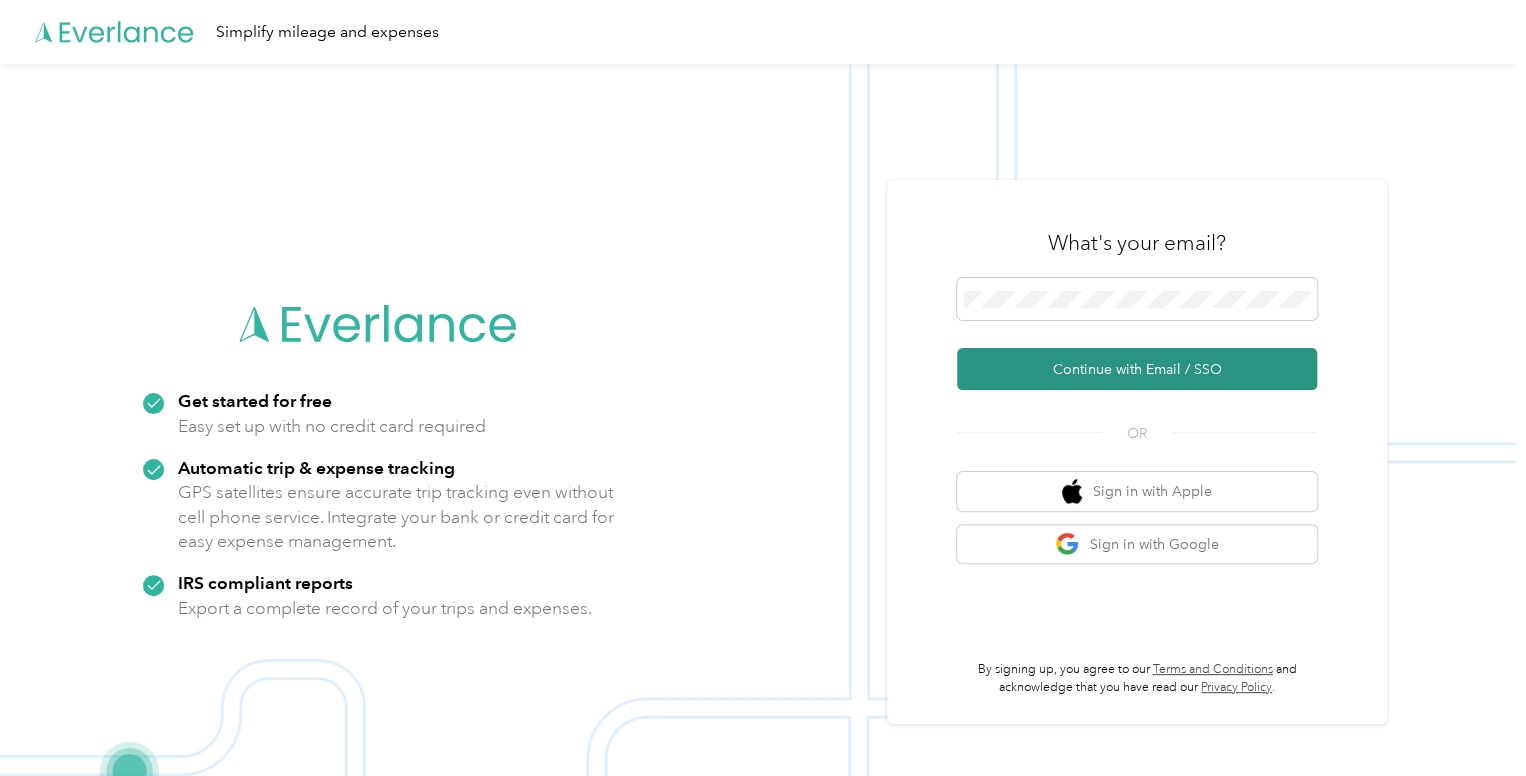 click on "Continue with Email / SSO" at bounding box center [1137, 369] 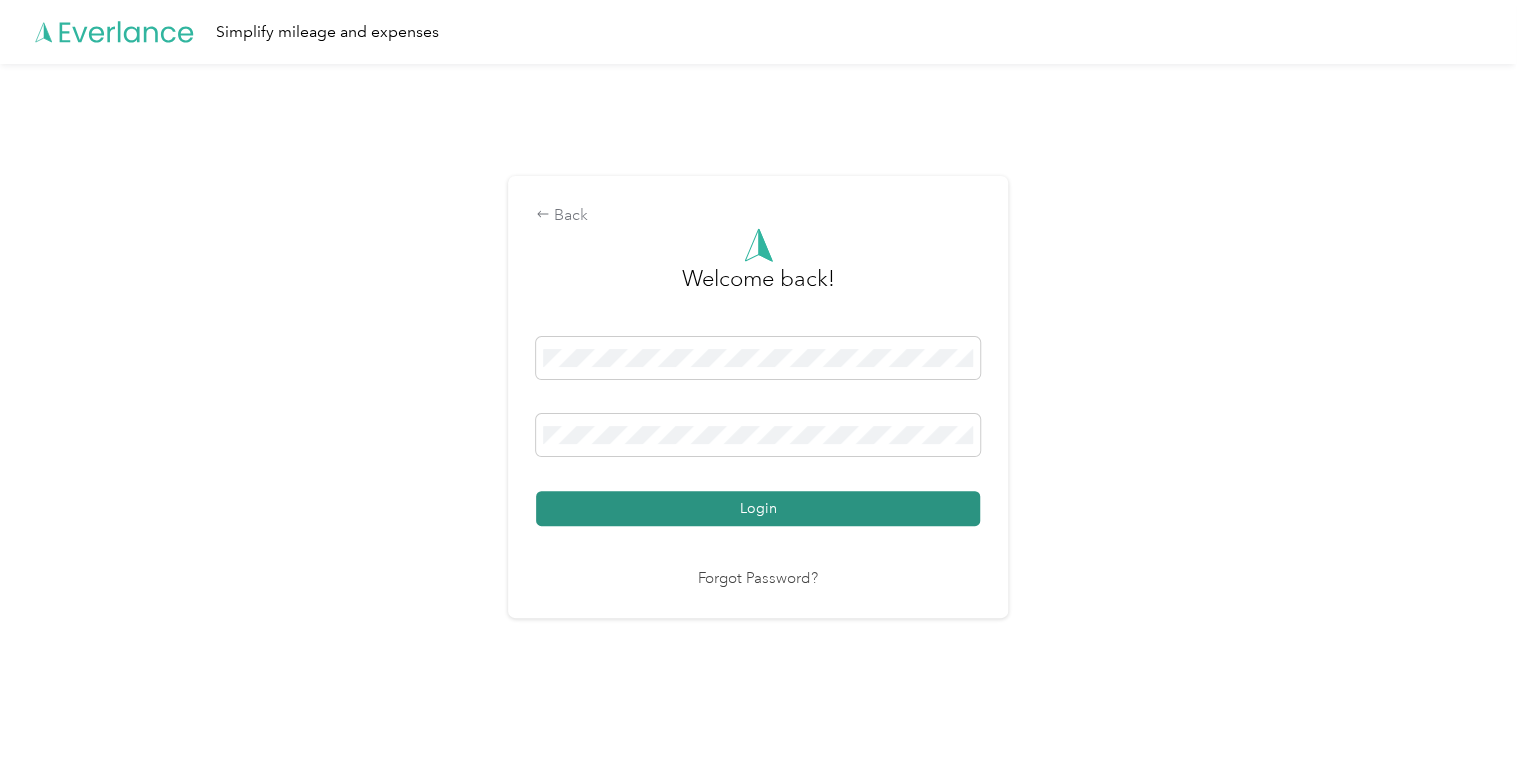 click on "Login" at bounding box center [758, 508] 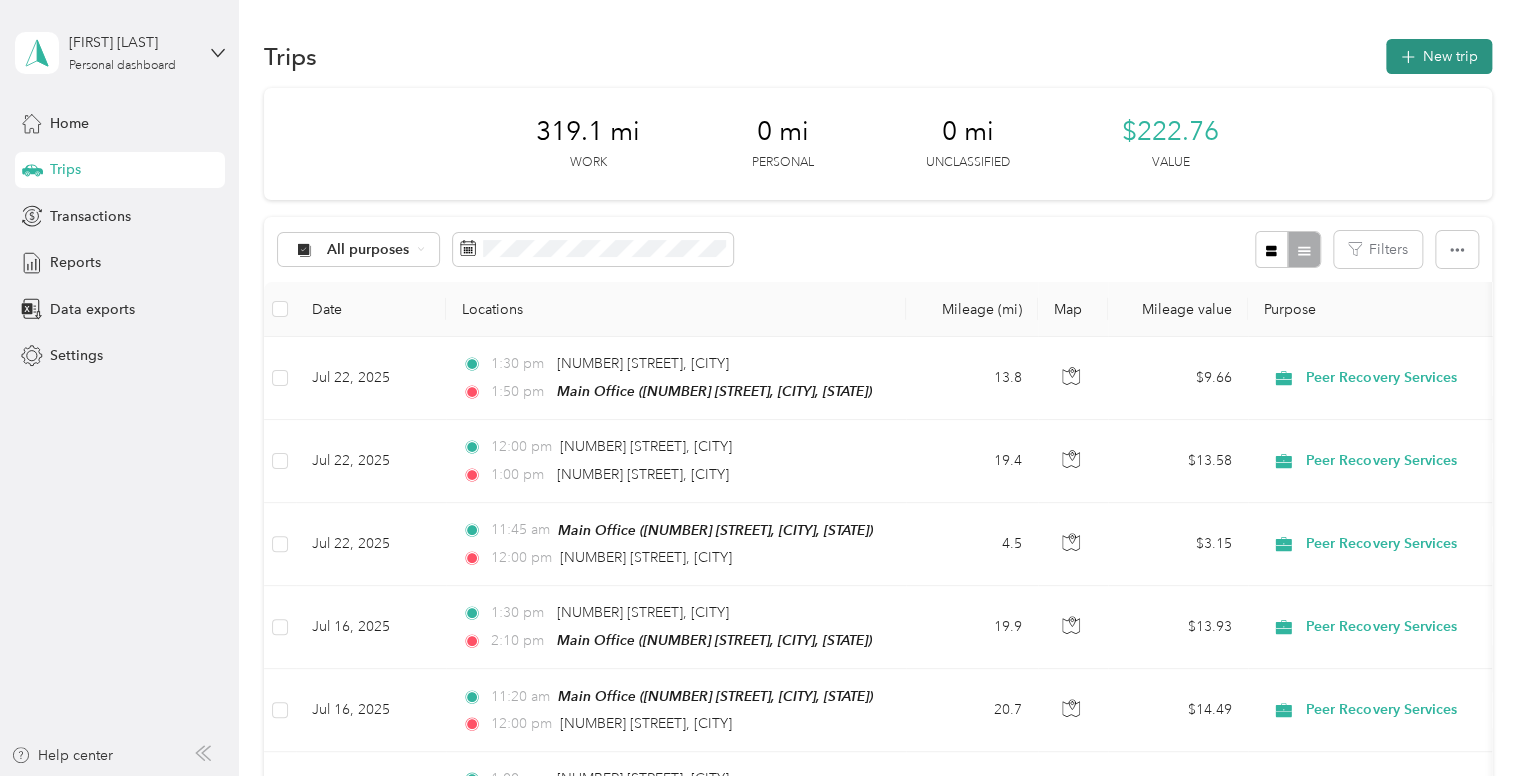 click on "New trip" at bounding box center (1439, 56) 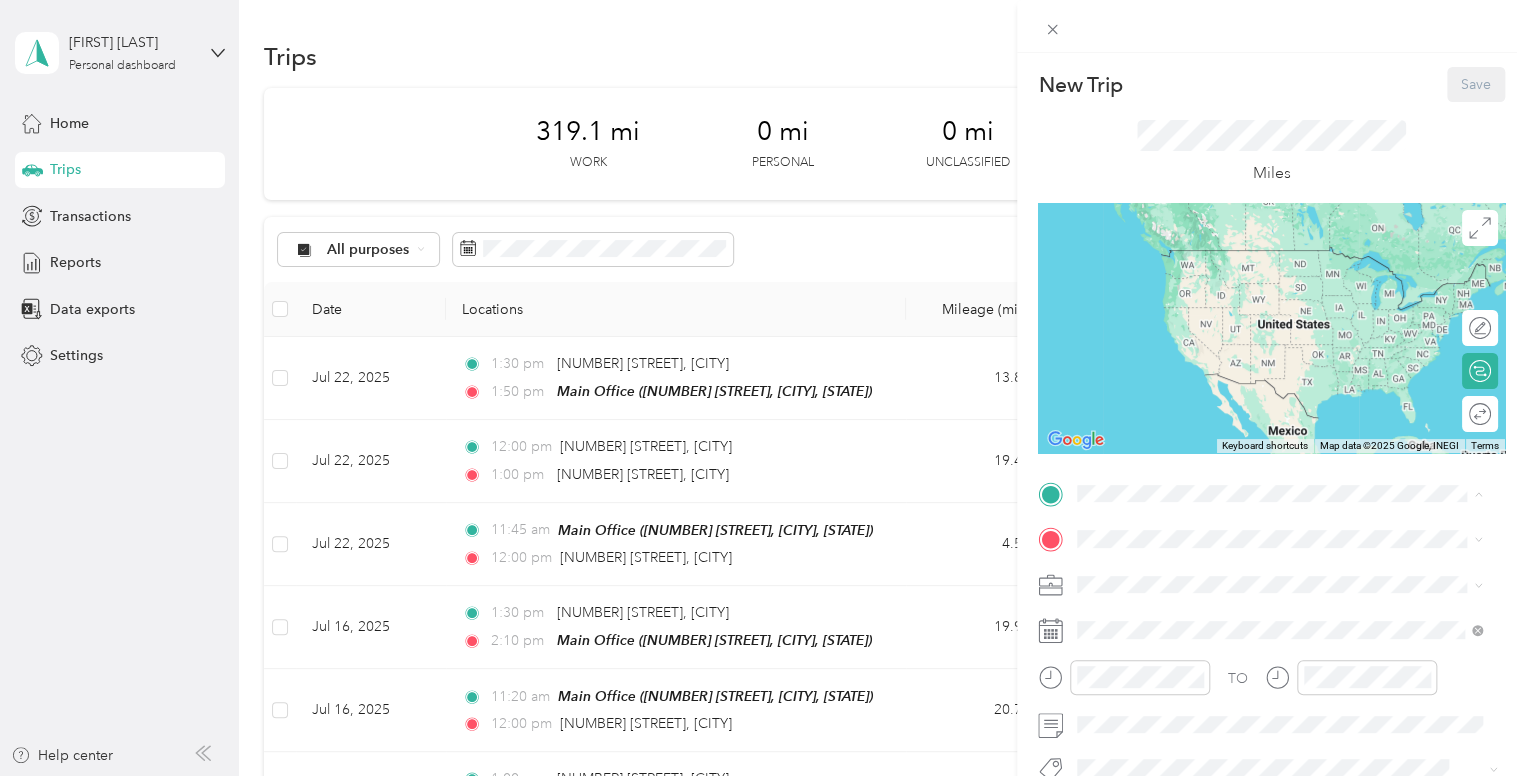 click on "Miles" at bounding box center (1271, 152) 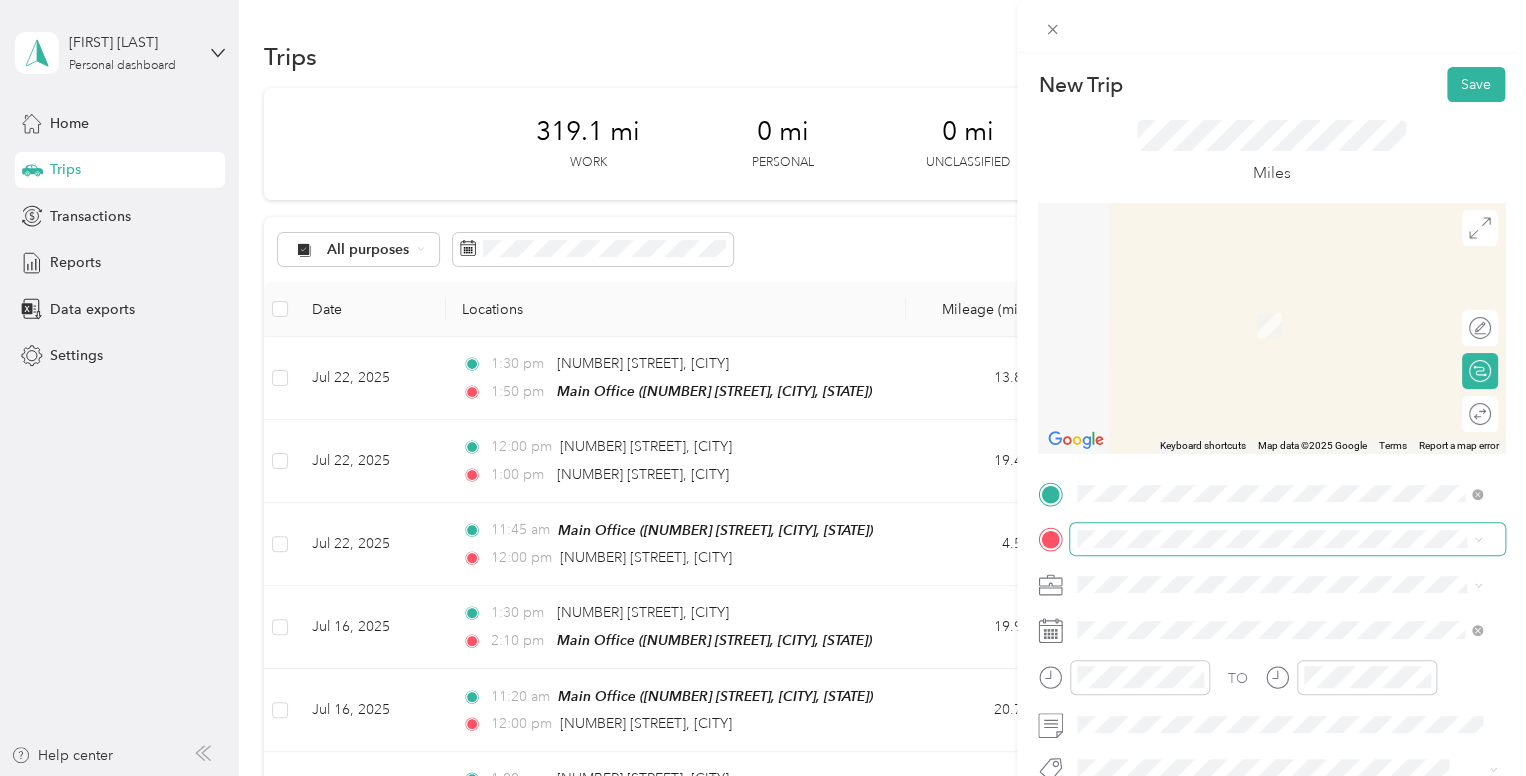 click at bounding box center (1287, 539) 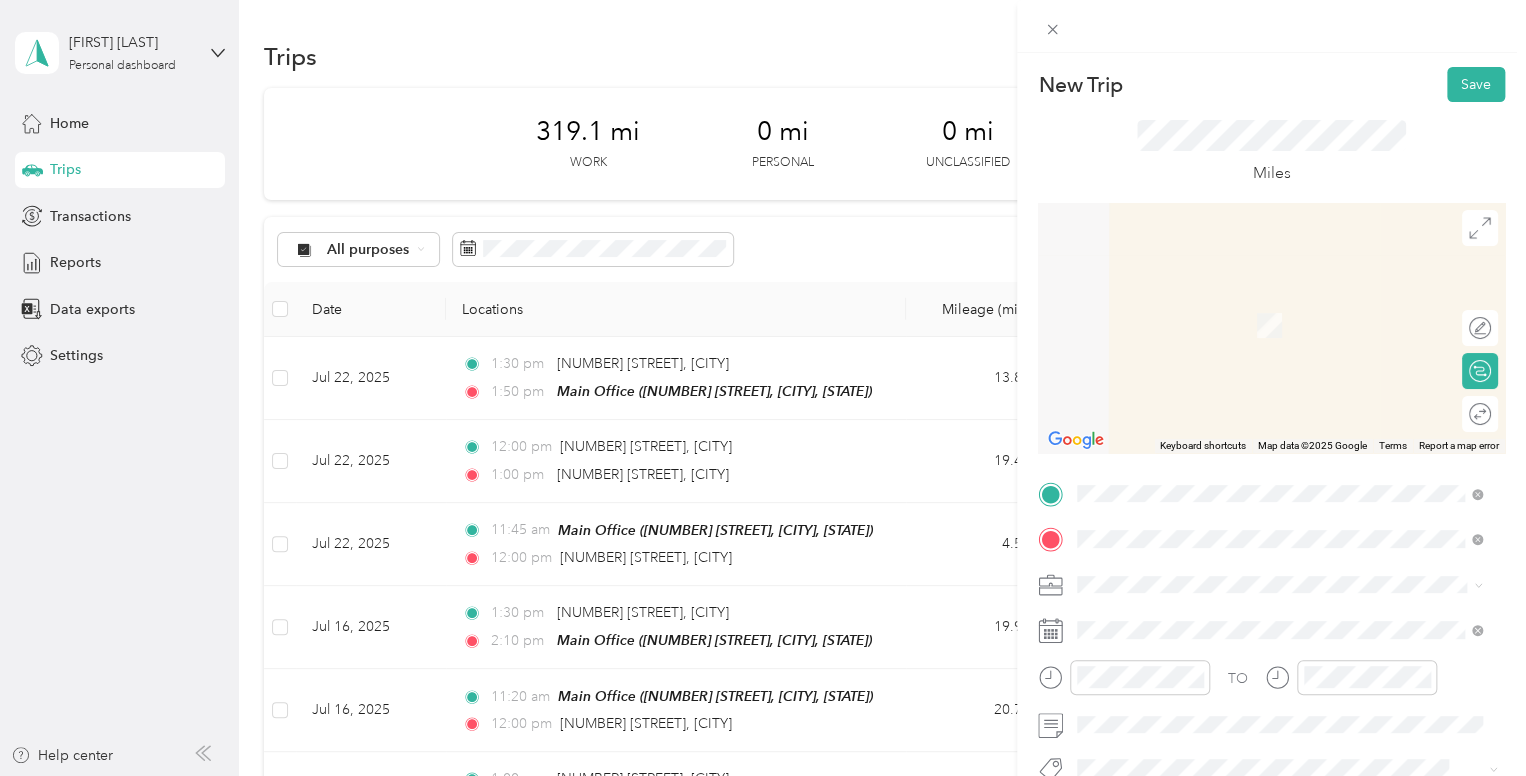 click on "[NUMBER] [STREET]
[CITY], [STATE] [POSTAL_CODE], [COUNTRY]" at bounding box center [1259, 304] 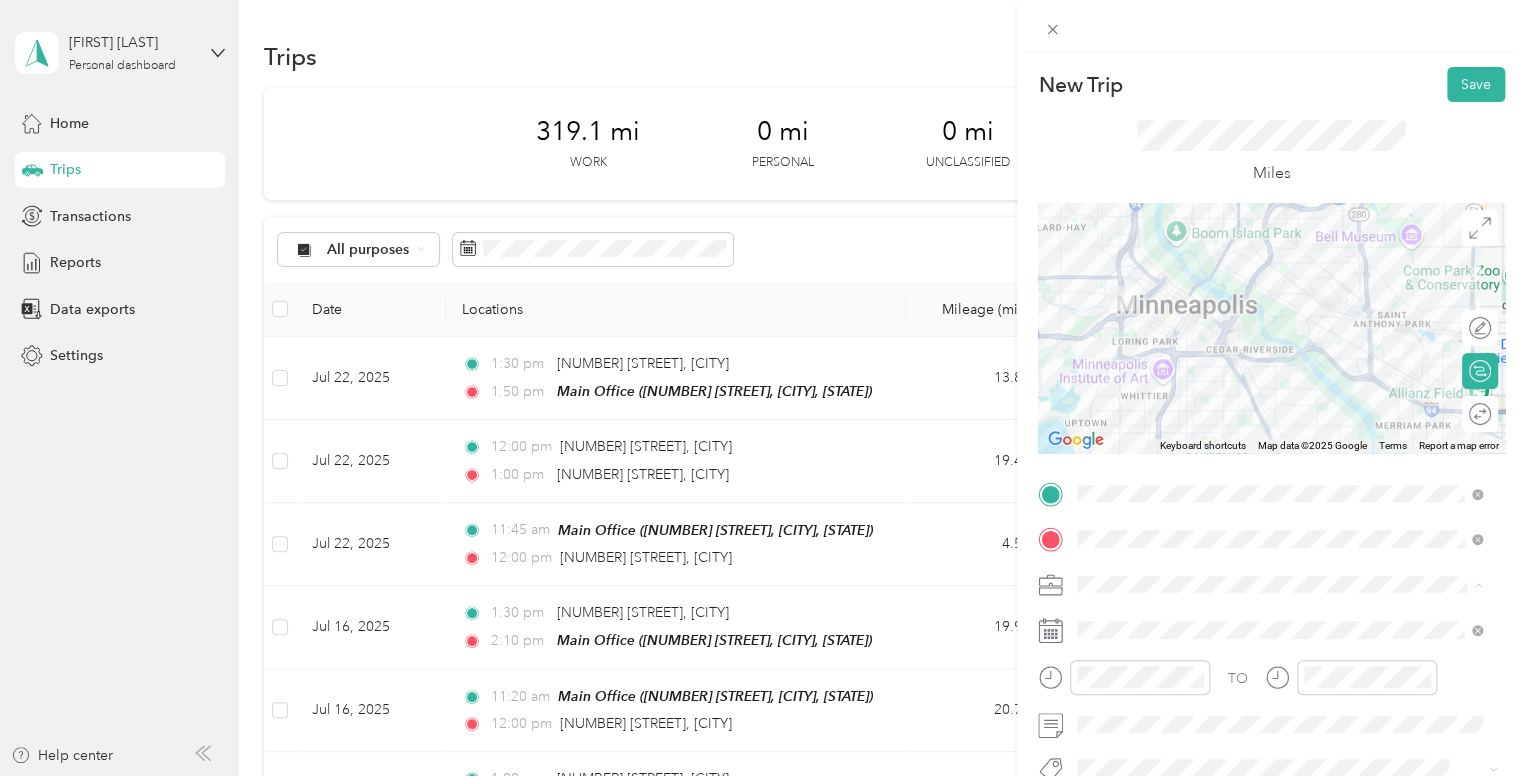 click on "Peer Recovery Services" at bounding box center (1157, 374) 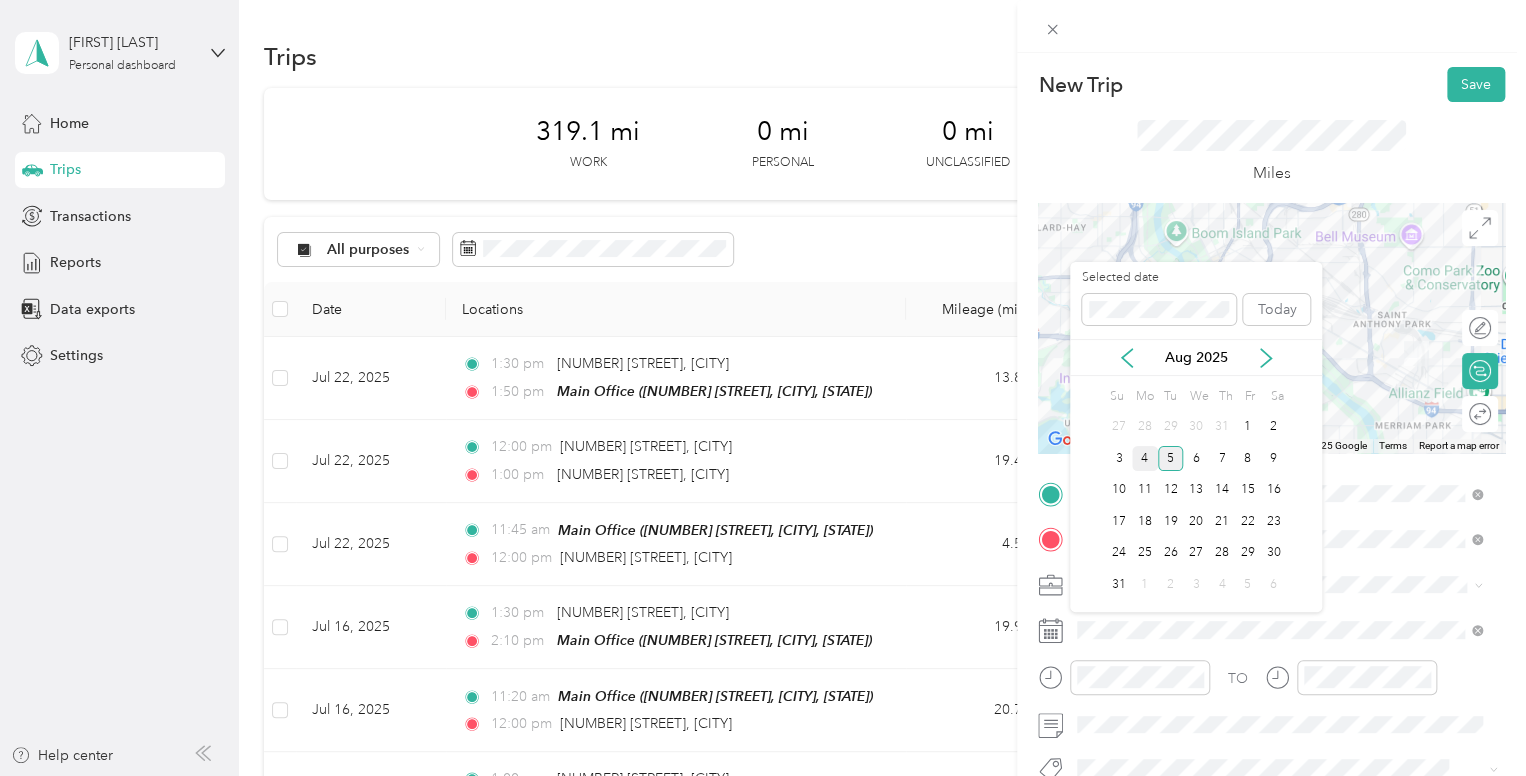 click on "4" at bounding box center [1145, 458] 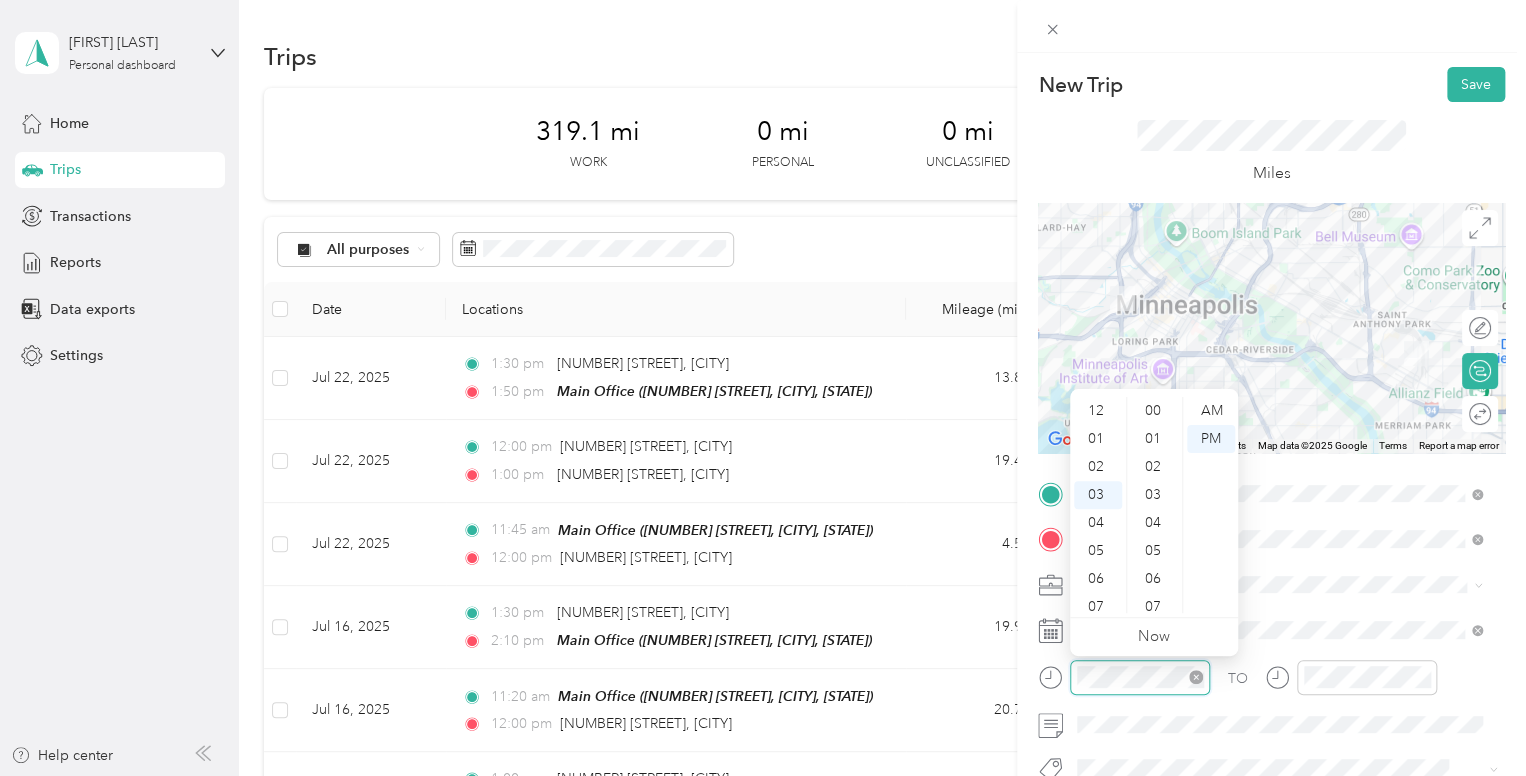 scroll, scrollTop: 84, scrollLeft: 0, axis: vertical 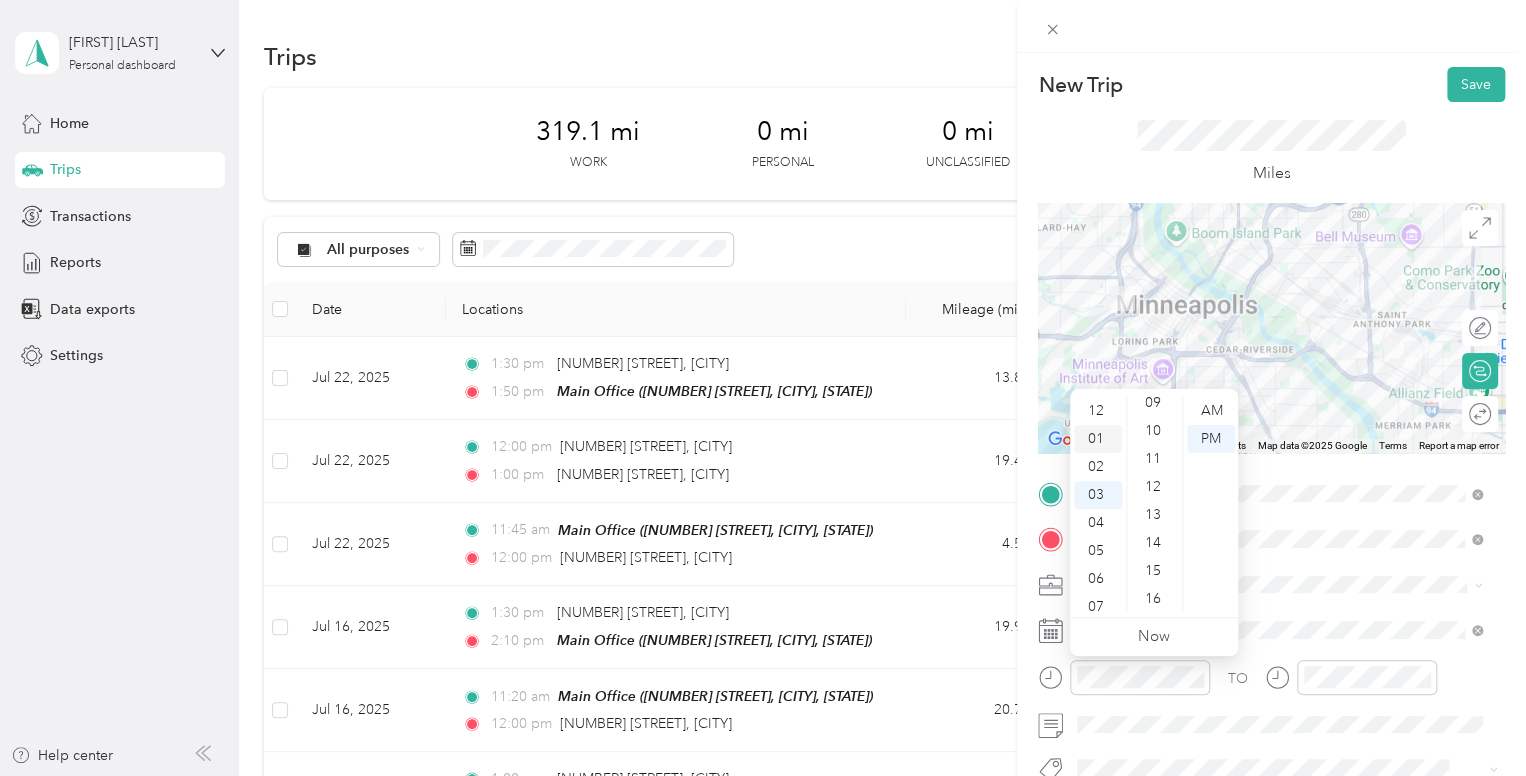 click on "01" at bounding box center (1098, 439) 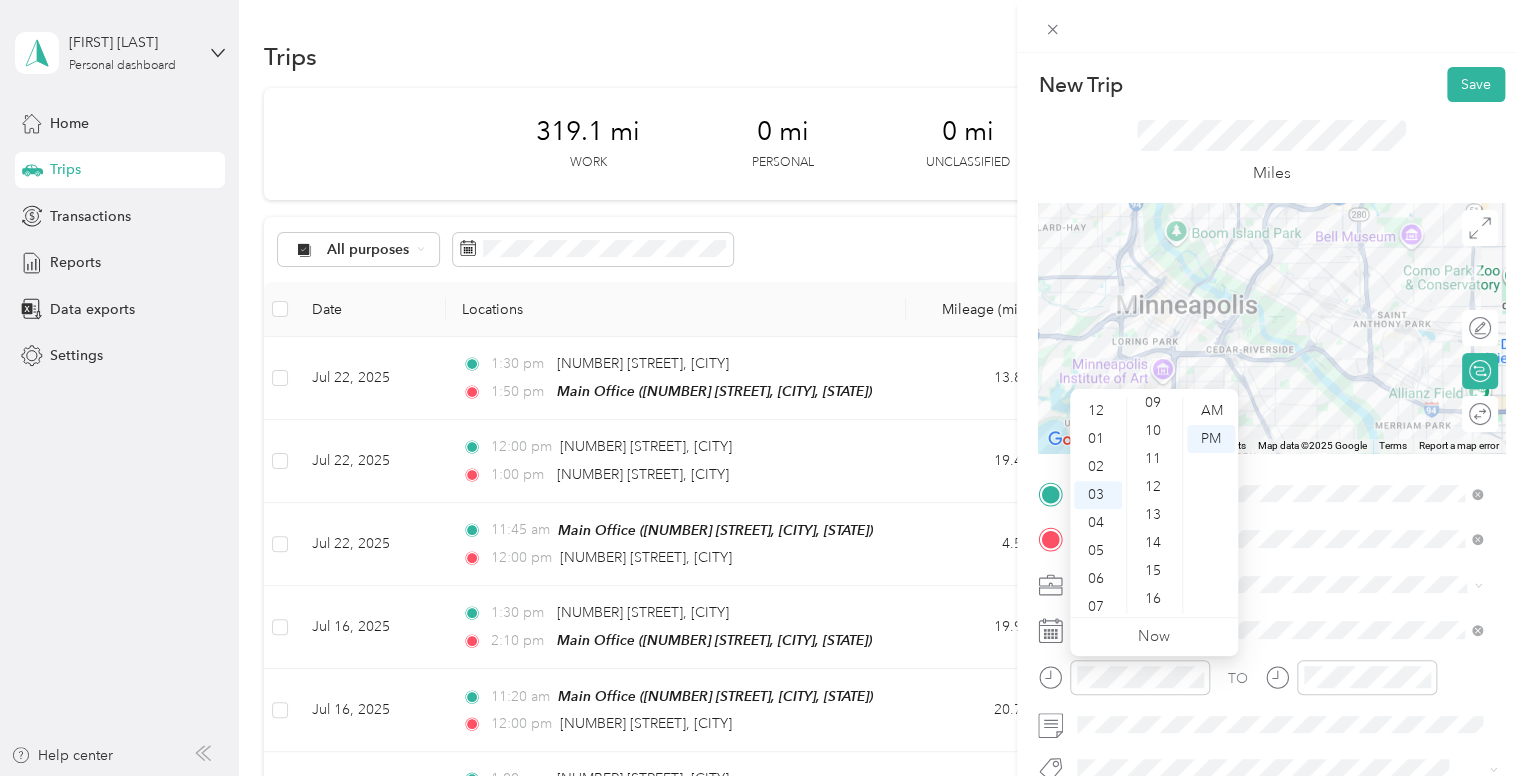 scroll, scrollTop: 27, scrollLeft: 0, axis: vertical 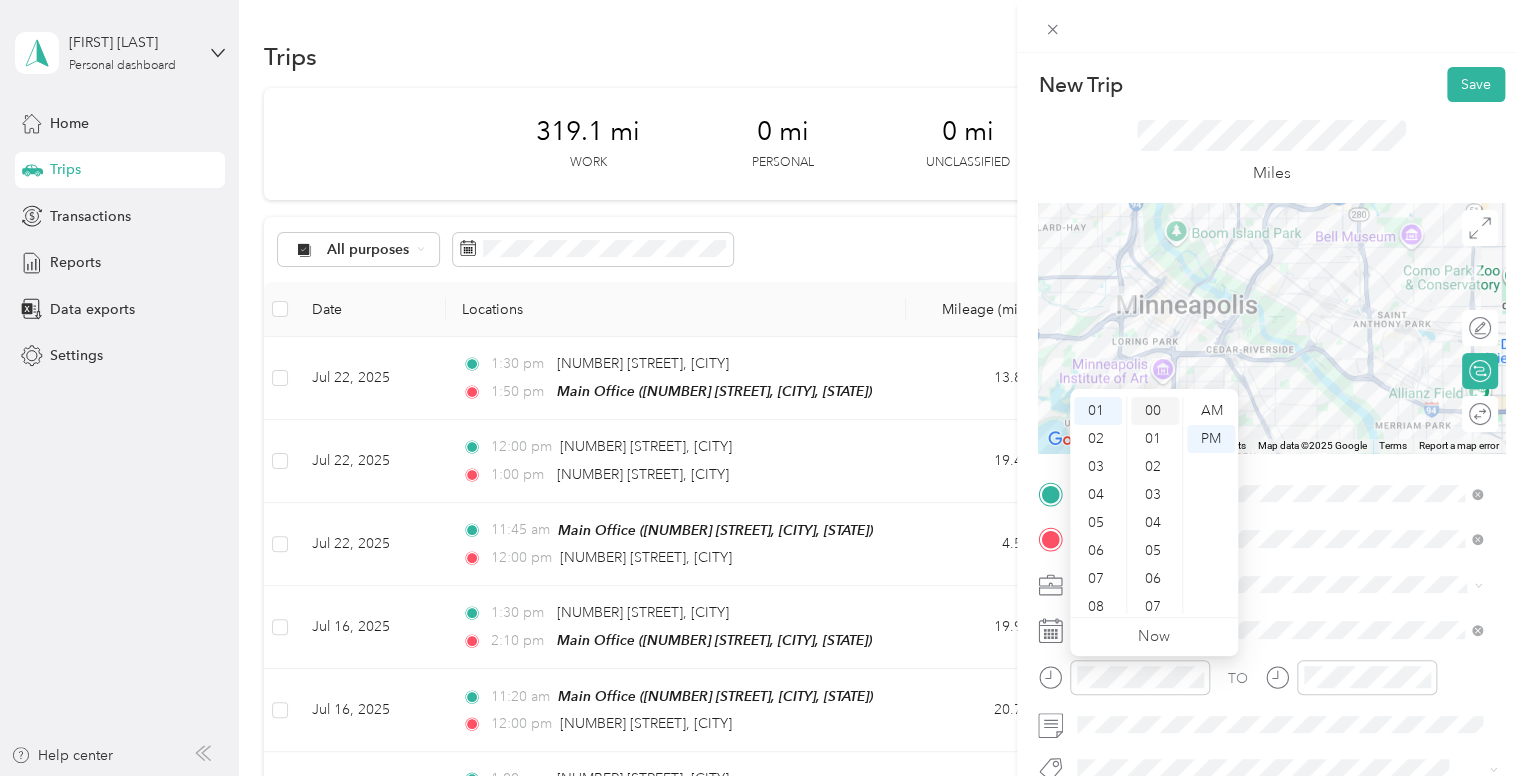 click on "00" at bounding box center [1155, 411] 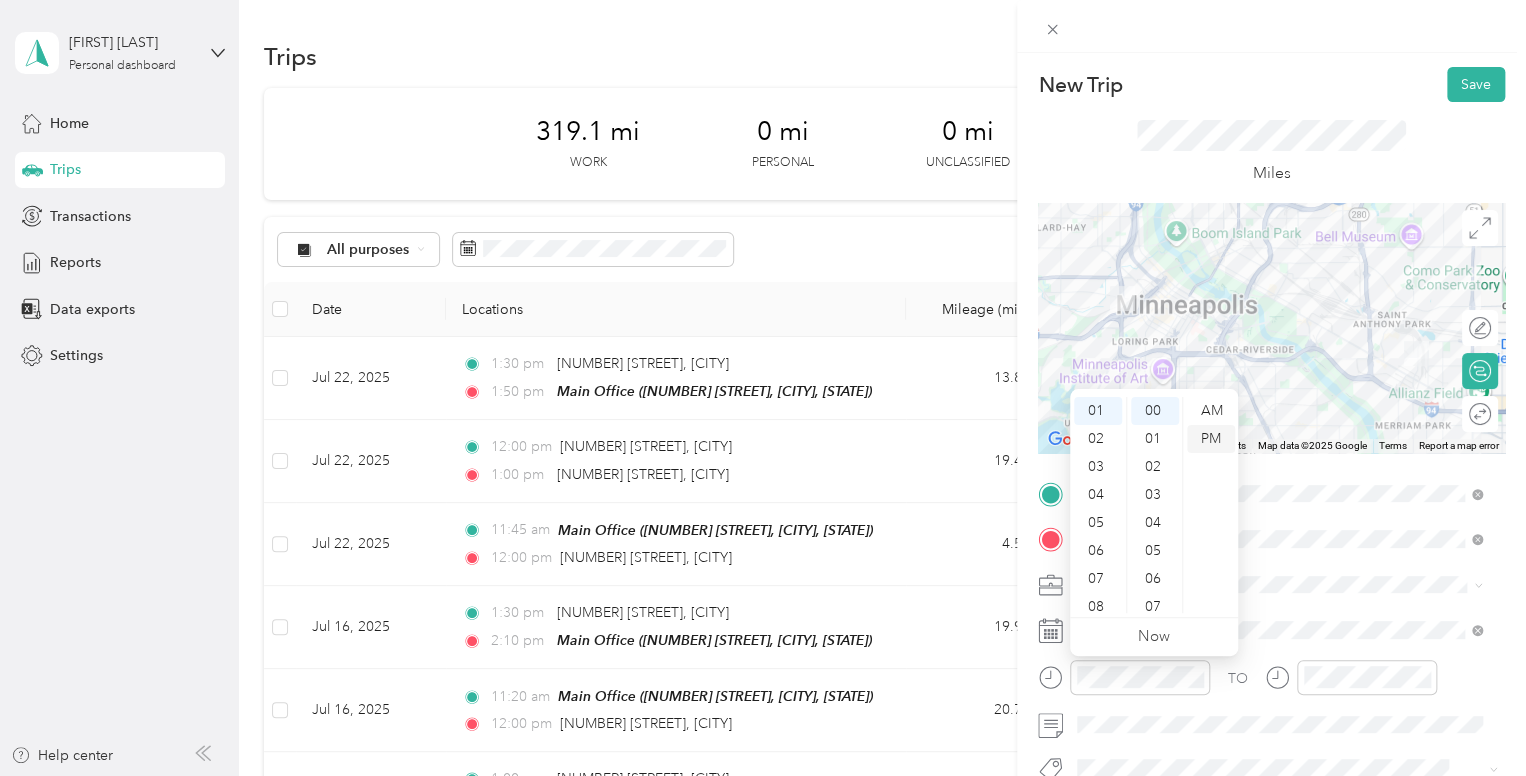 click on "PM" at bounding box center (1211, 439) 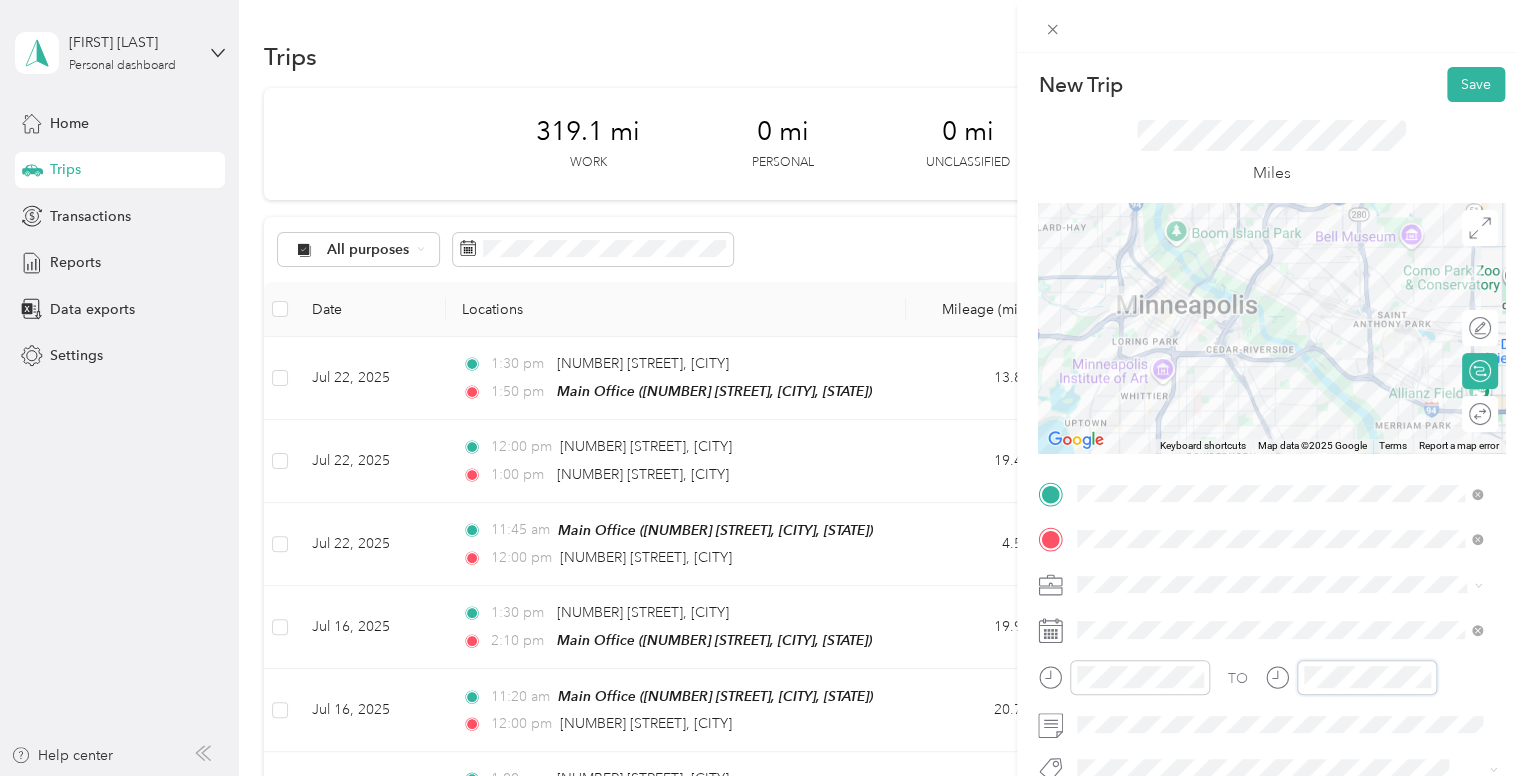 scroll, scrollTop: 84, scrollLeft: 0, axis: vertical 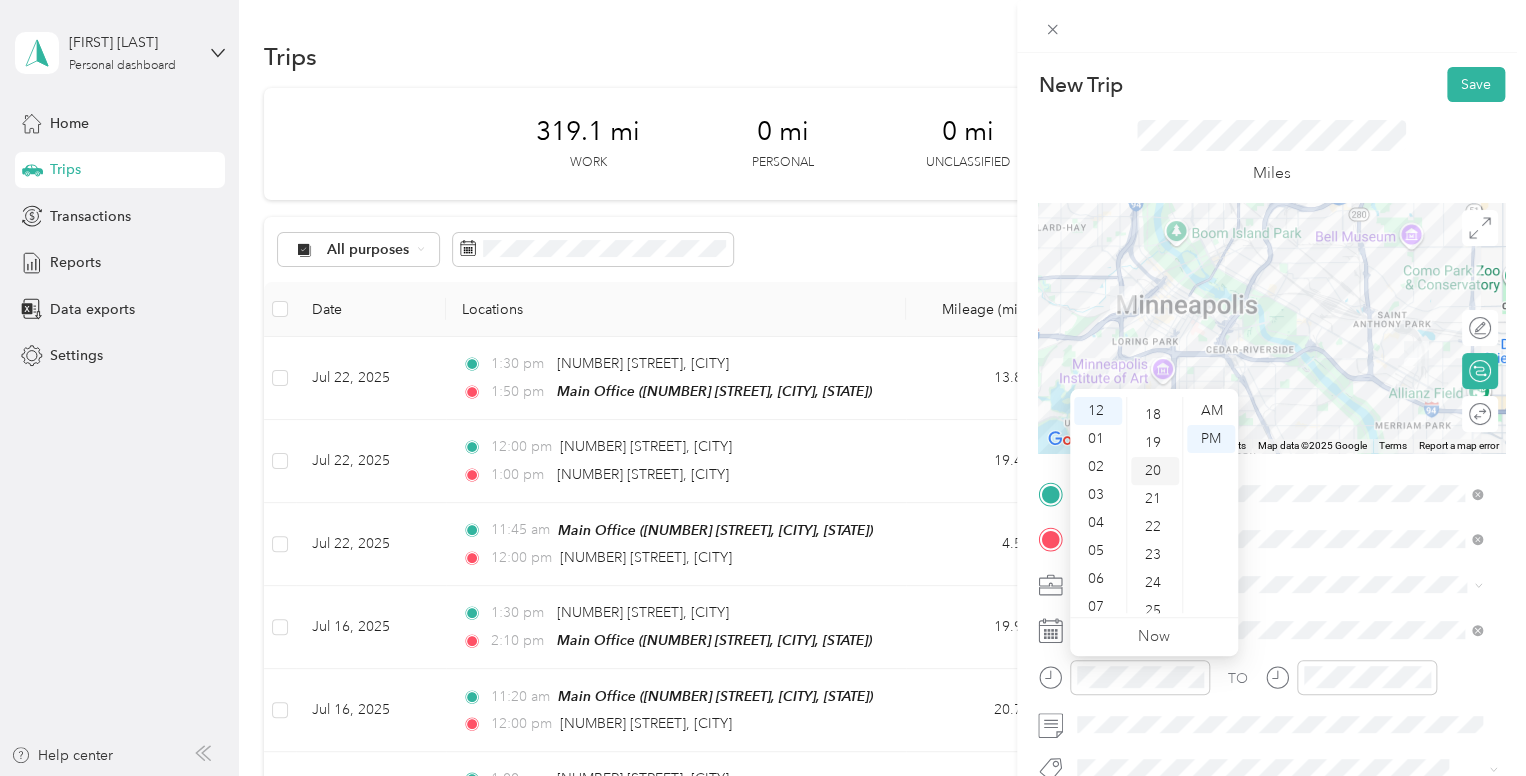 click on "20" at bounding box center (1155, 471) 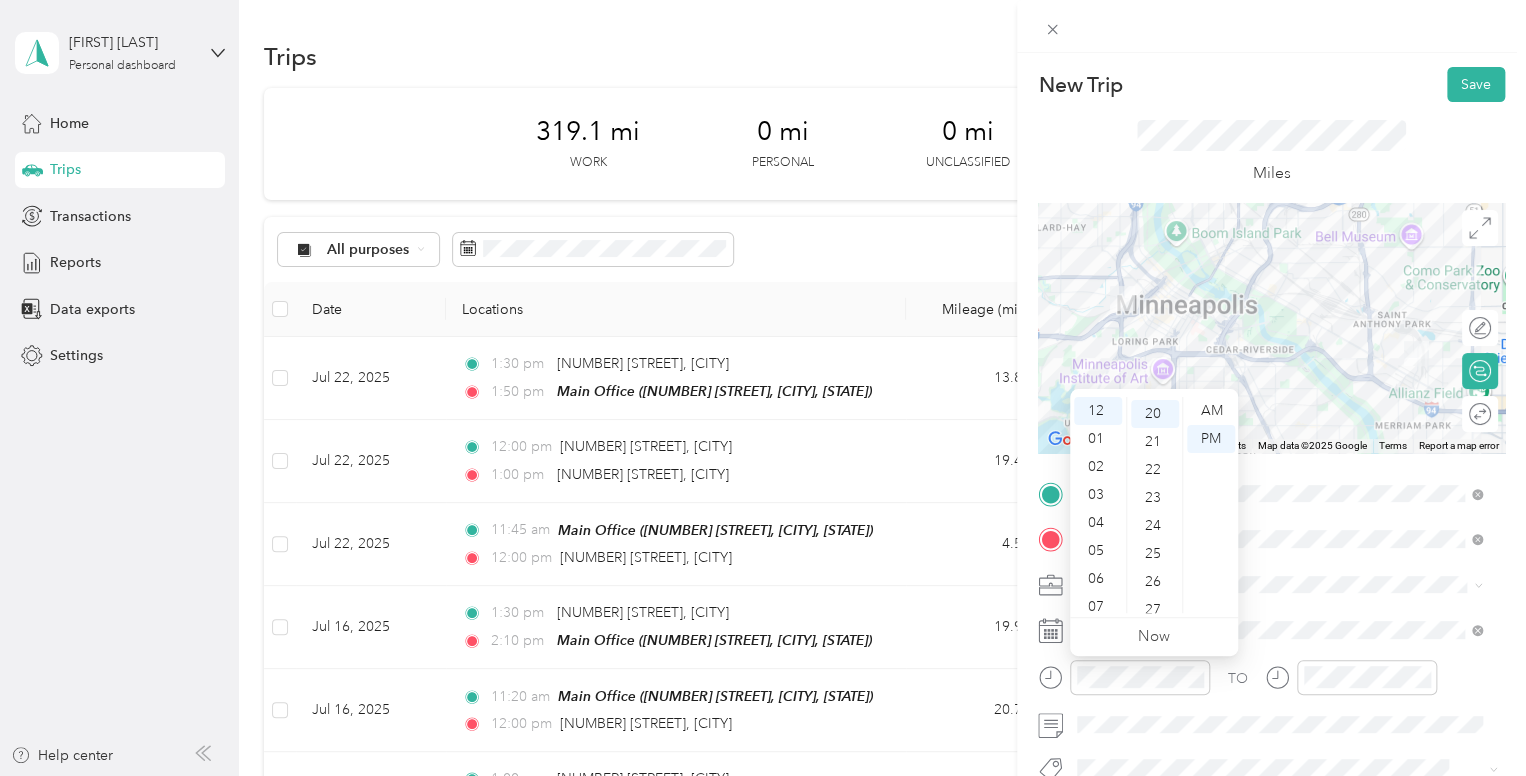 scroll, scrollTop: 560, scrollLeft: 0, axis: vertical 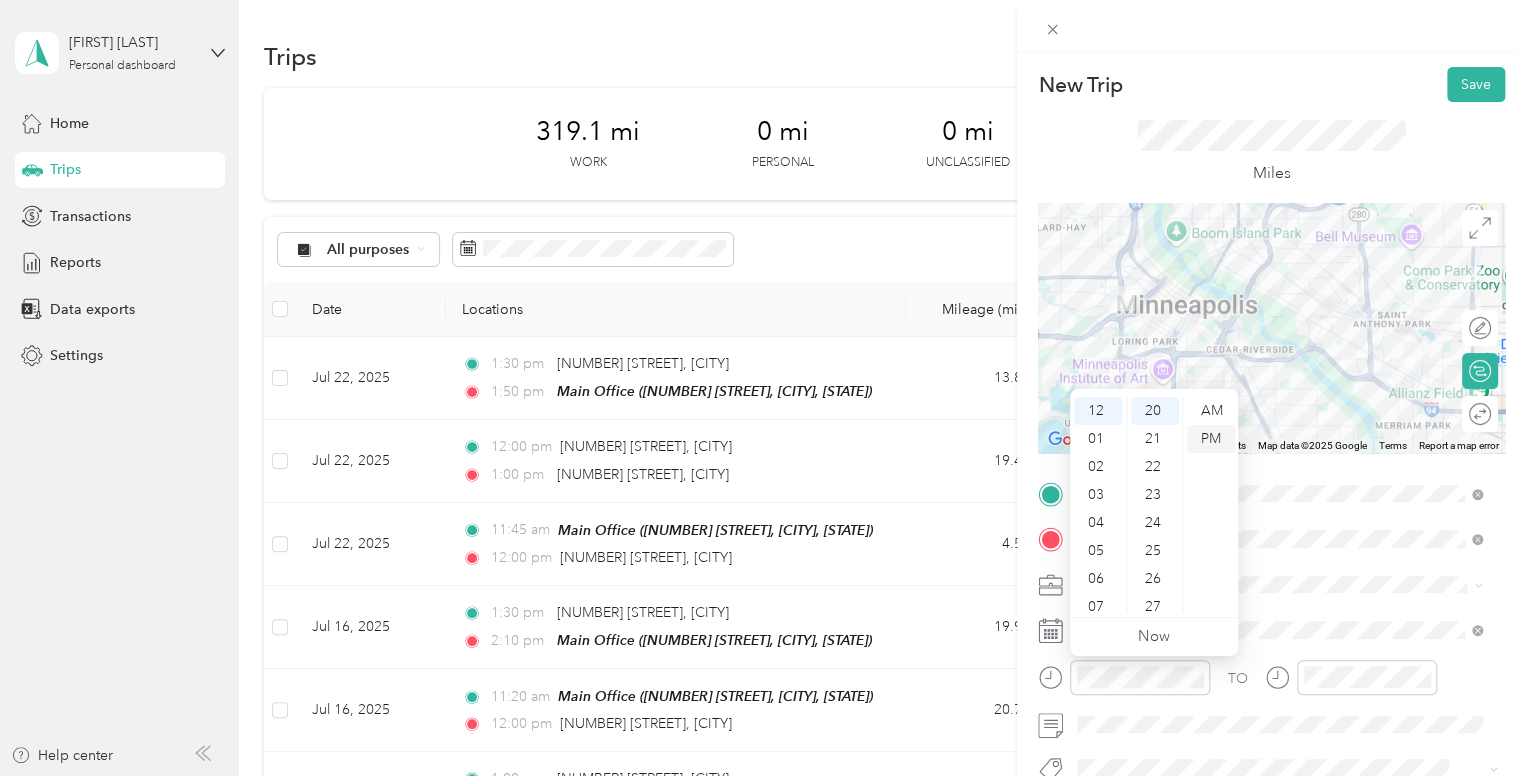 click on "PM" at bounding box center (1211, 439) 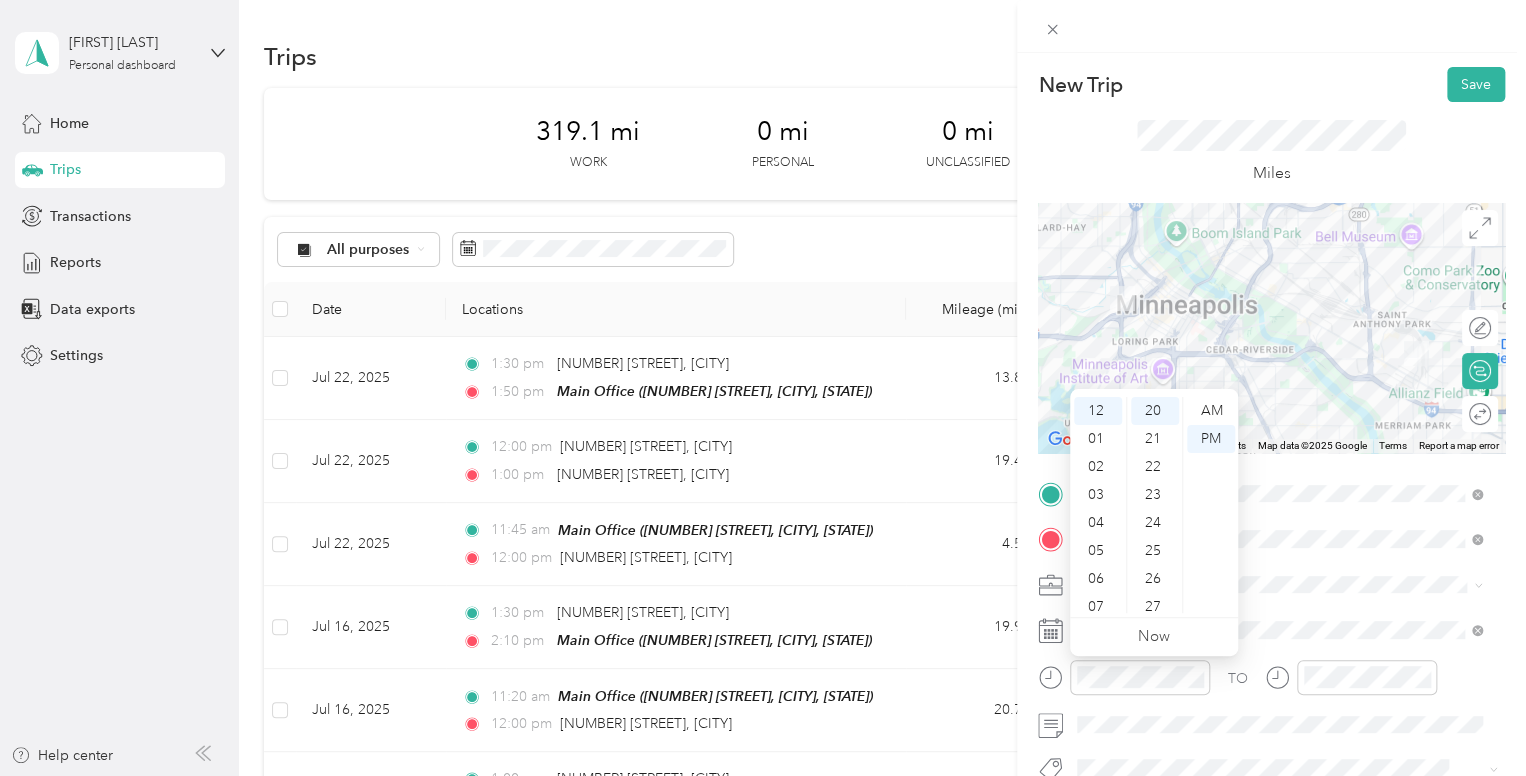 click at bounding box center [1287, 585] 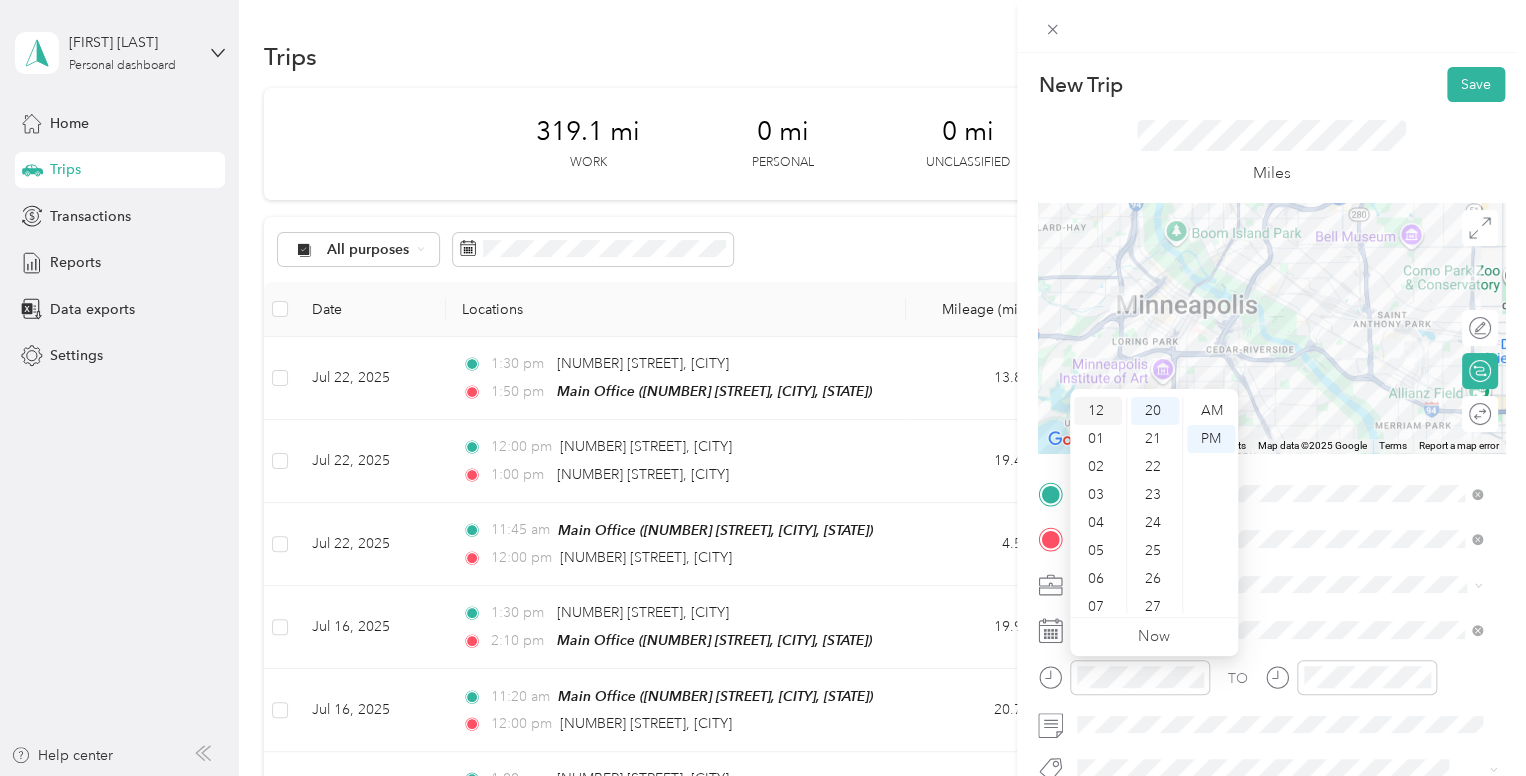 click on "12" at bounding box center [1098, 411] 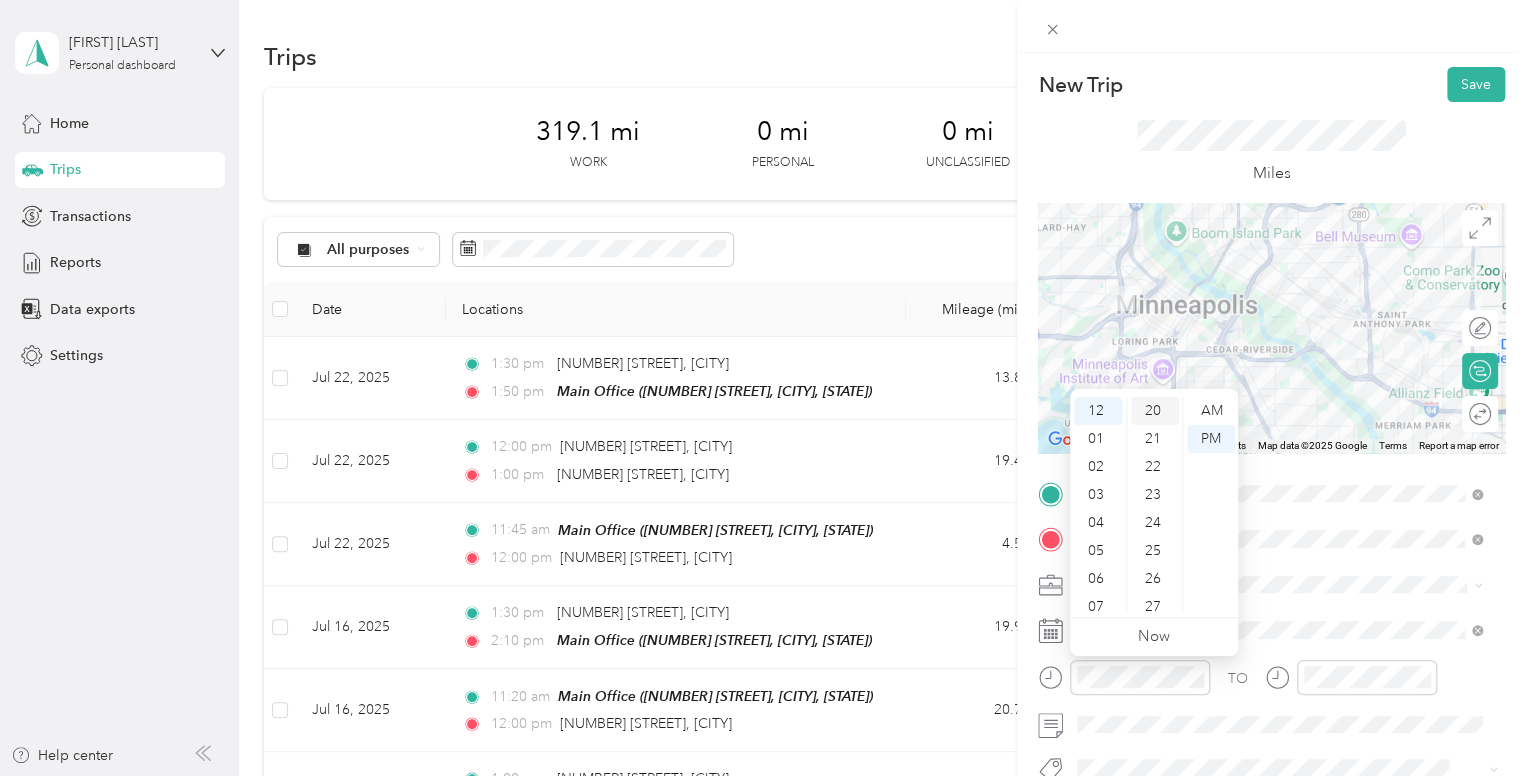 click on "20" at bounding box center [1155, 411] 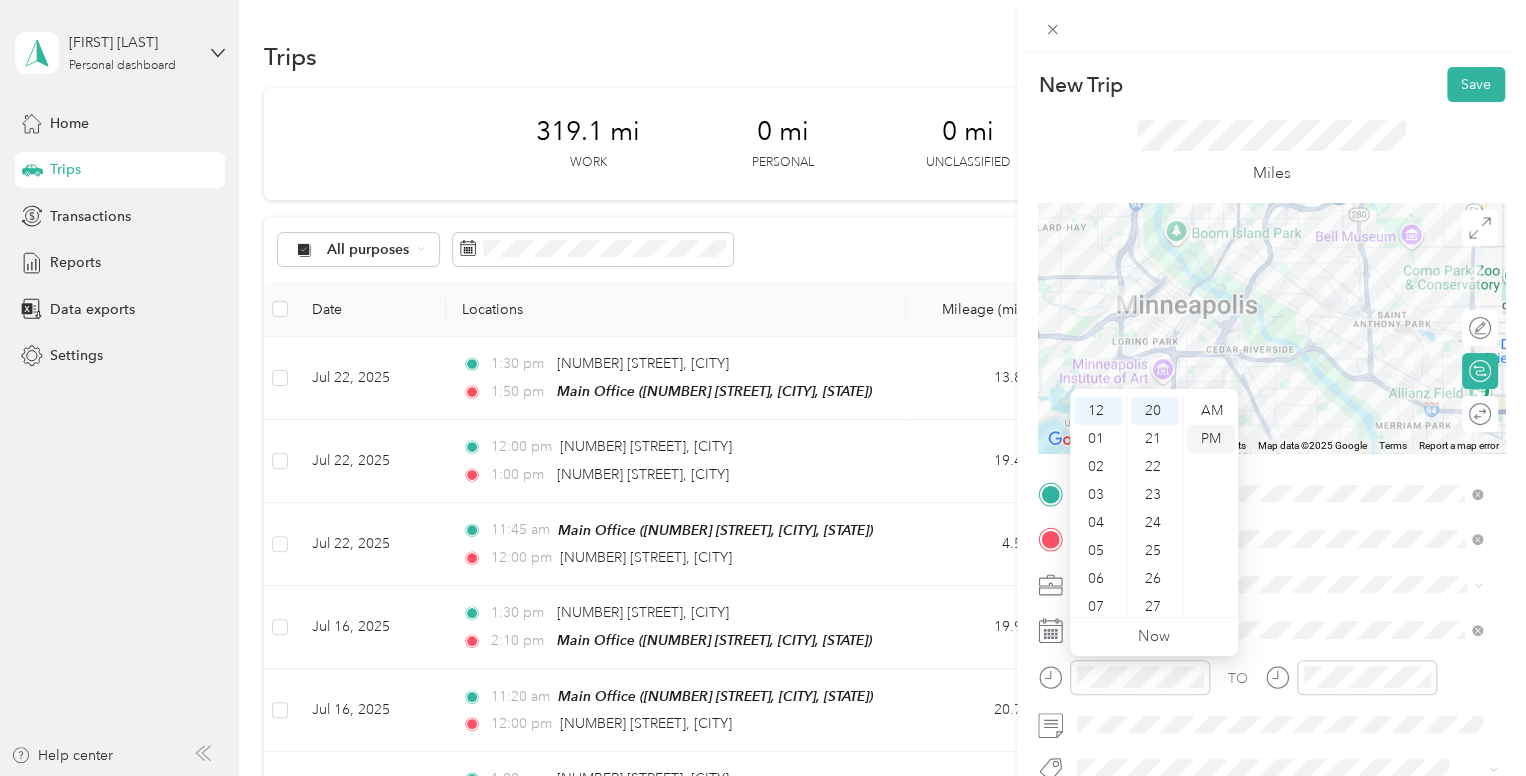 click on "PM" at bounding box center (1211, 439) 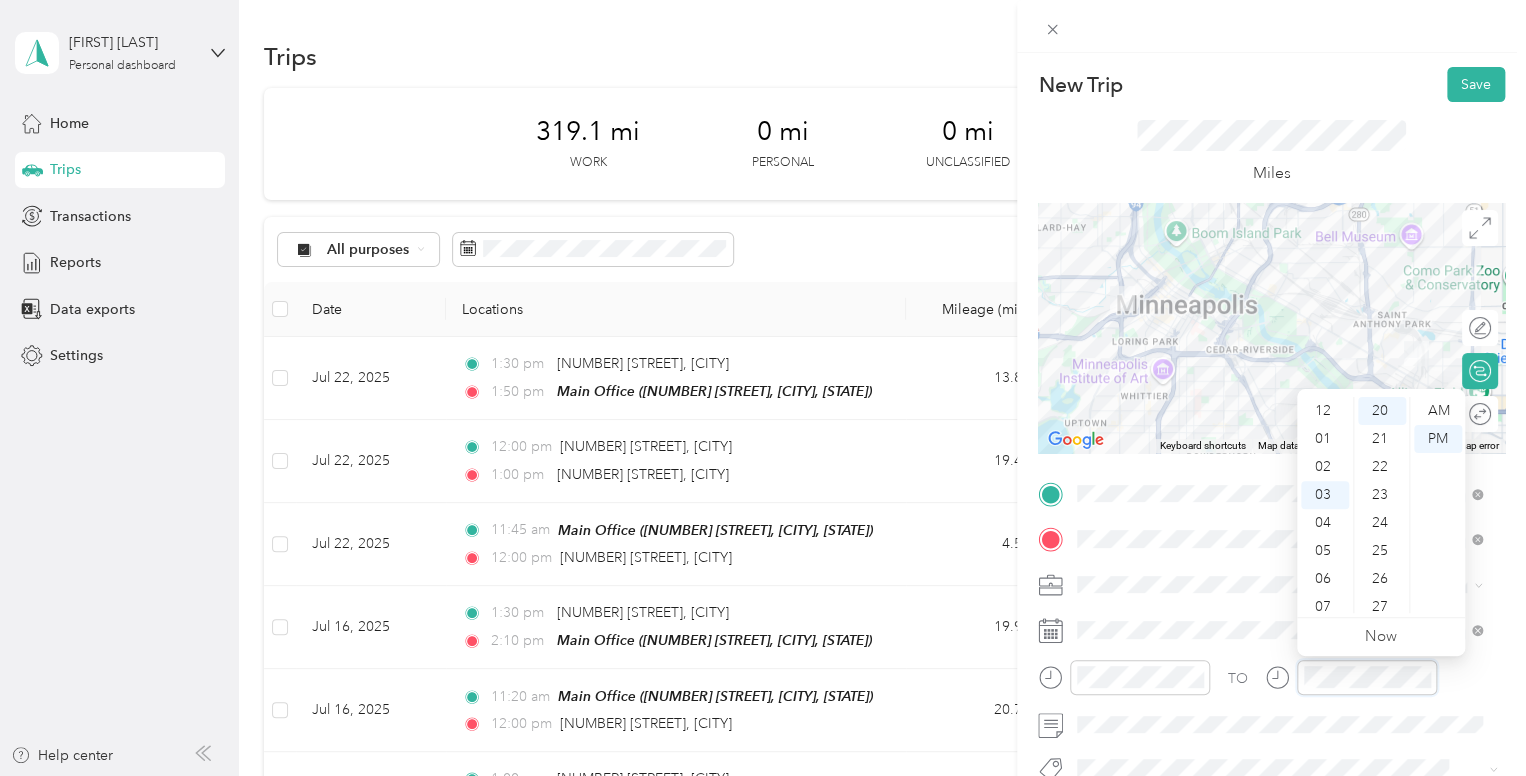 scroll, scrollTop: 0, scrollLeft: 0, axis: both 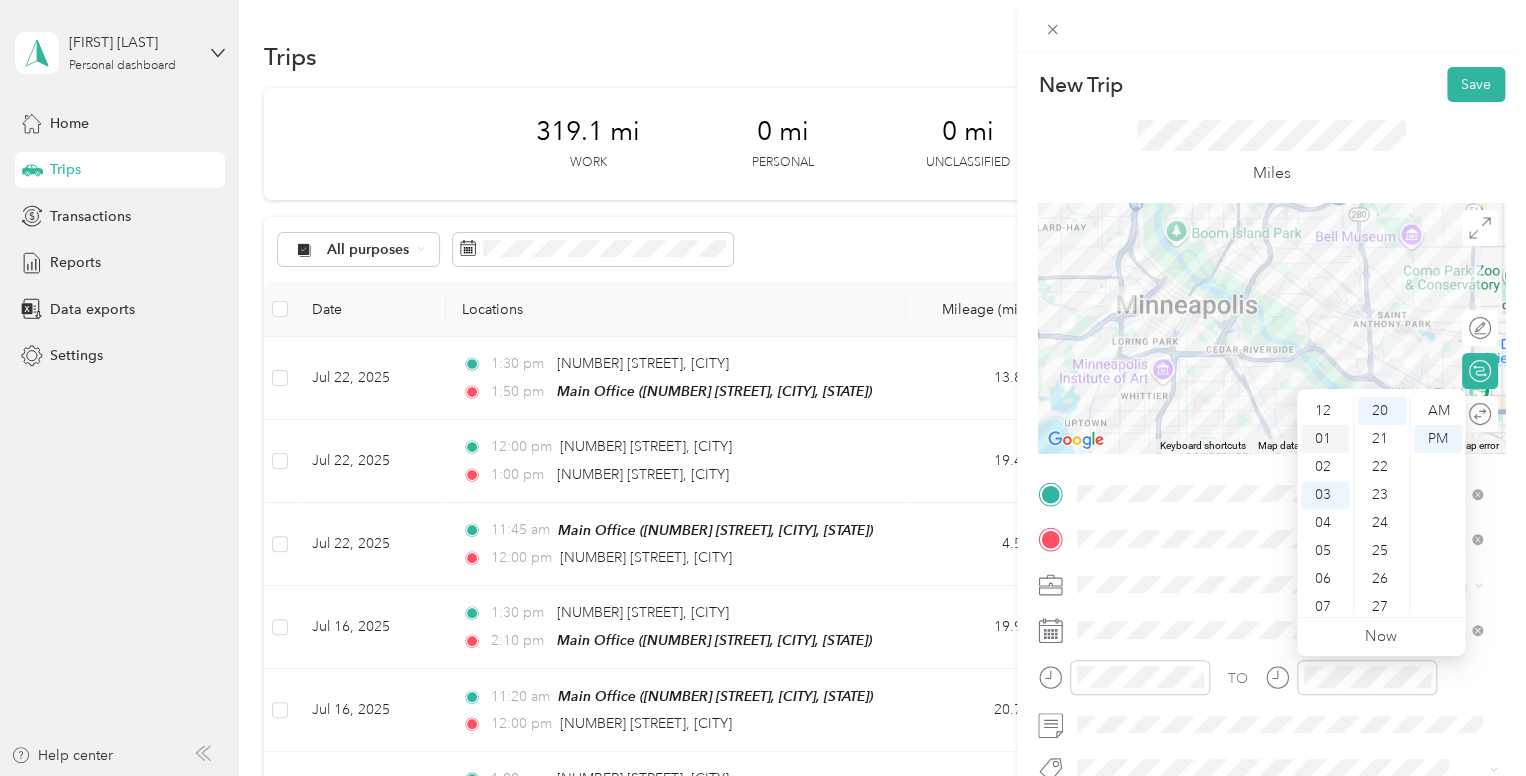 click on "01" at bounding box center [1325, 439] 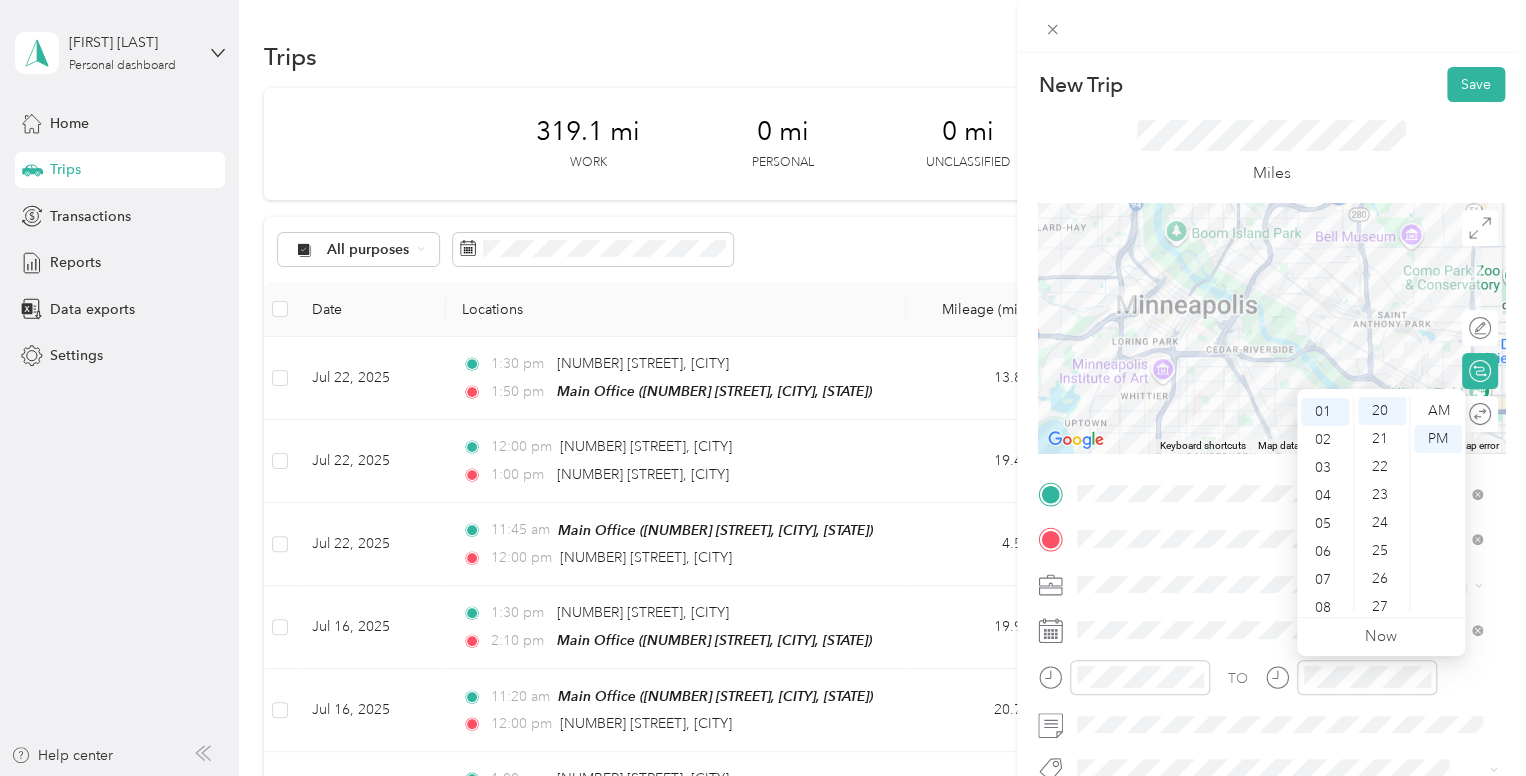 scroll, scrollTop: 28, scrollLeft: 0, axis: vertical 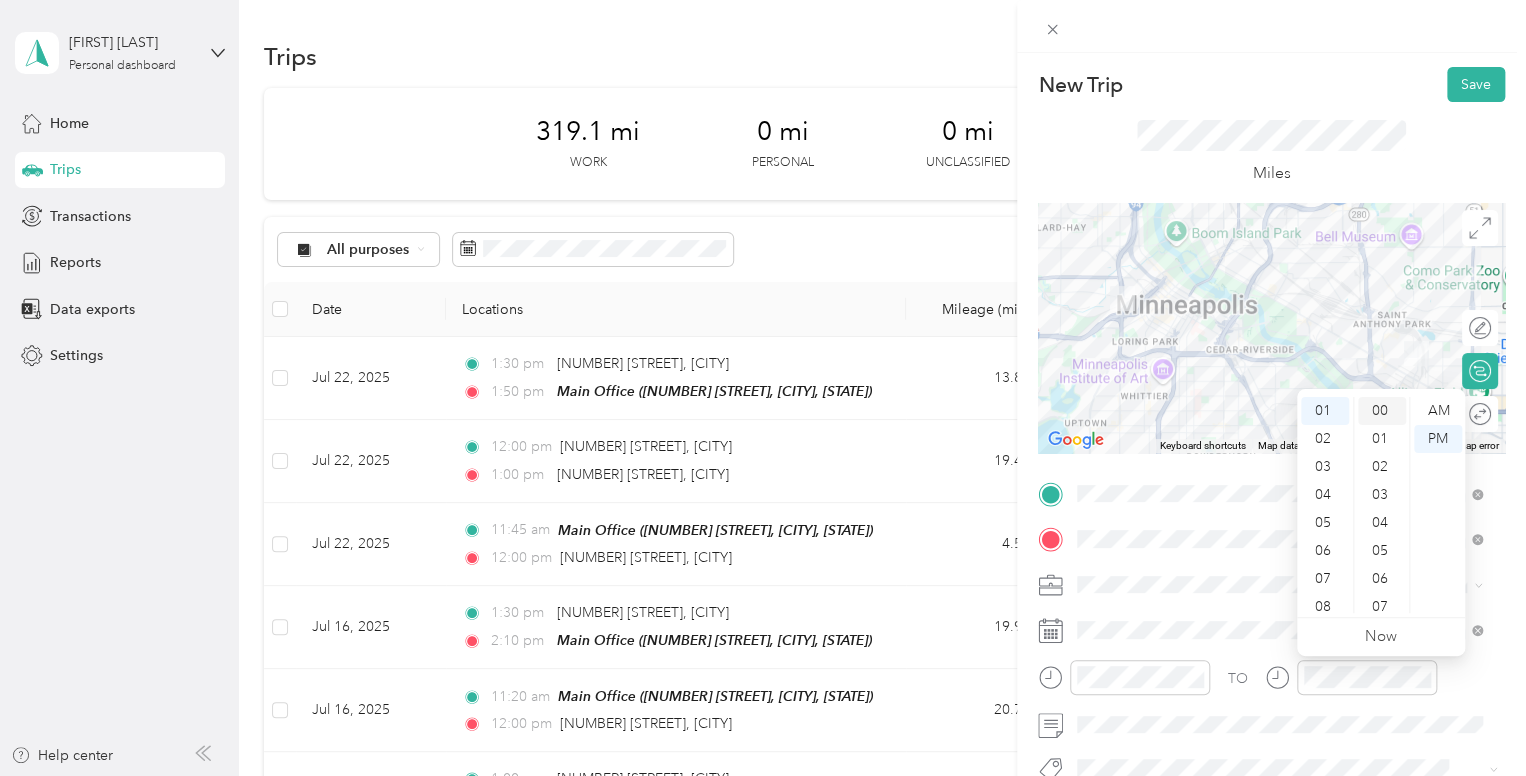 click on "00" at bounding box center (1382, 411) 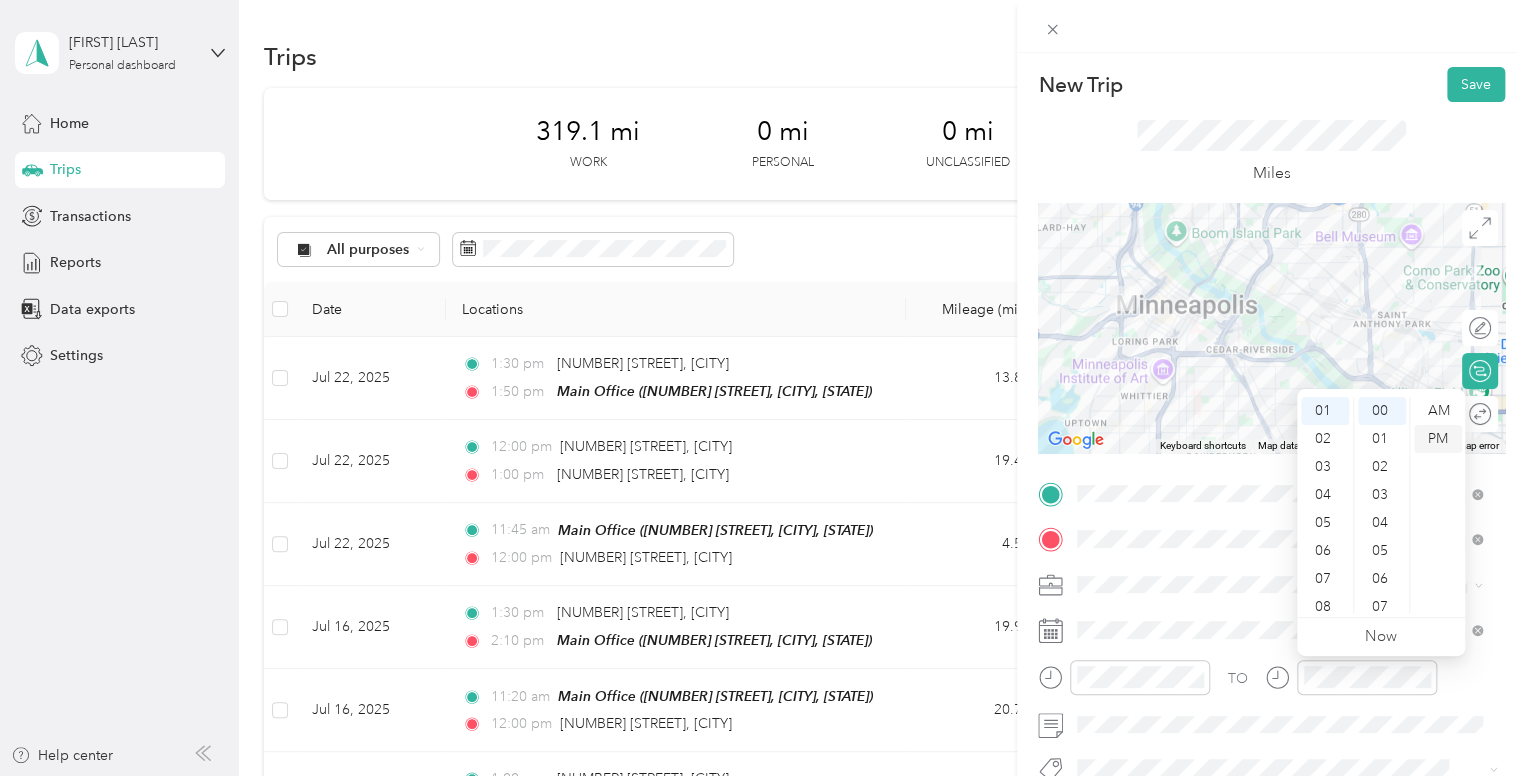 click on "PM" at bounding box center (1438, 439) 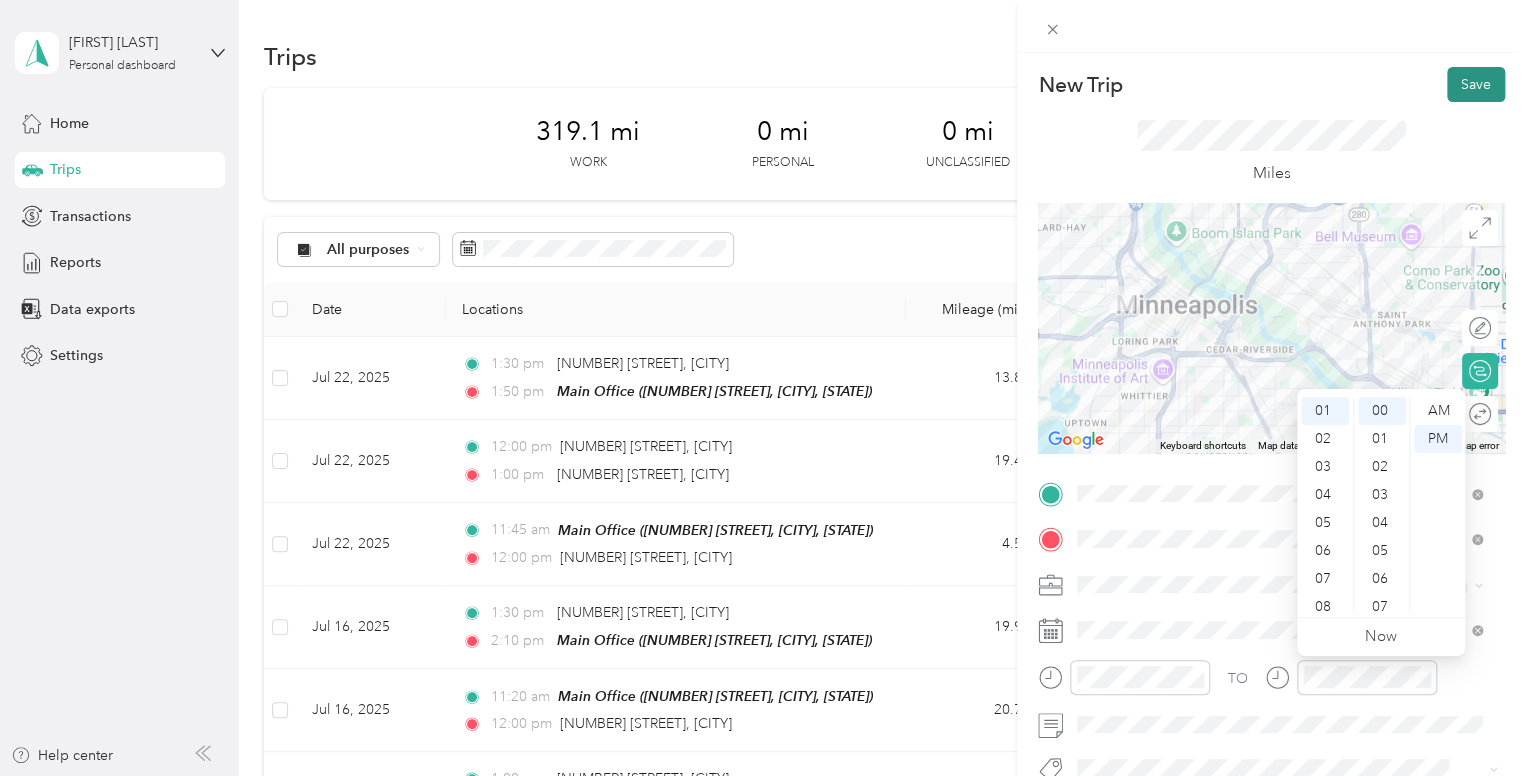 click on "Save" at bounding box center [1476, 84] 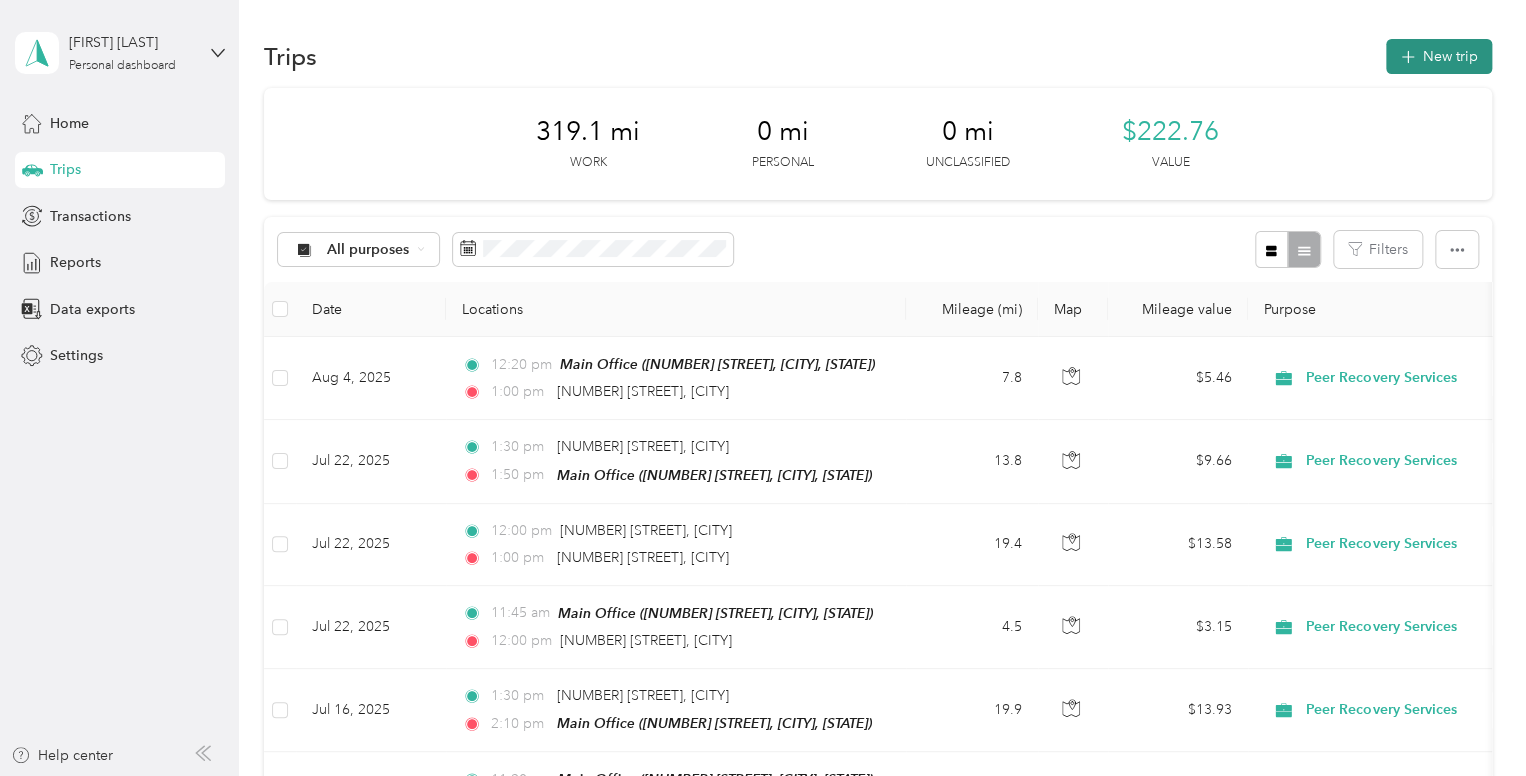 click on "New trip" at bounding box center [1439, 56] 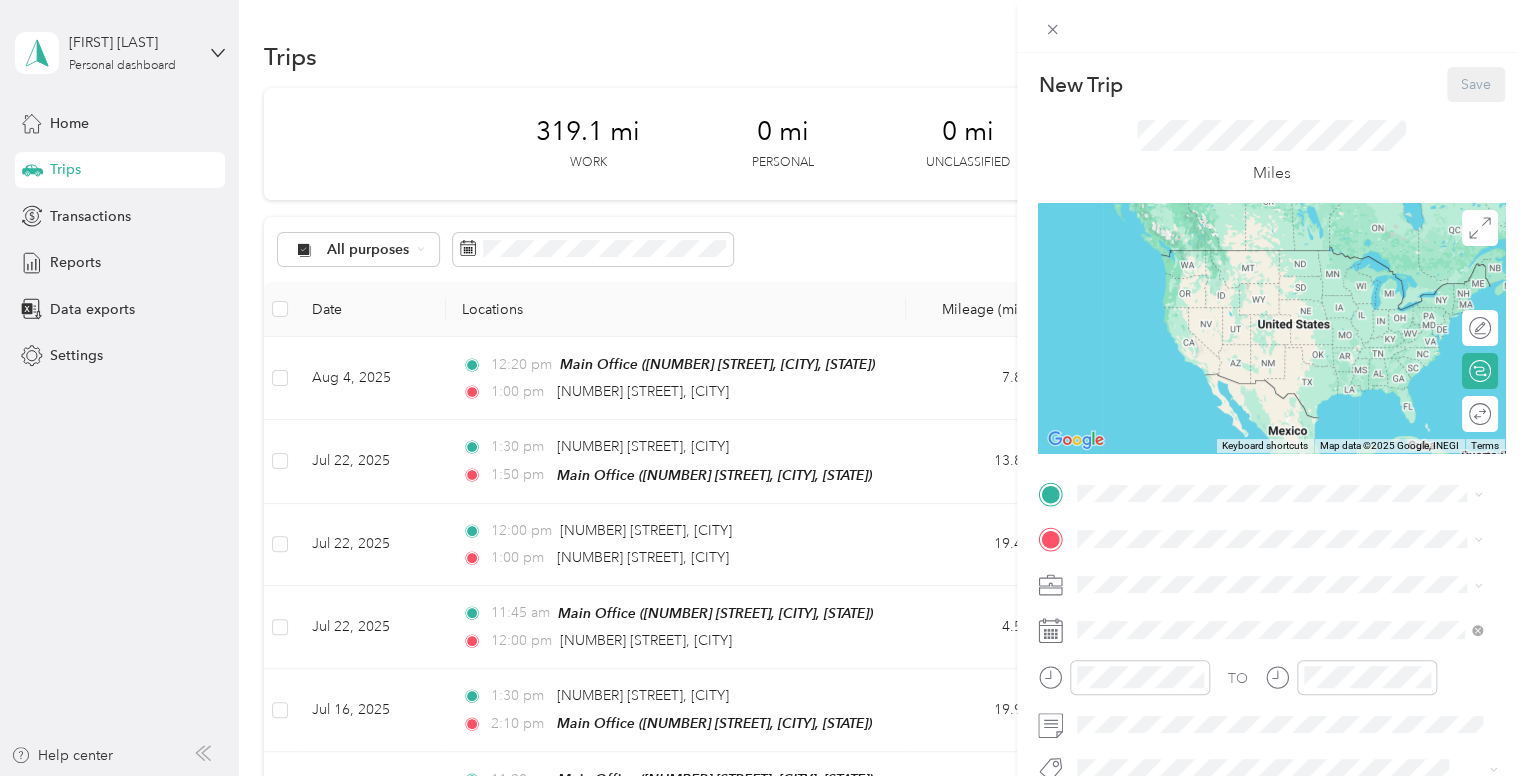 click on "New Trip Save" at bounding box center (1271, 84) 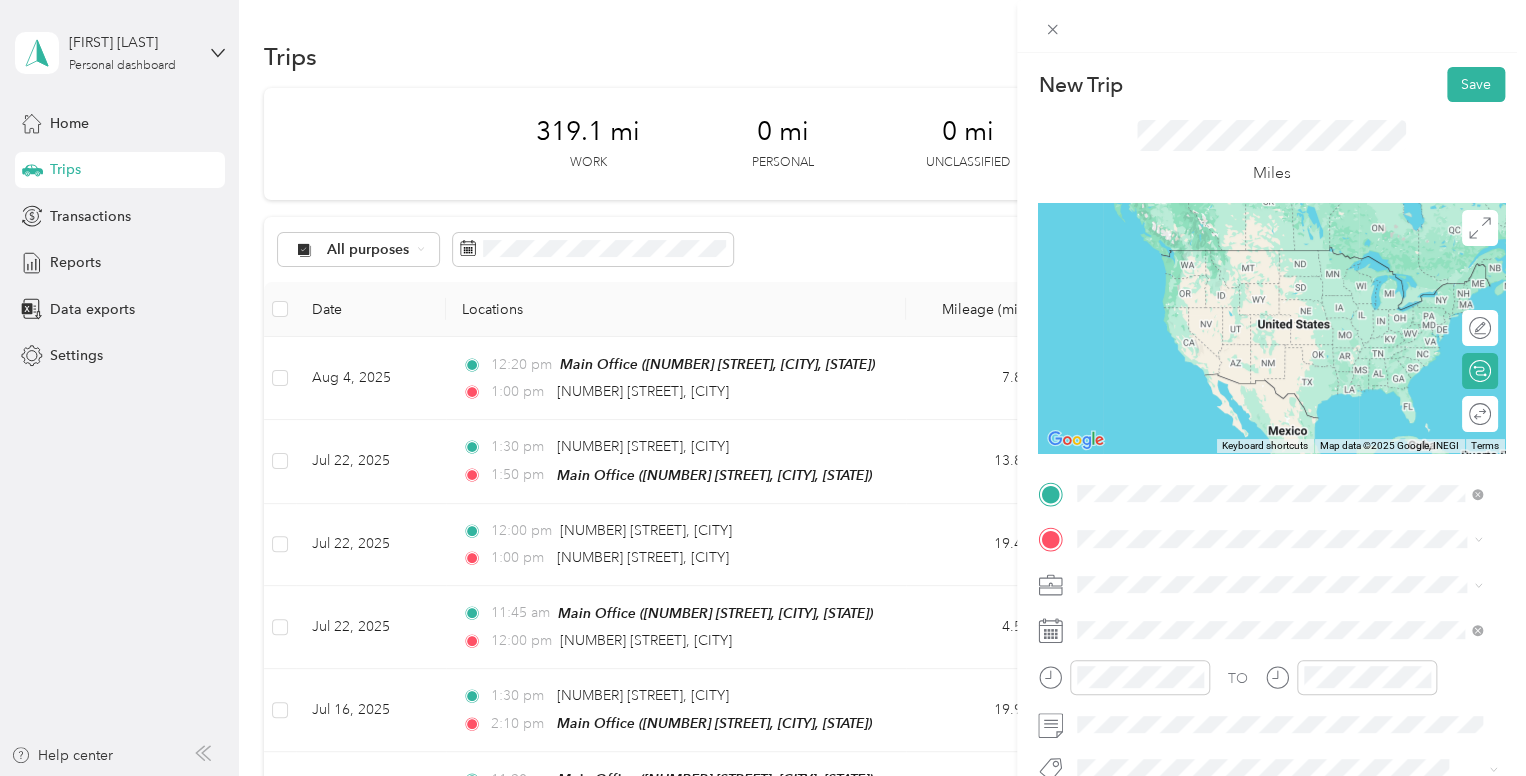 click on "[NUMBER] [STREET]
[CITY], [STATE] [POSTAL_CODE], [COUNTRY]" at bounding box center [1259, 258] 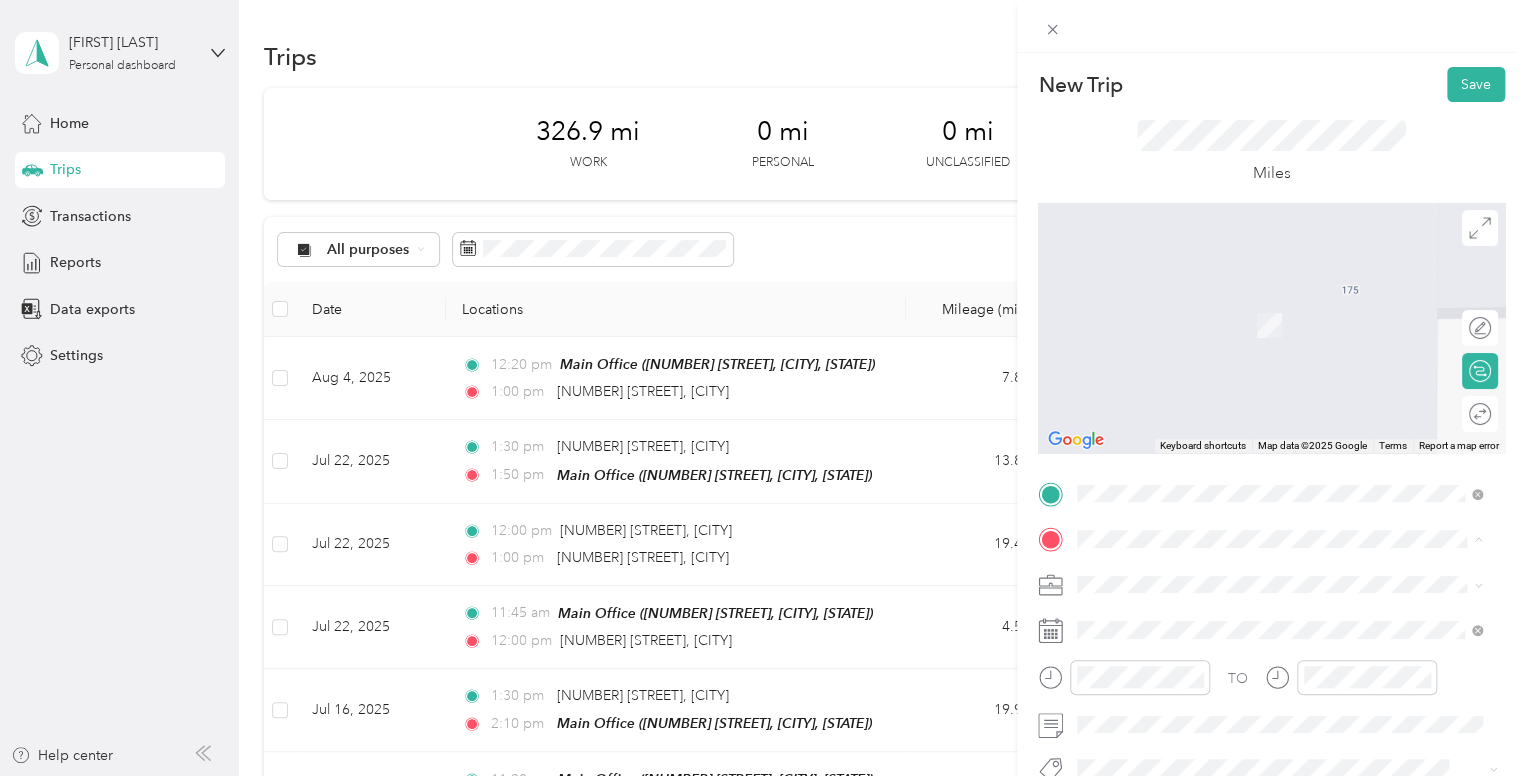 click on "[NUMBER] [STREET]
[CITY], [STATE] [POSTAL_CODE], [COUNTRY]" at bounding box center (1259, 304) 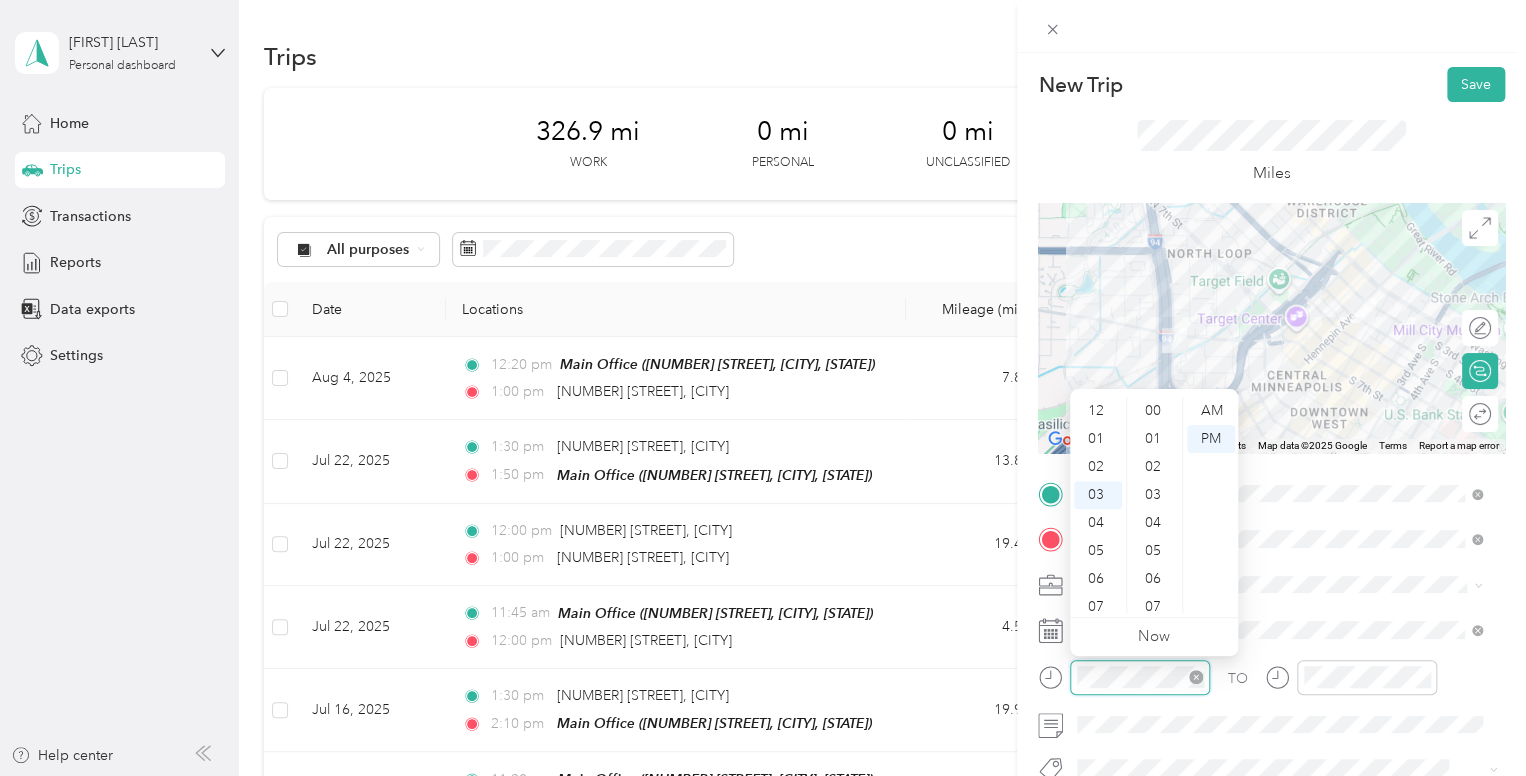 scroll, scrollTop: 84, scrollLeft: 0, axis: vertical 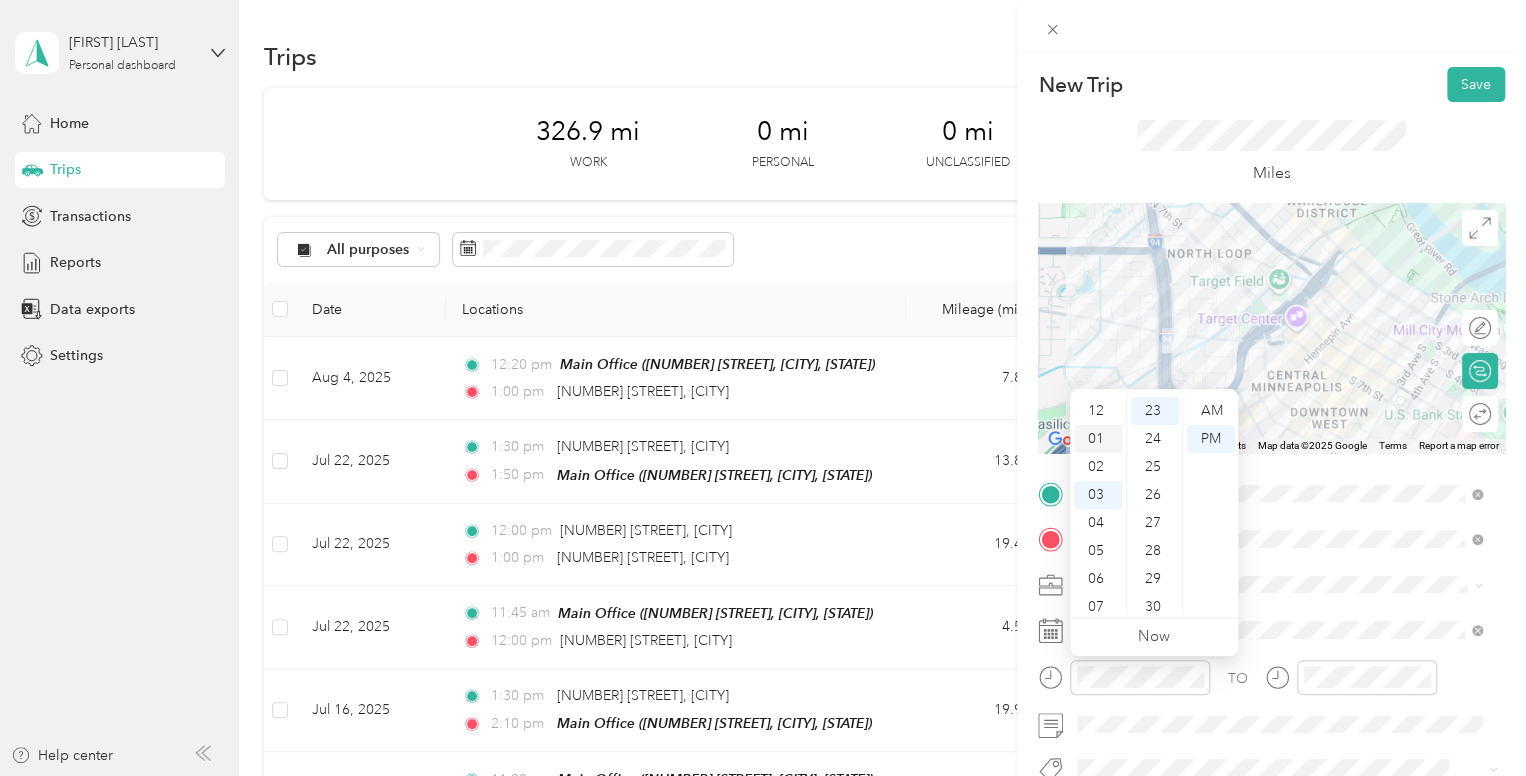 click on "01" at bounding box center [1098, 439] 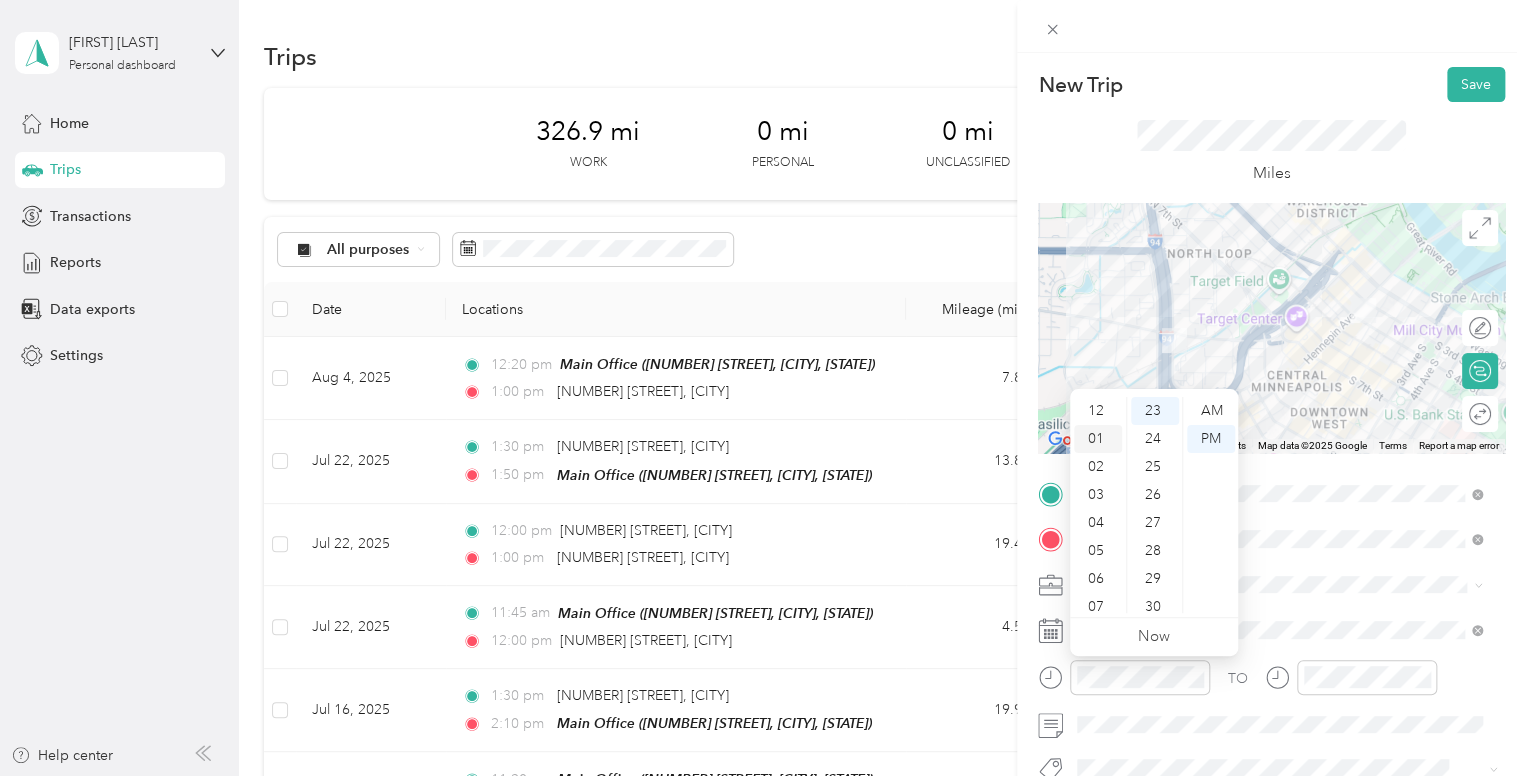 scroll, scrollTop: 28, scrollLeft: 0, axis: vertical 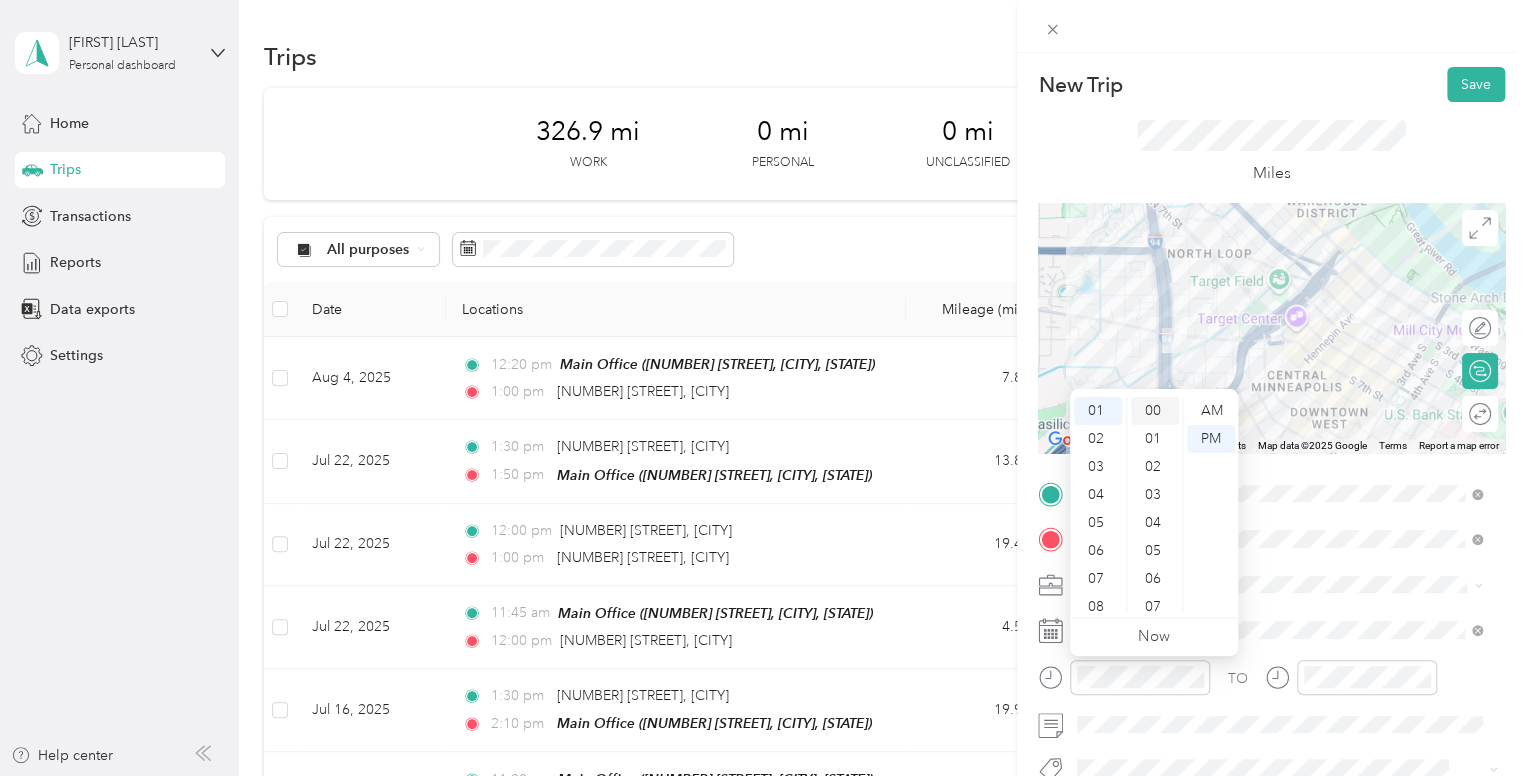 click on "00" at bounding box center [1155, 411] 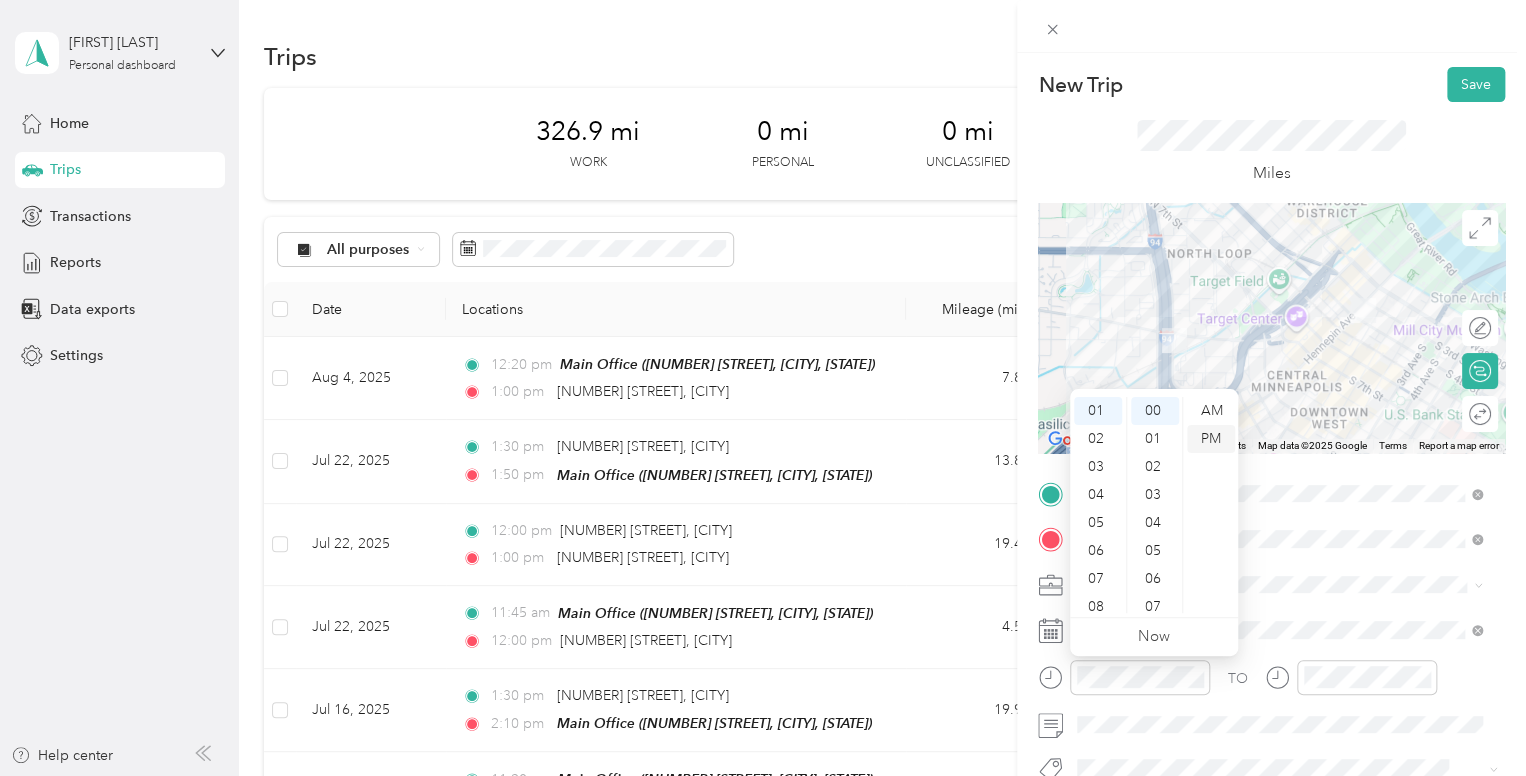 click on "PM" at bounding box center (1211, 439) 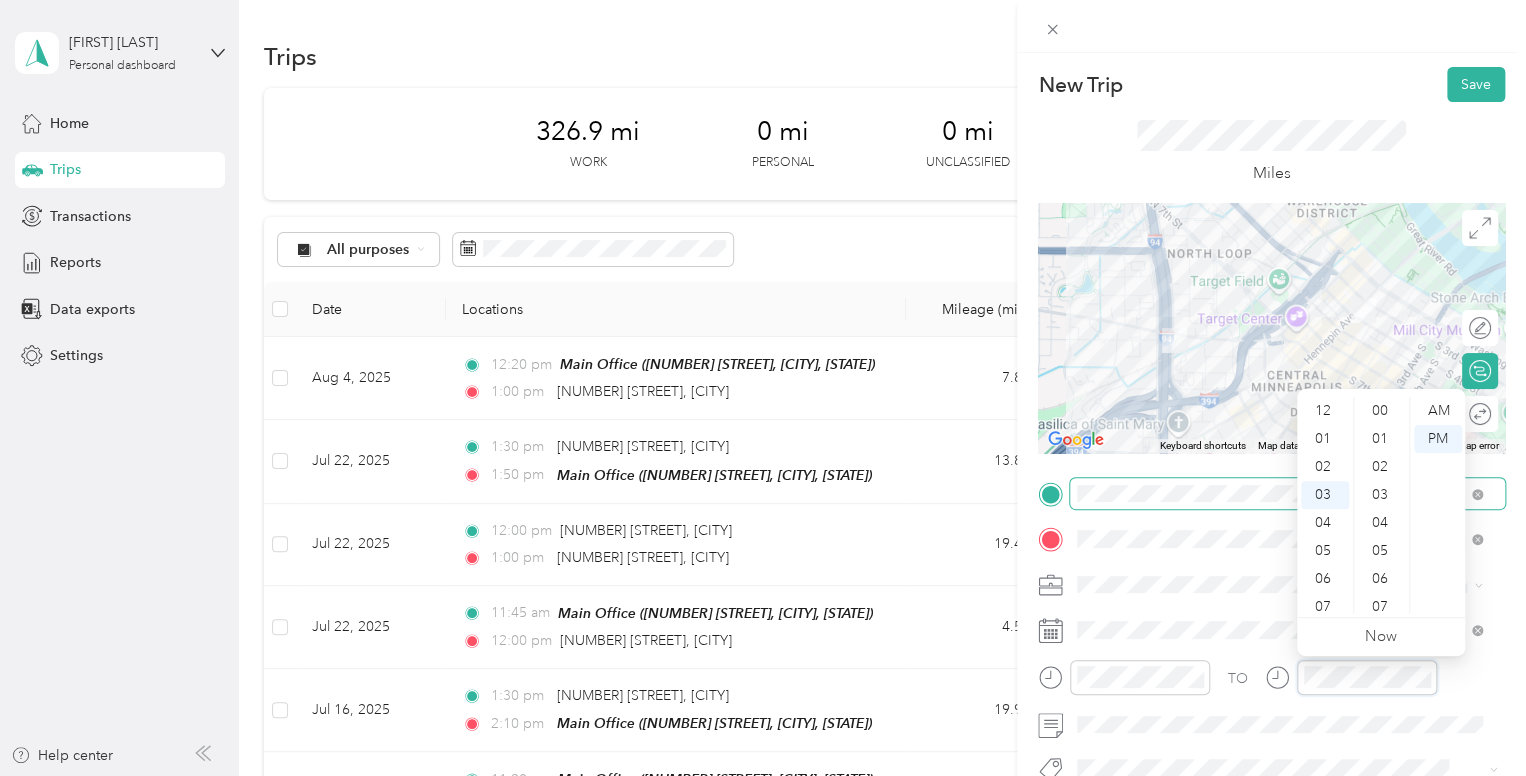 scroll, scrollTop: 84, scrollLeft: 0, axis: vertical 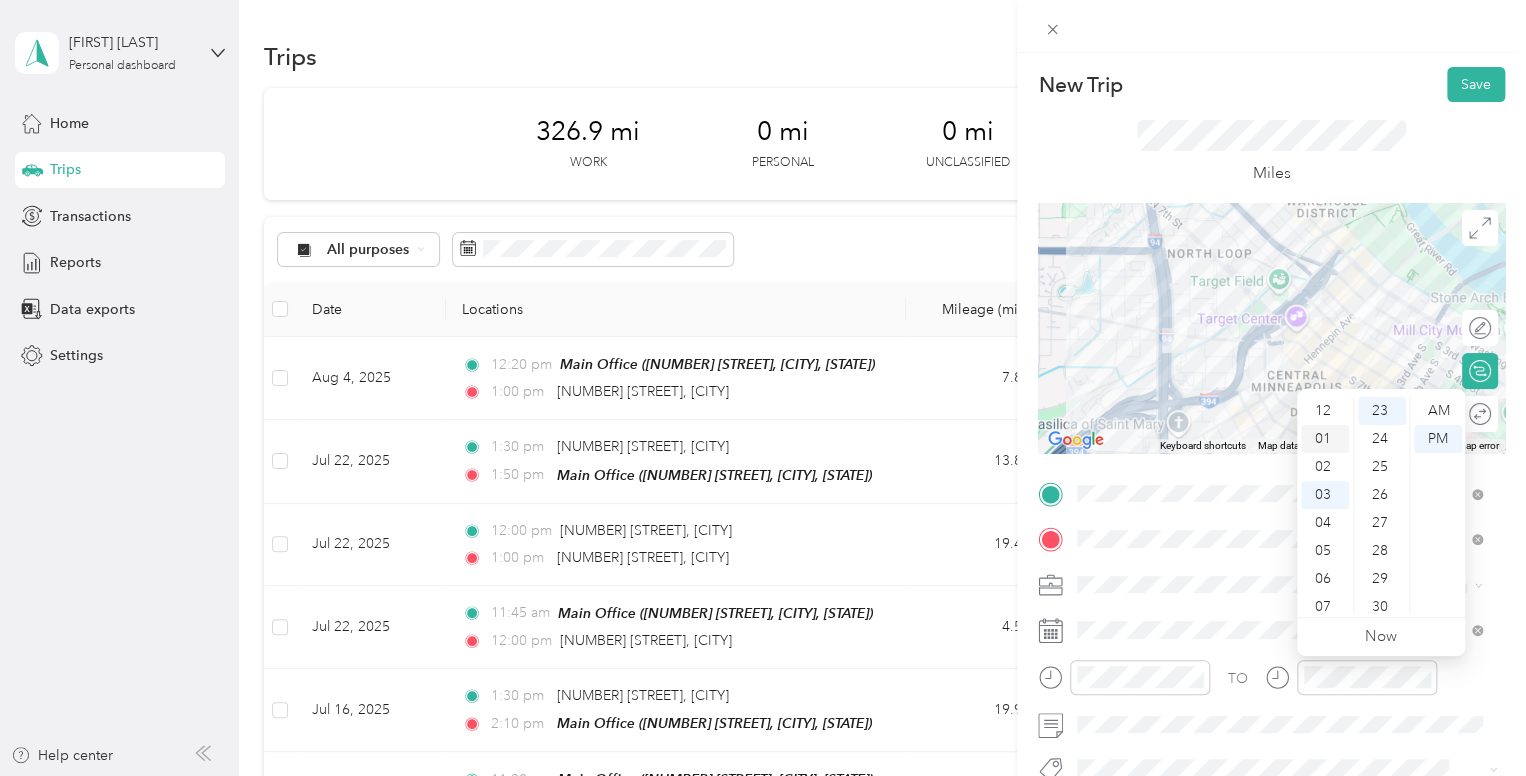 click on "01" at bounding box center (1325, 439) 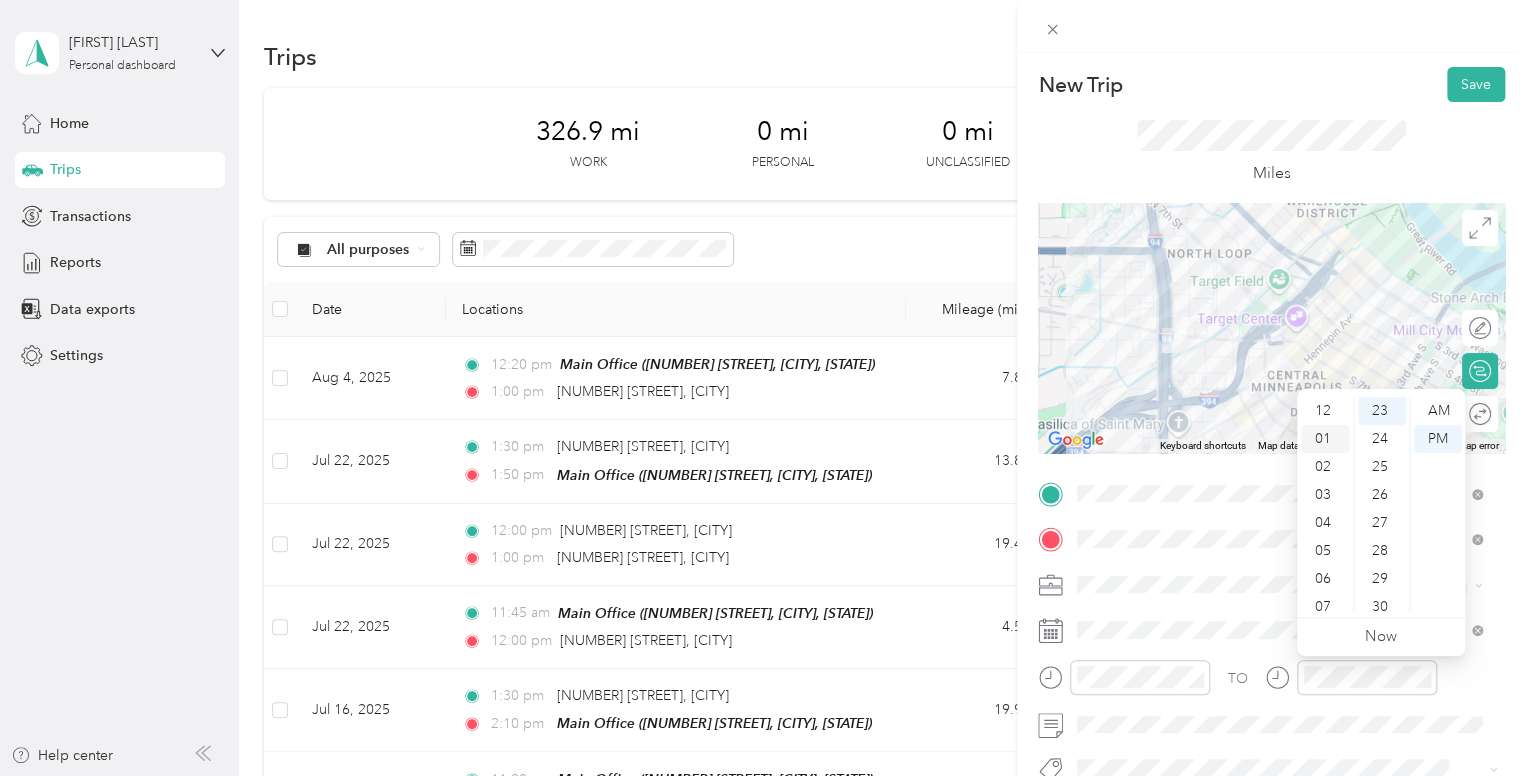 scroll, scrollTop: 28, scrollLeft: 0, axis: vertical 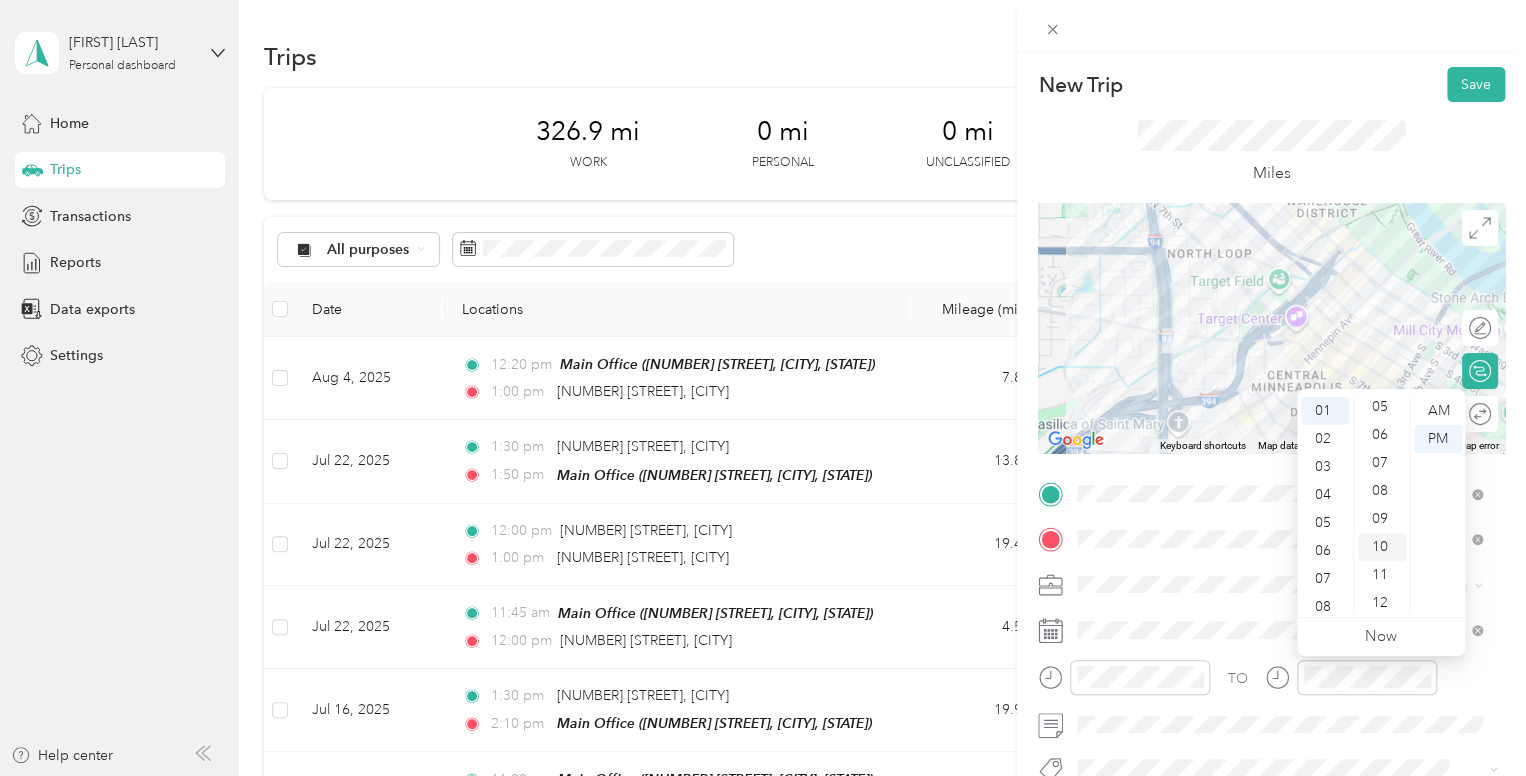 click on "10" at bounding box center [1382, 547] 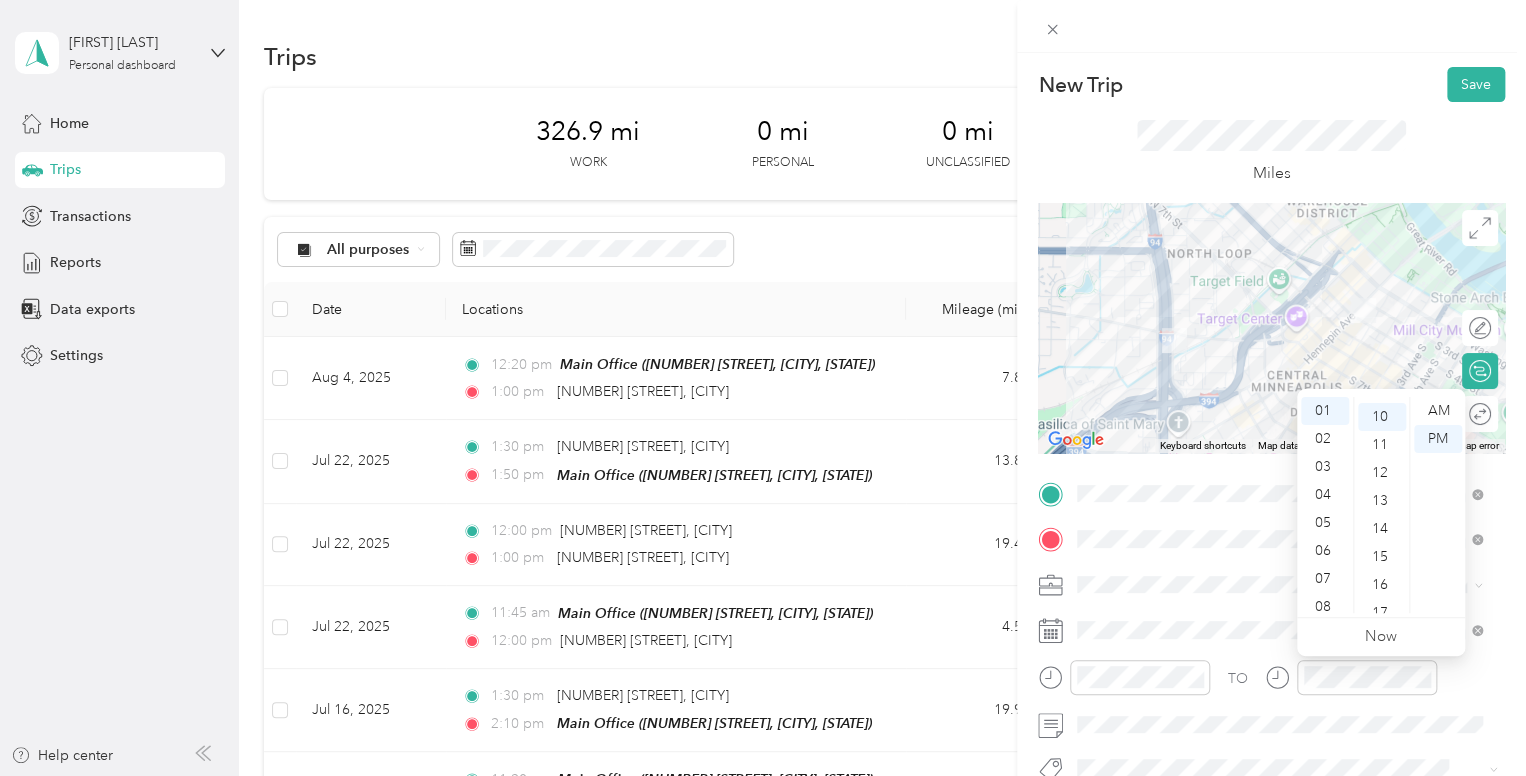 scroll, scrollTop: 280, scrollLeft: 0, axis: vertical 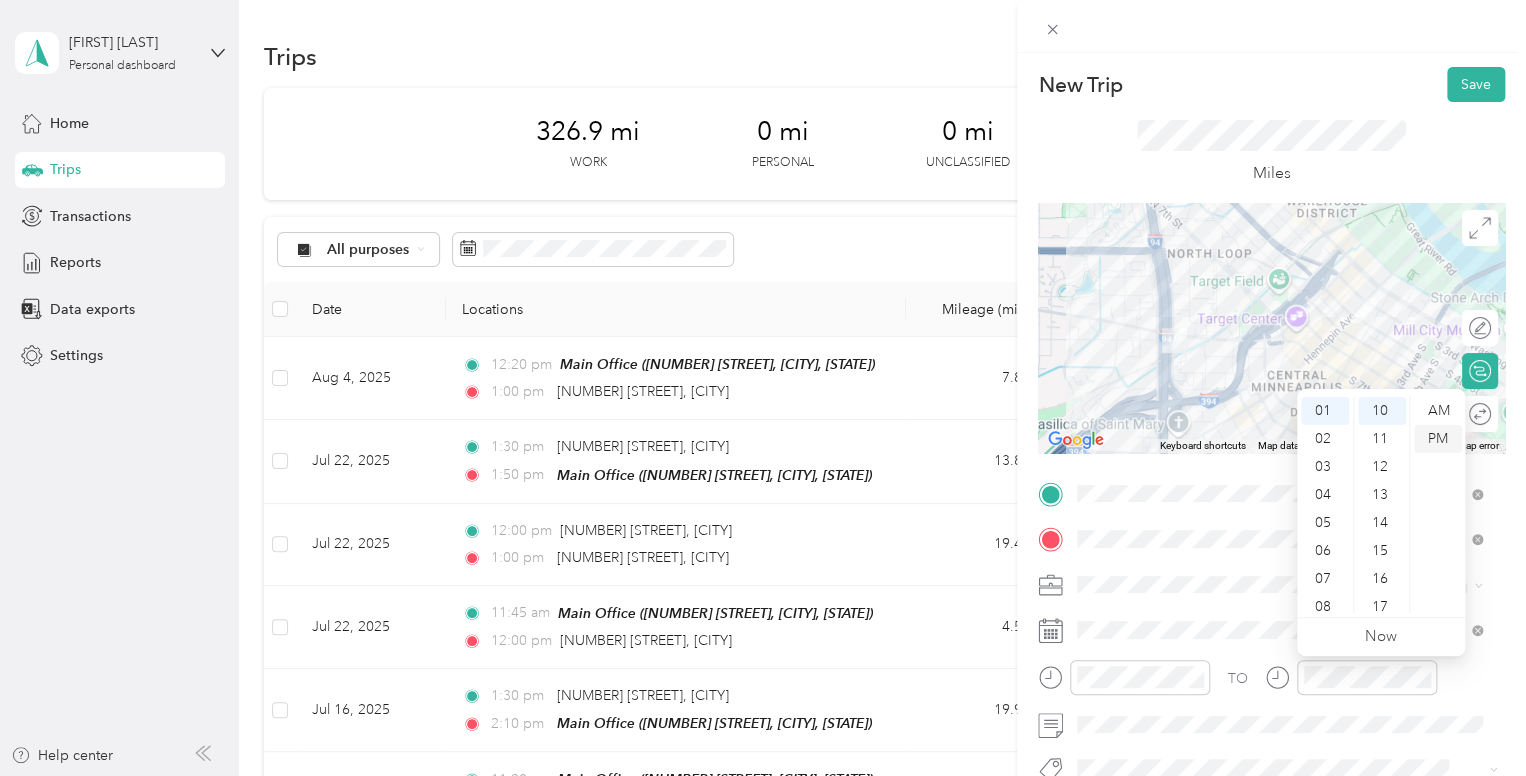 click on "PM" at bounding box center (1438, 439) 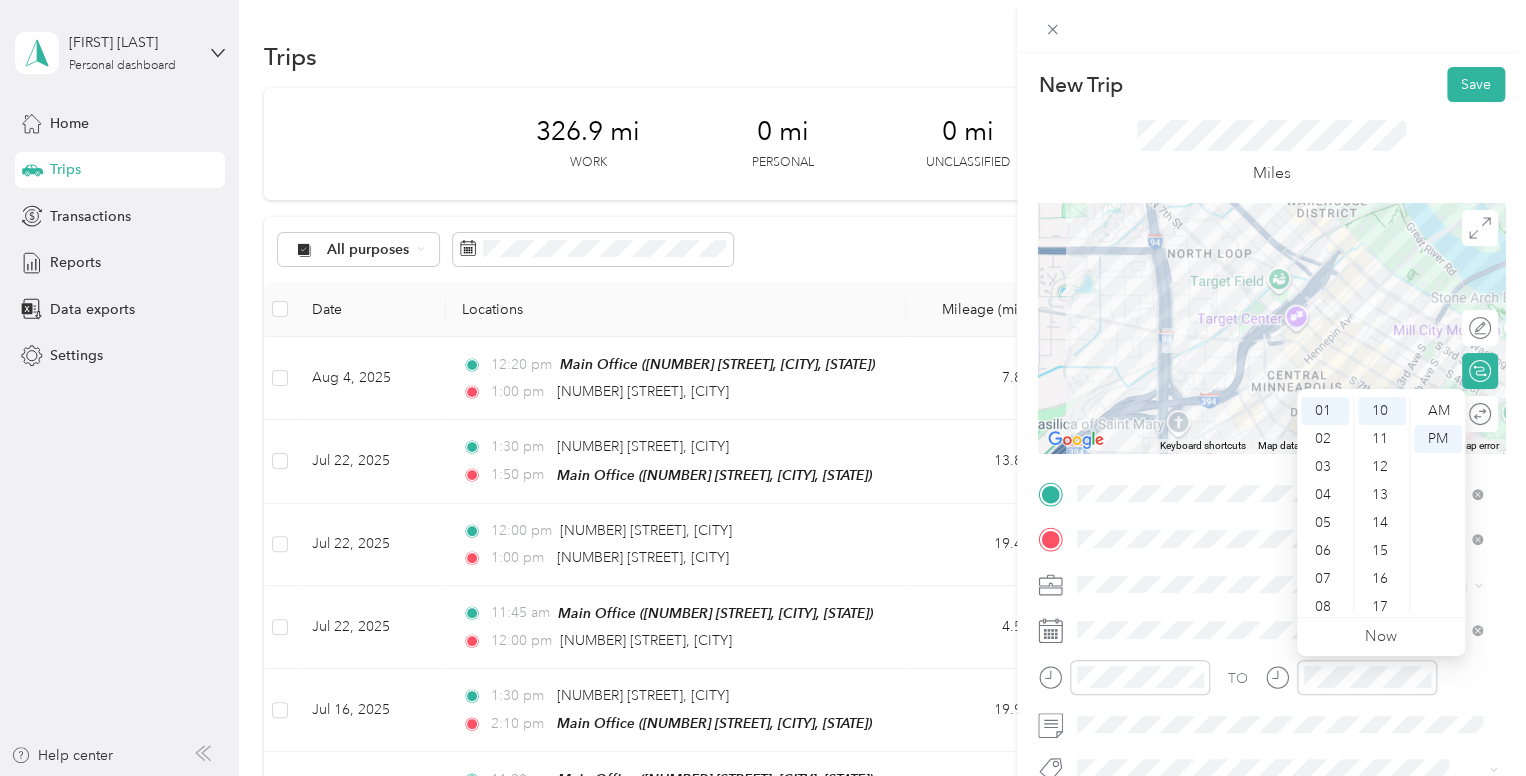 click on "New Trip Save" at bounding box center (1271, 84) 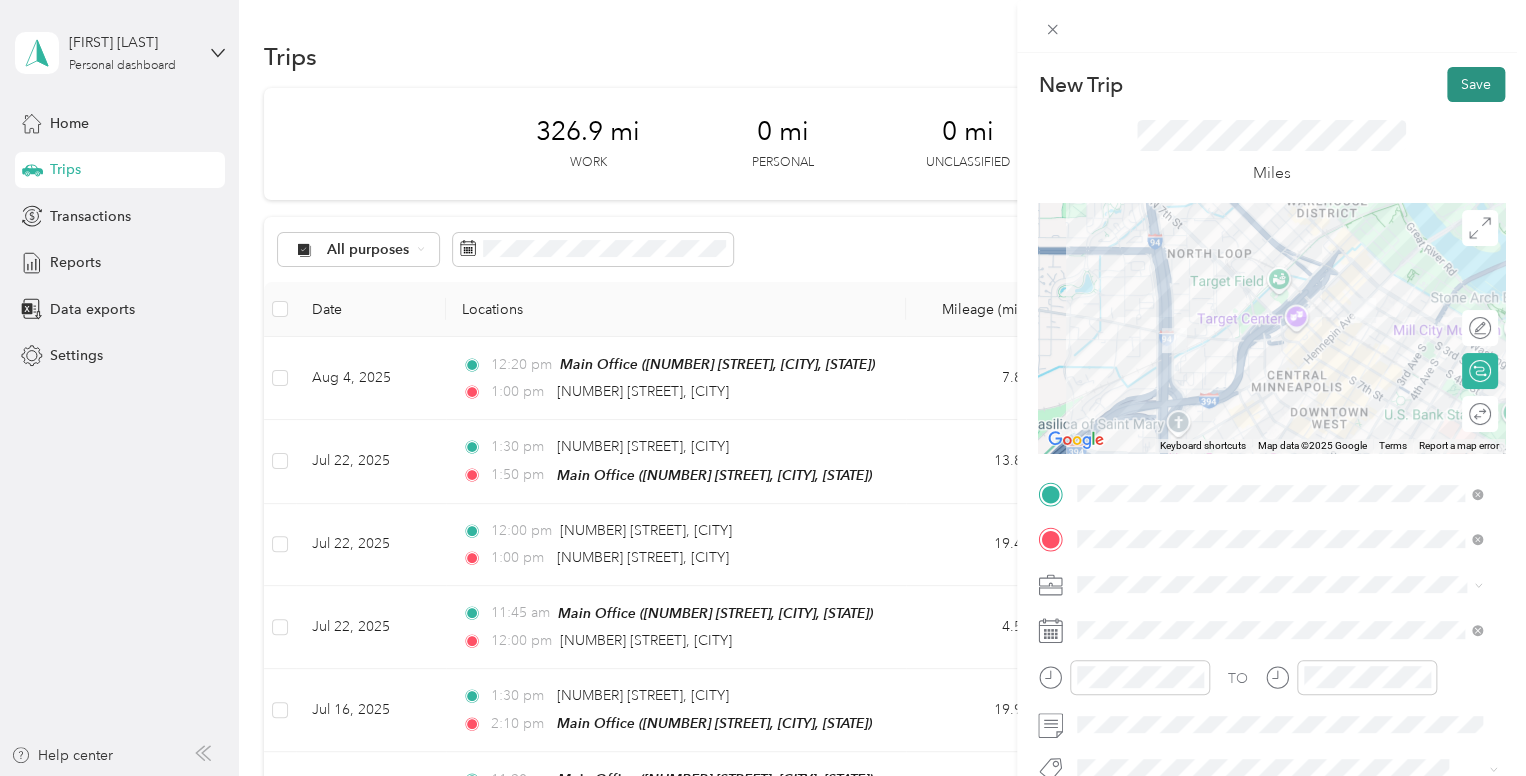 click on "Save" at bounding box center [1476, 84] 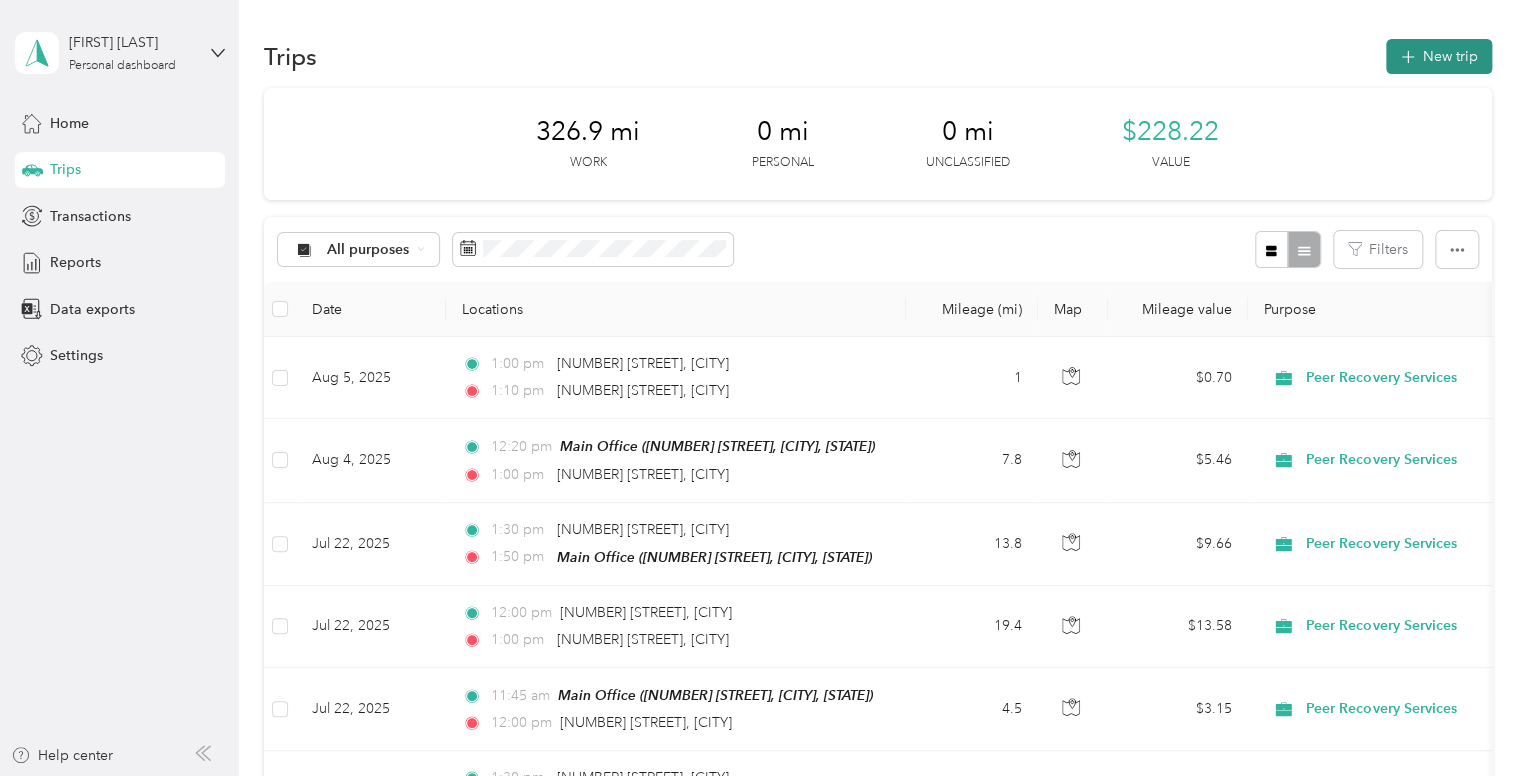 click on "New trip" at bounding box center [1439, 56] 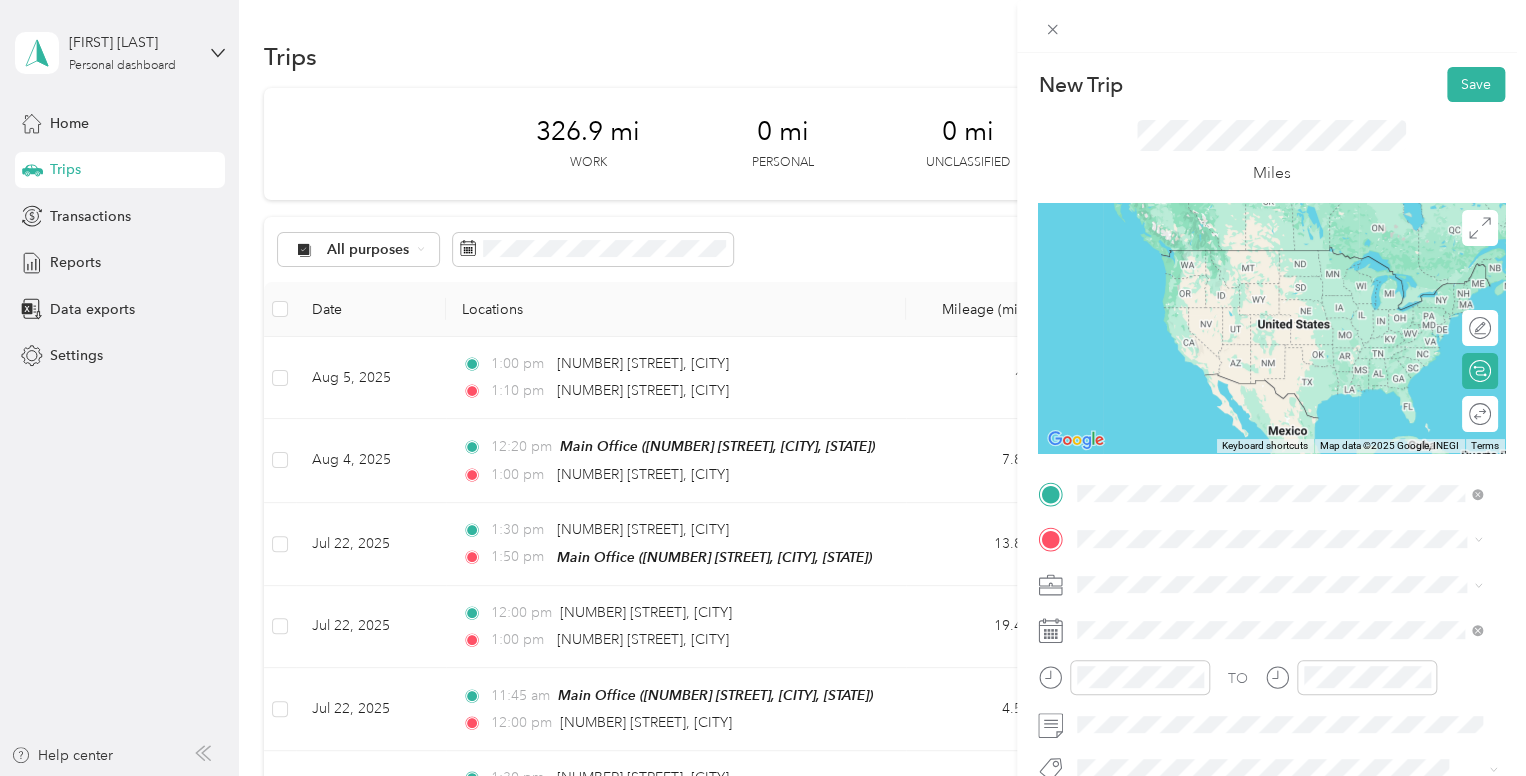 click on "[NUMBER] [STREET]
[CITY], [STATE] [POSTAL_CODE], [COUNTRY]" at bounding box center [1259, 258] 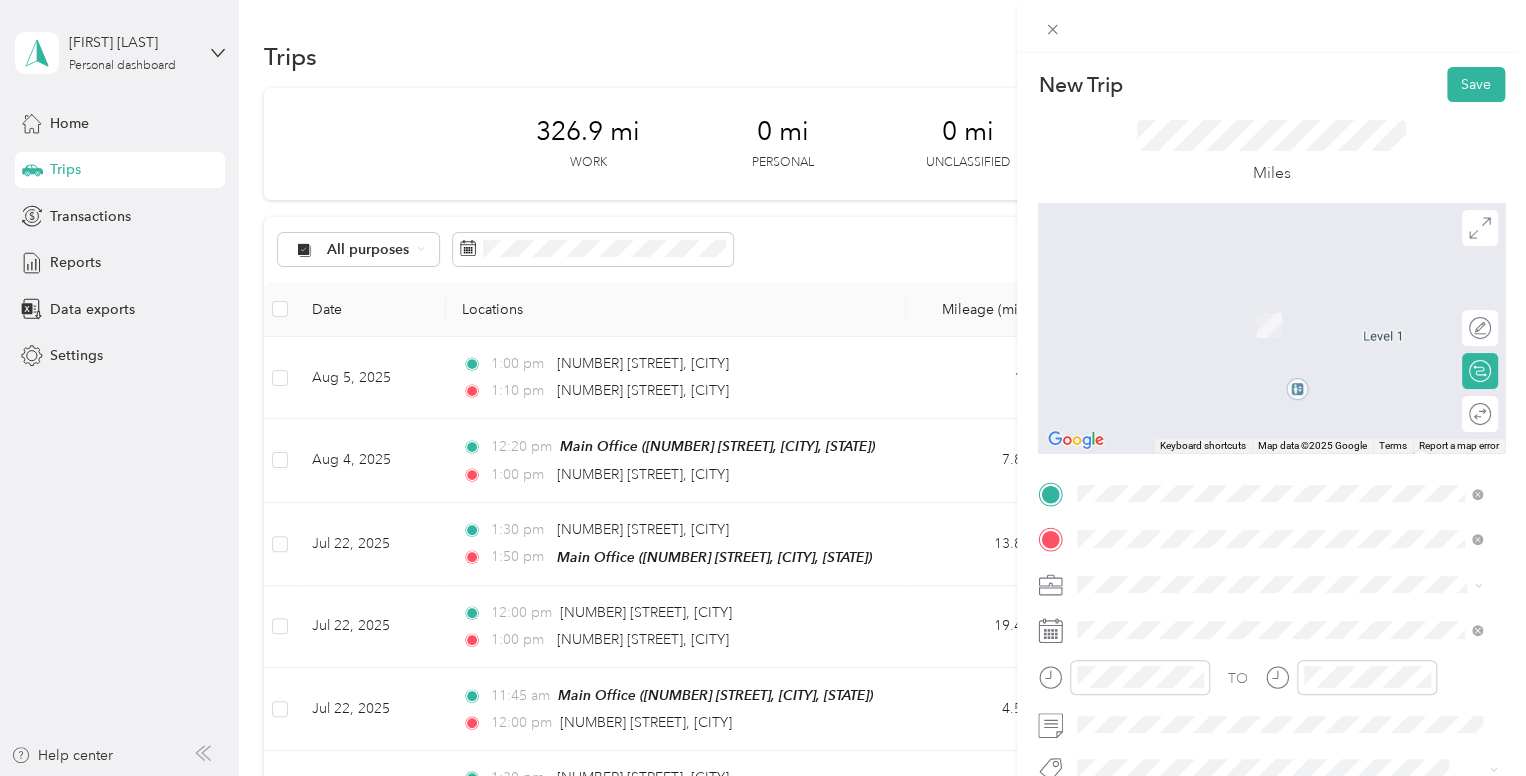 click on "[NUMBER] [STREET]
[CITY], [STATE] [POSTAL_CODE], [COUNTRY]" at bounding box center [1259, 304] 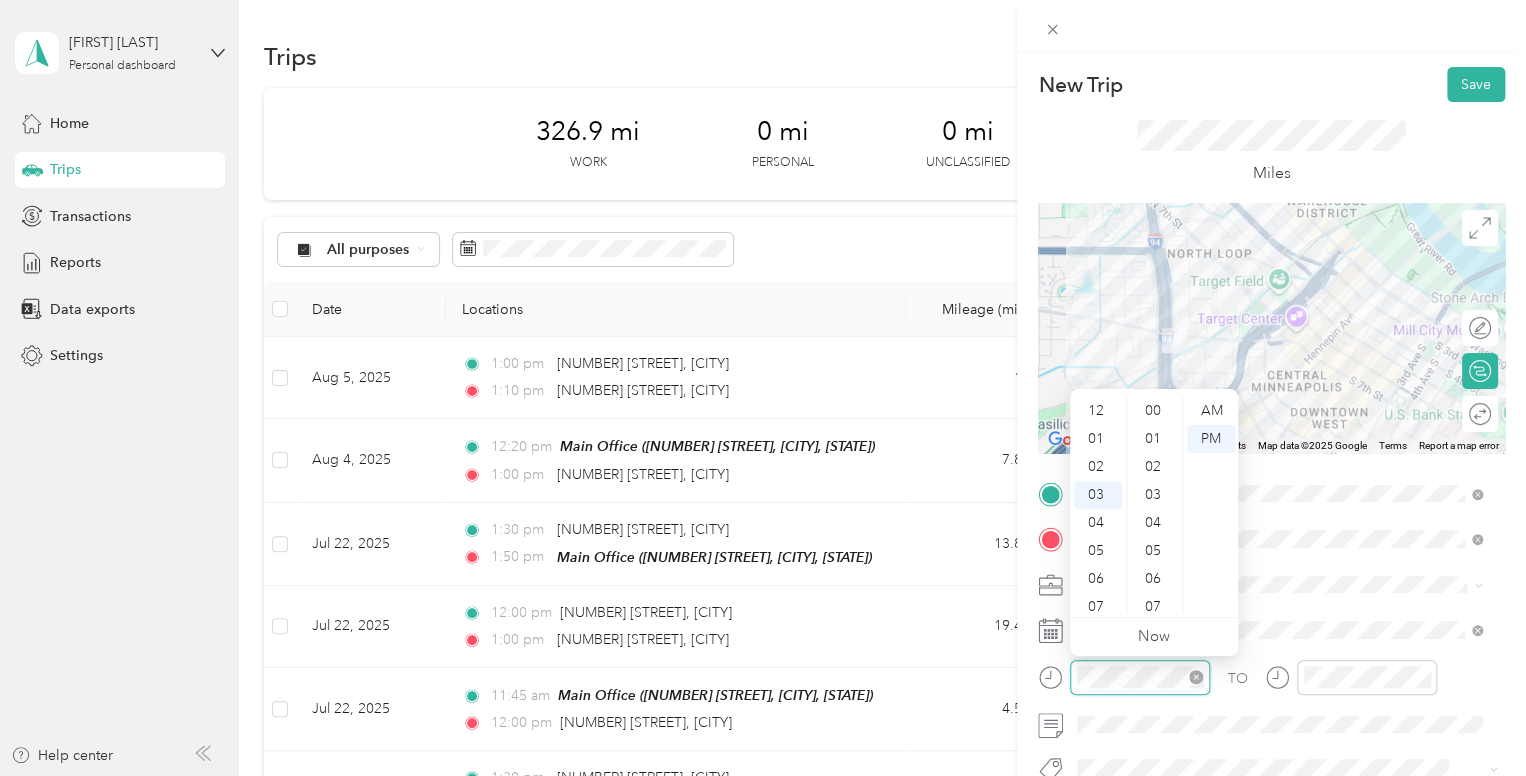 scroll, scrollTop: 700, scrollLeft: 0, axis: vertical 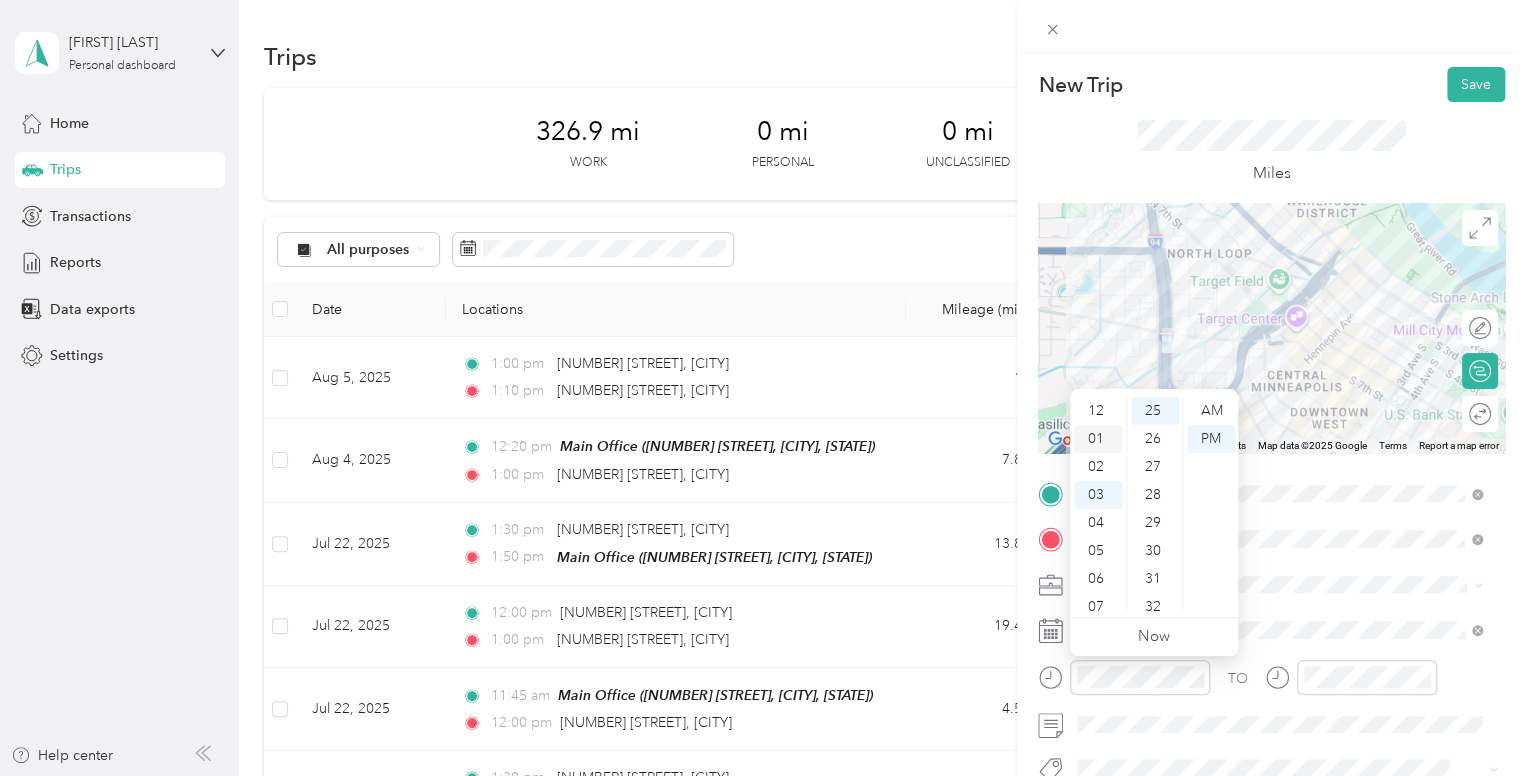 click on "01" at bounding box center (1098, 439) 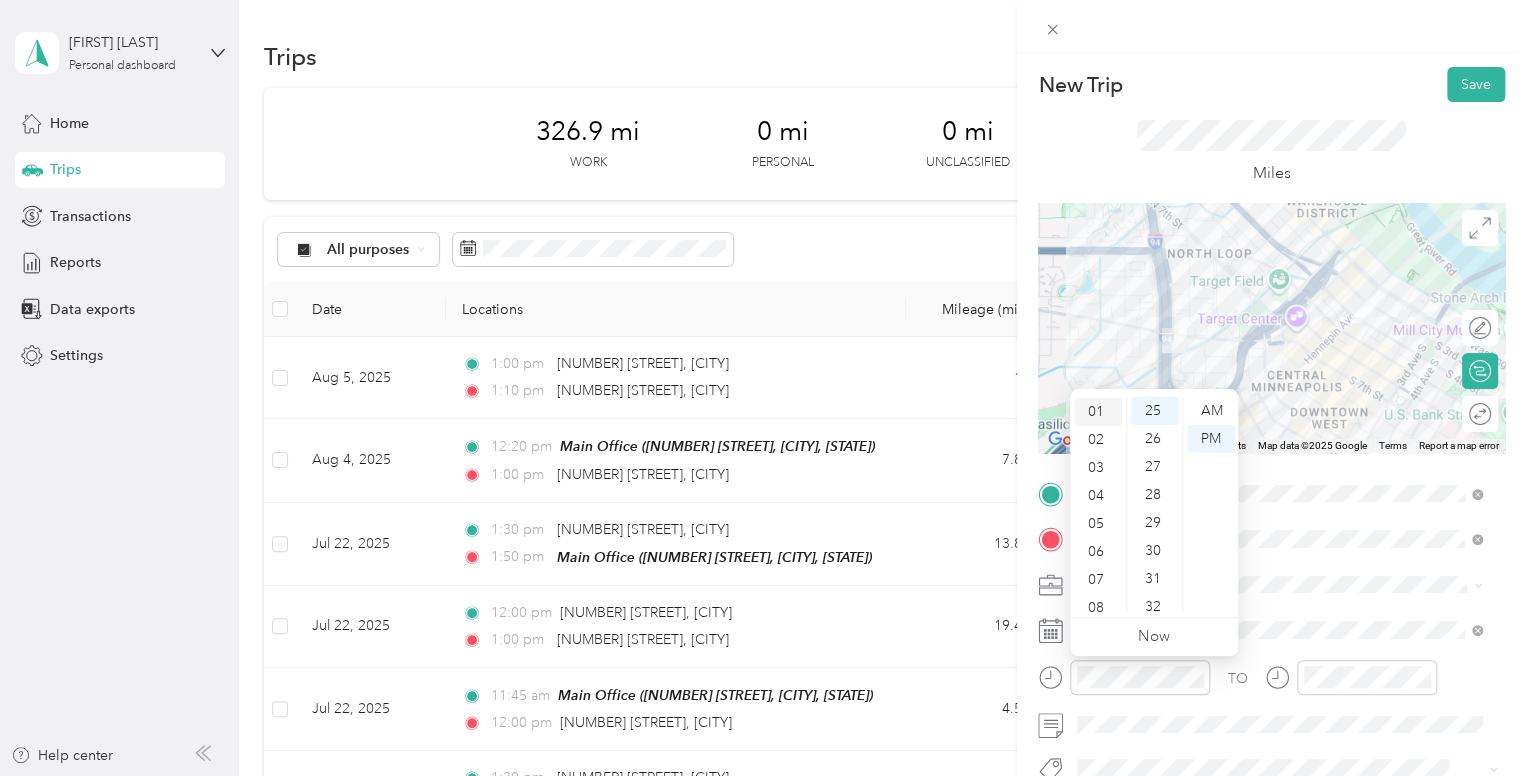 scroll, scrollTop: 28, scrollLeft: 0, axis: vertical 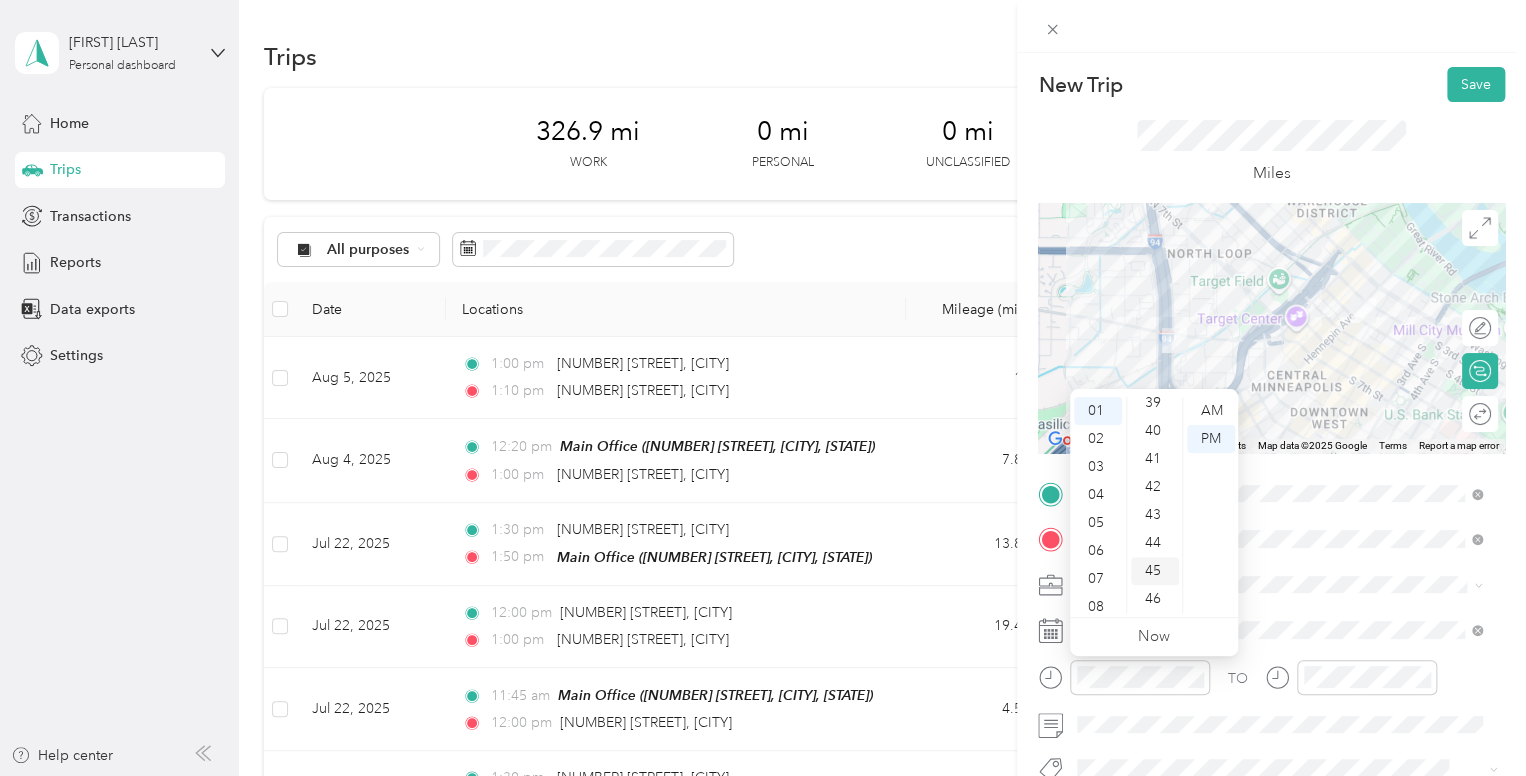 click on "45" at bounding box center (1155, 571) 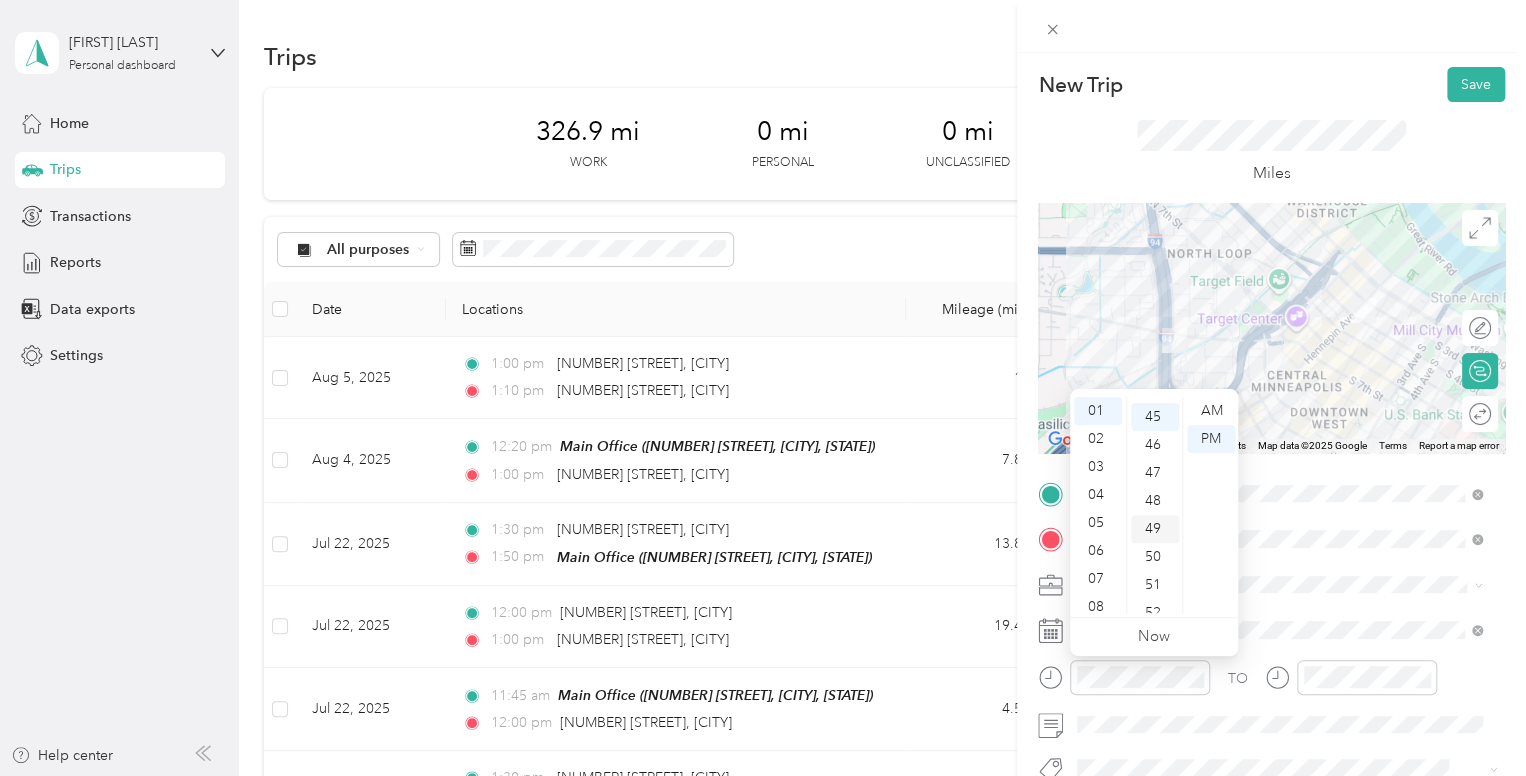 scroll, scrollTop: 1260, scrollLeft: 0, axis: vertical 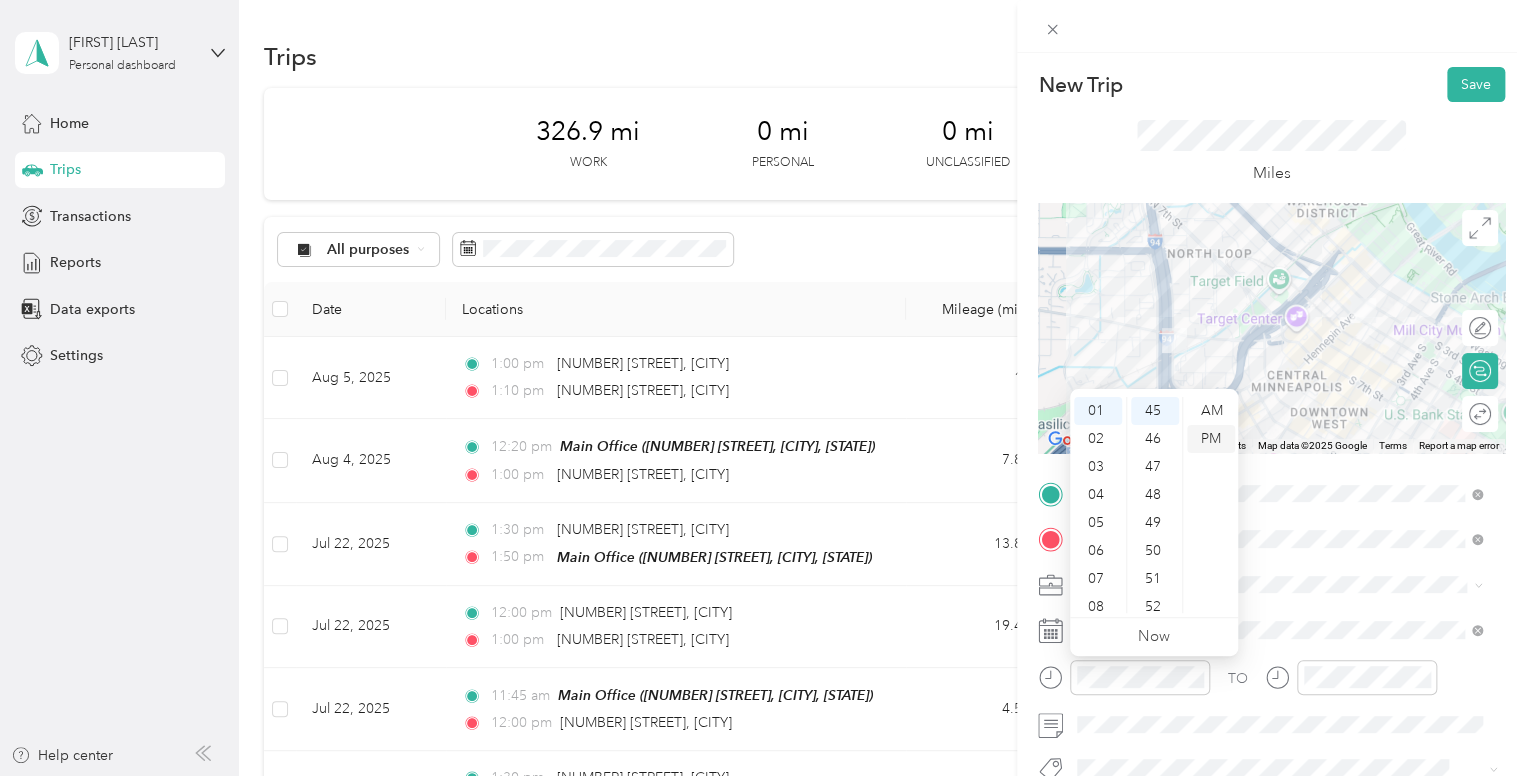 click on "PM" at bounding box center (1211, 439) 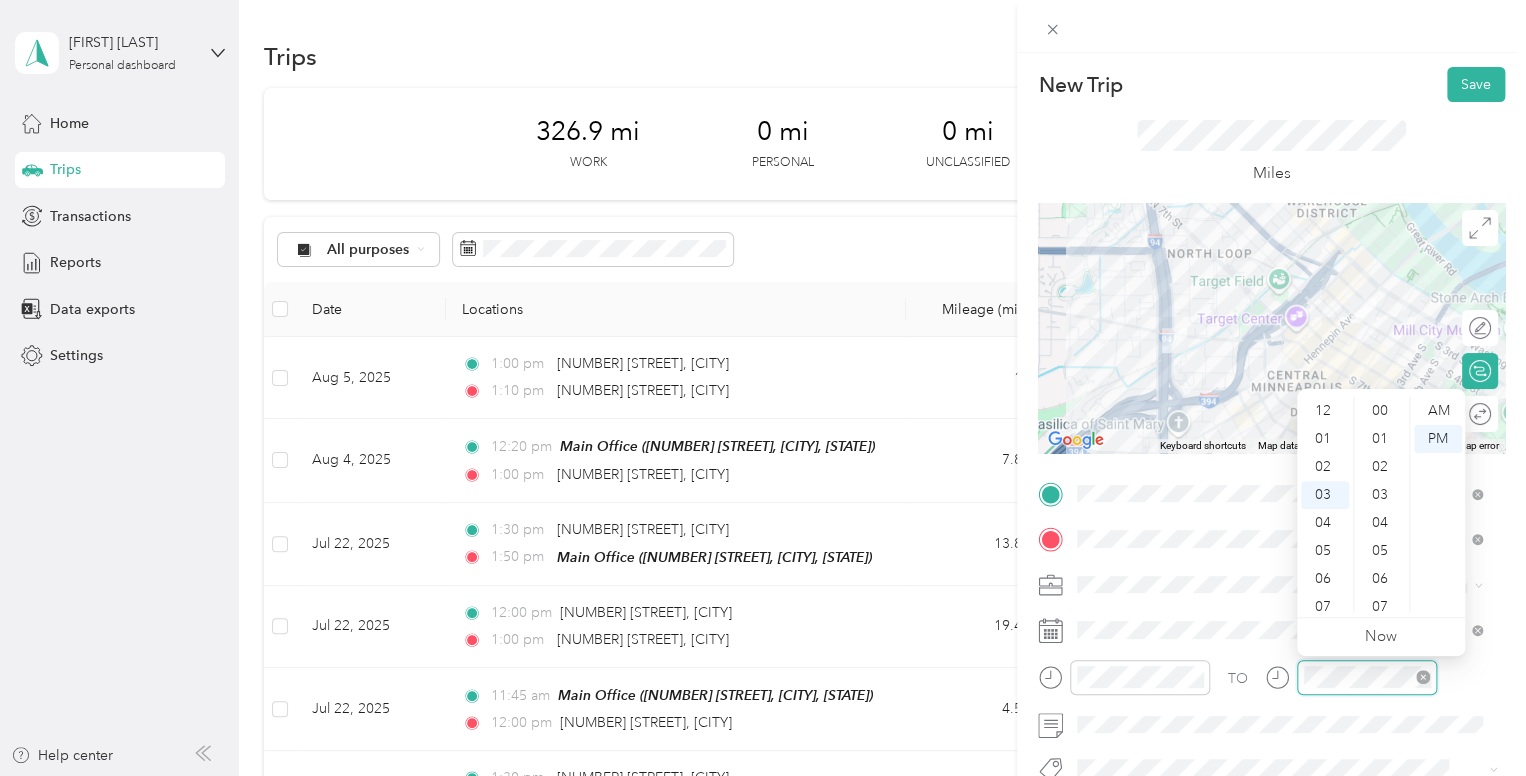 scroll, scrollTop: 84, scrollLeft: 0, axis: vertical 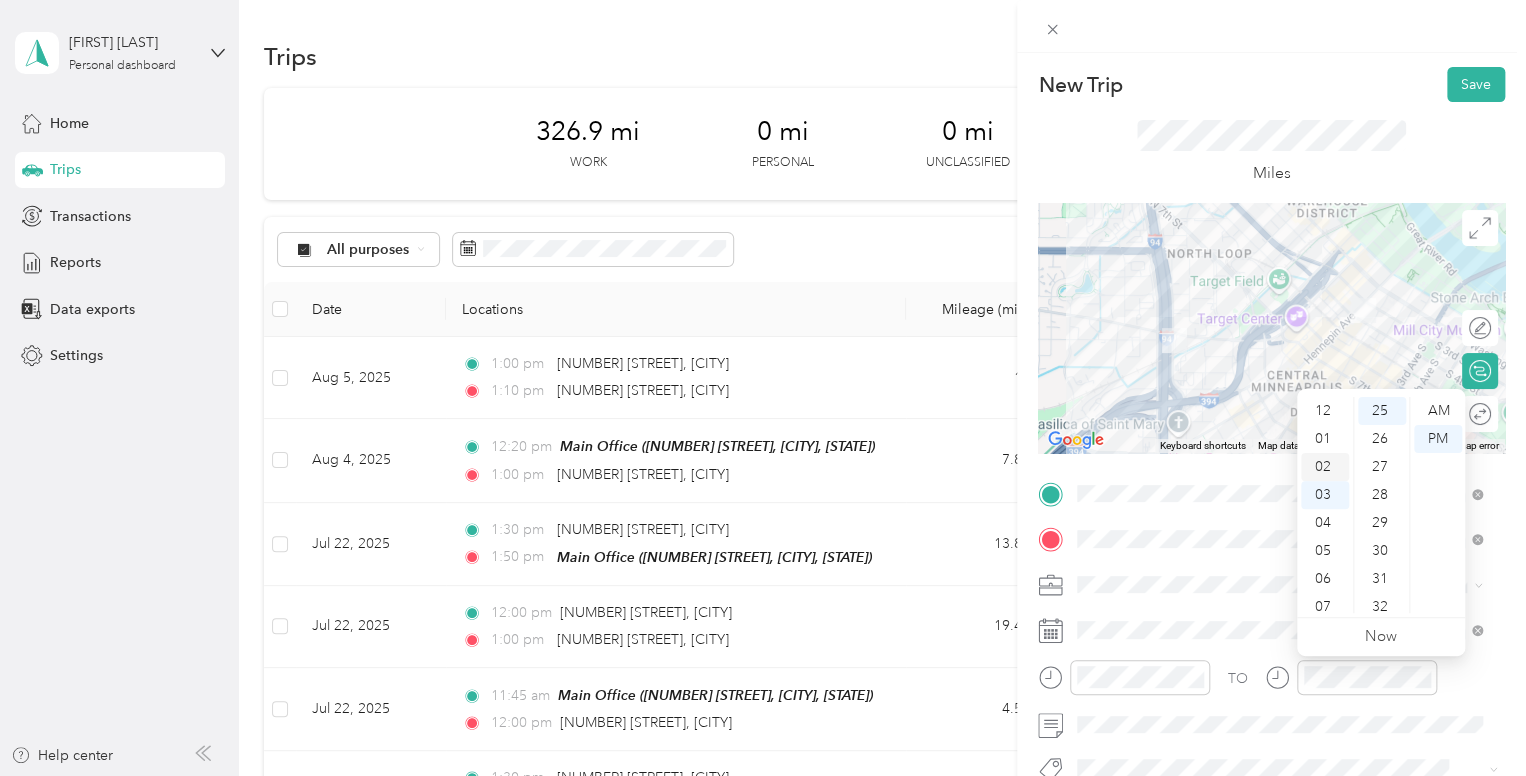 click on "02" at bounding box center (1325, 467) 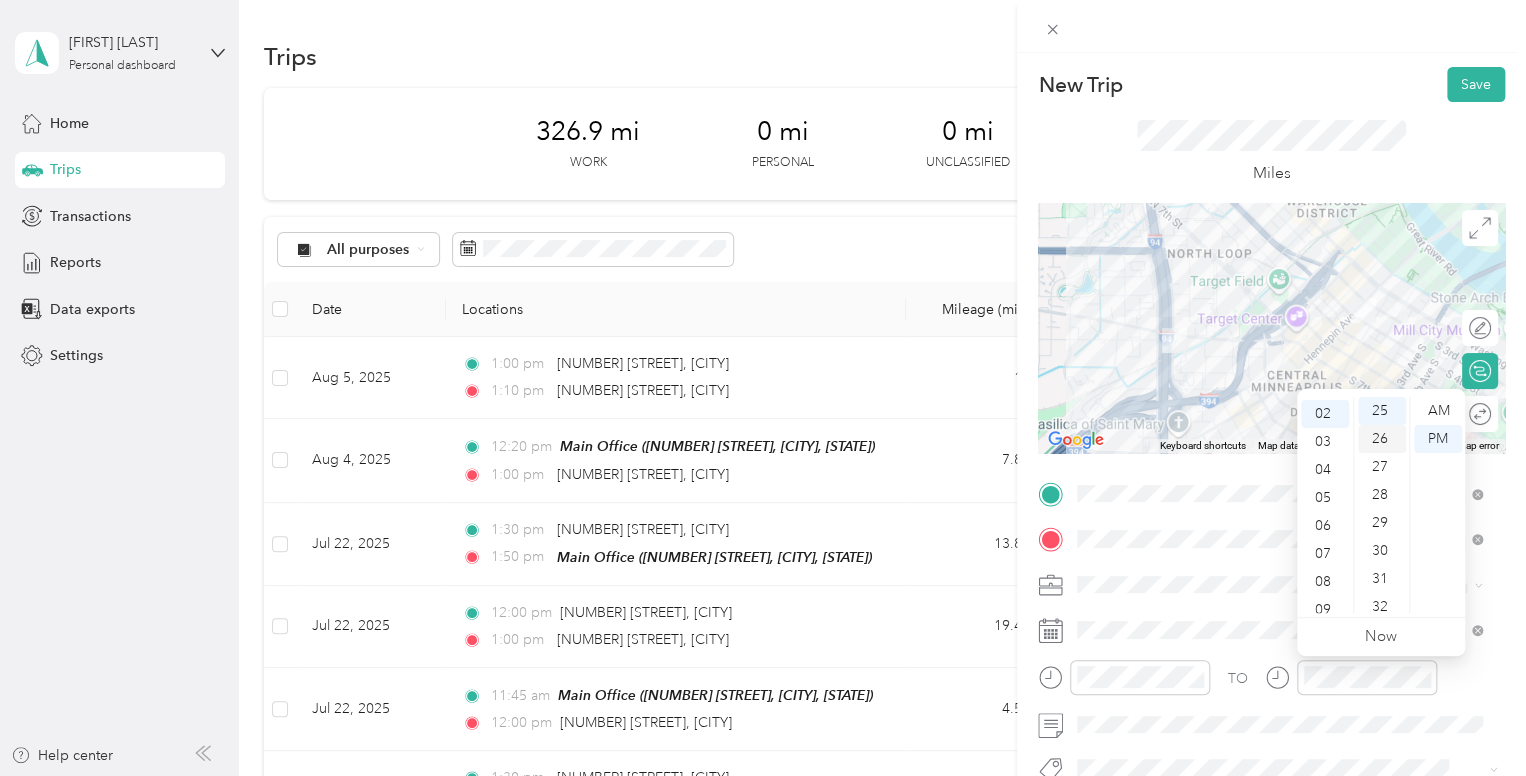 scroll, scrollTop: 56, scrollLeft: 0, axis: vertical 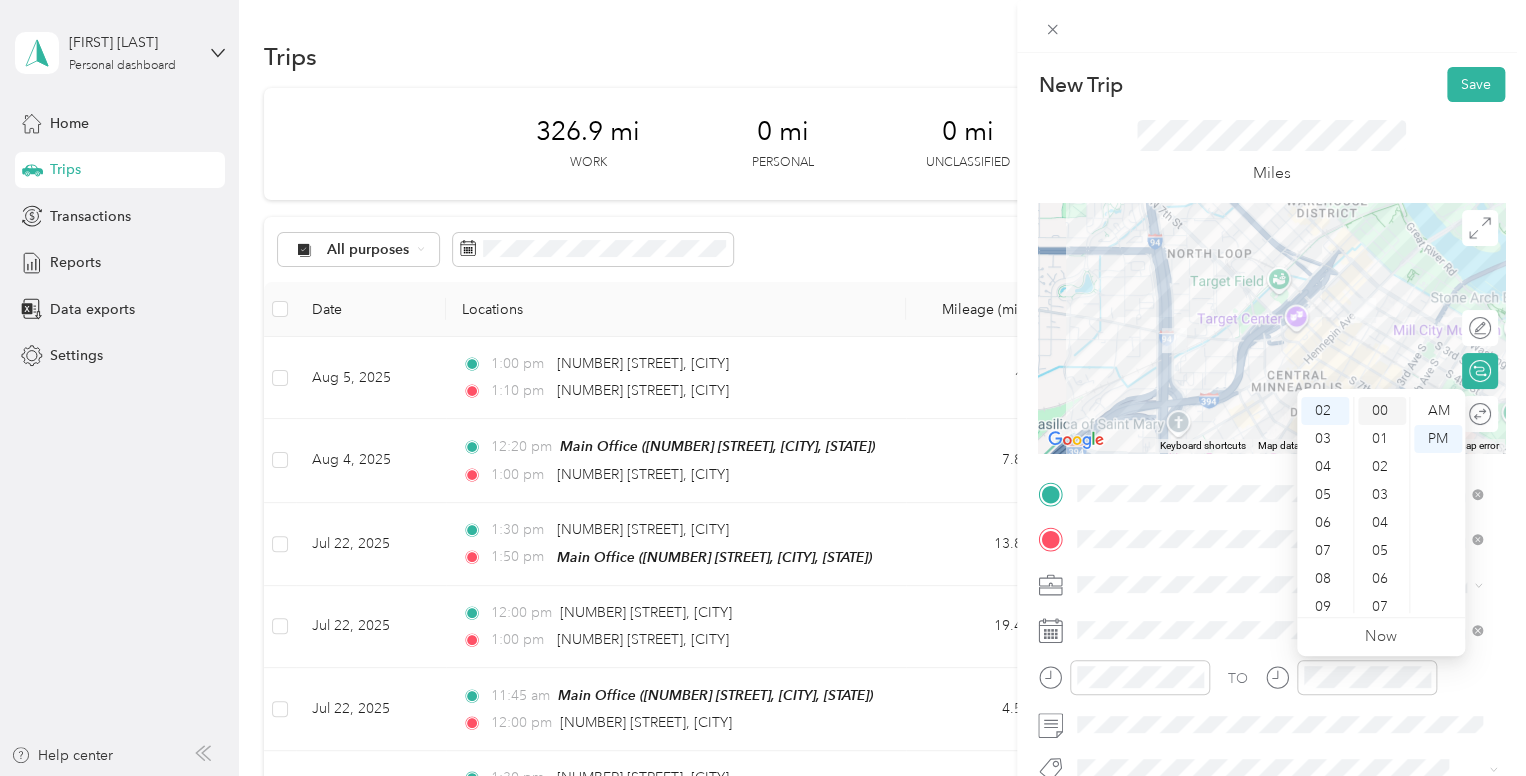 click on "00" at bounding box center [1382, 411] 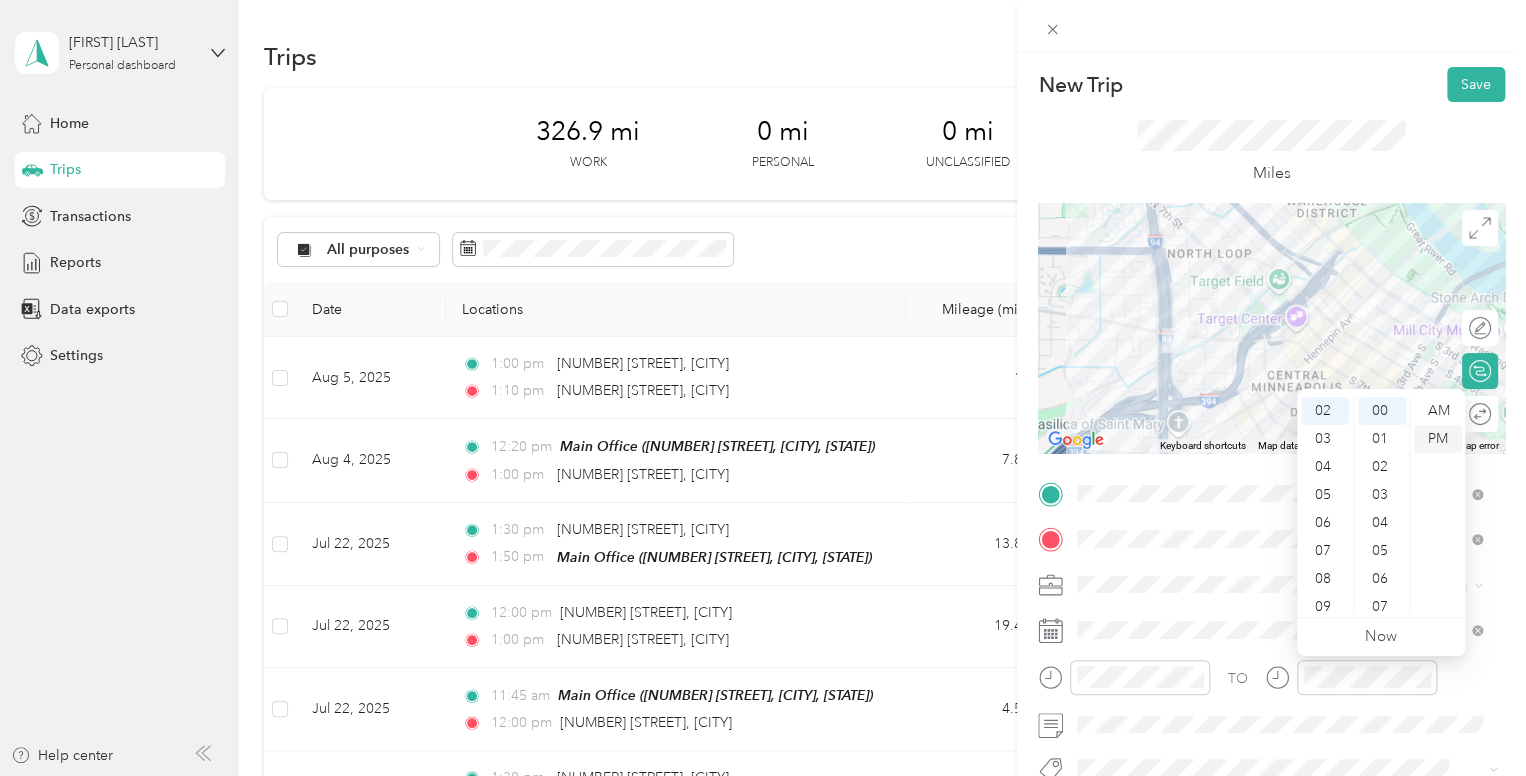 click on "PM" at bounding box center [1438, 439] 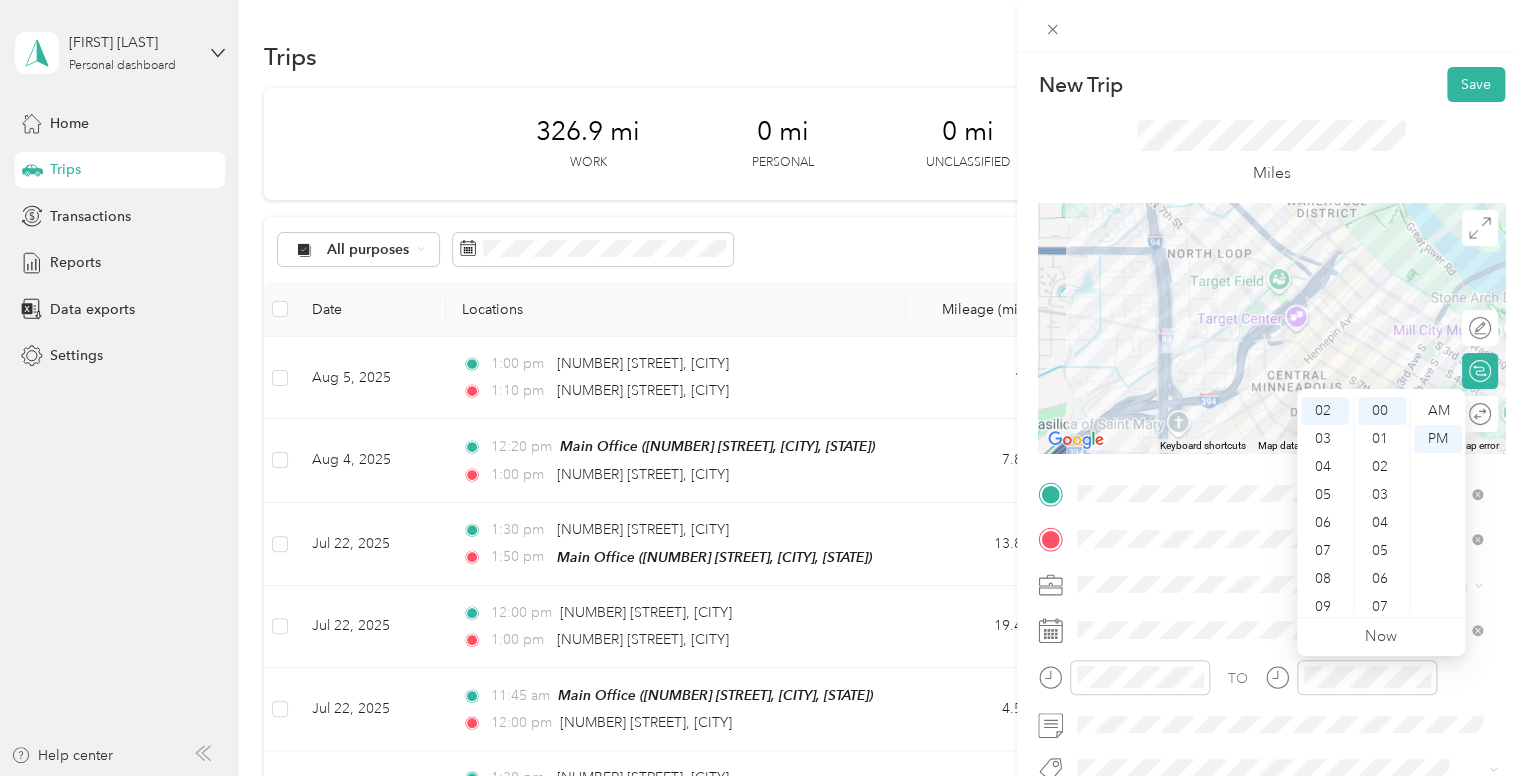 click on "Miles" at bounding box center (1272, 153) 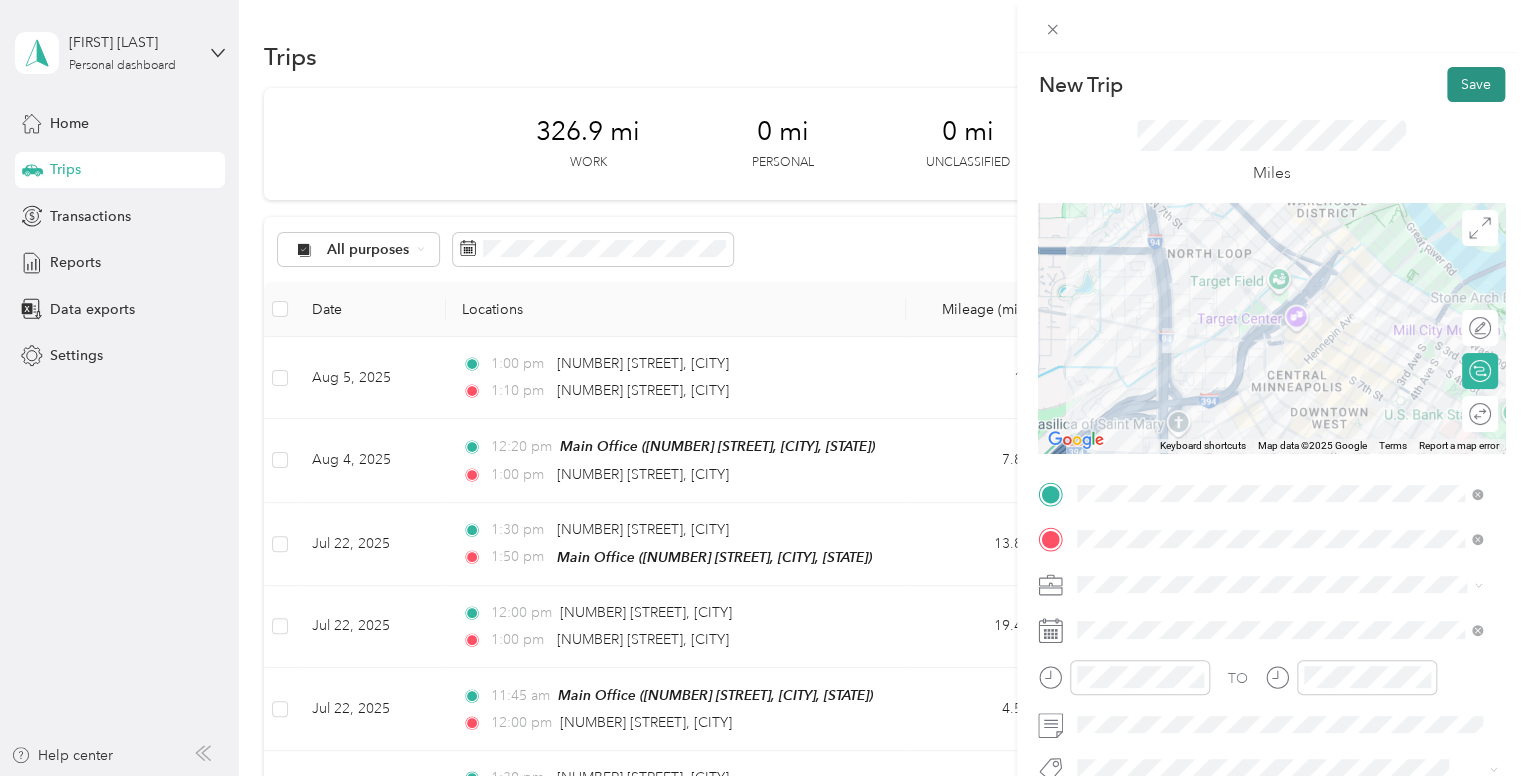 click on "Save" at bounding box center (1476, 84) 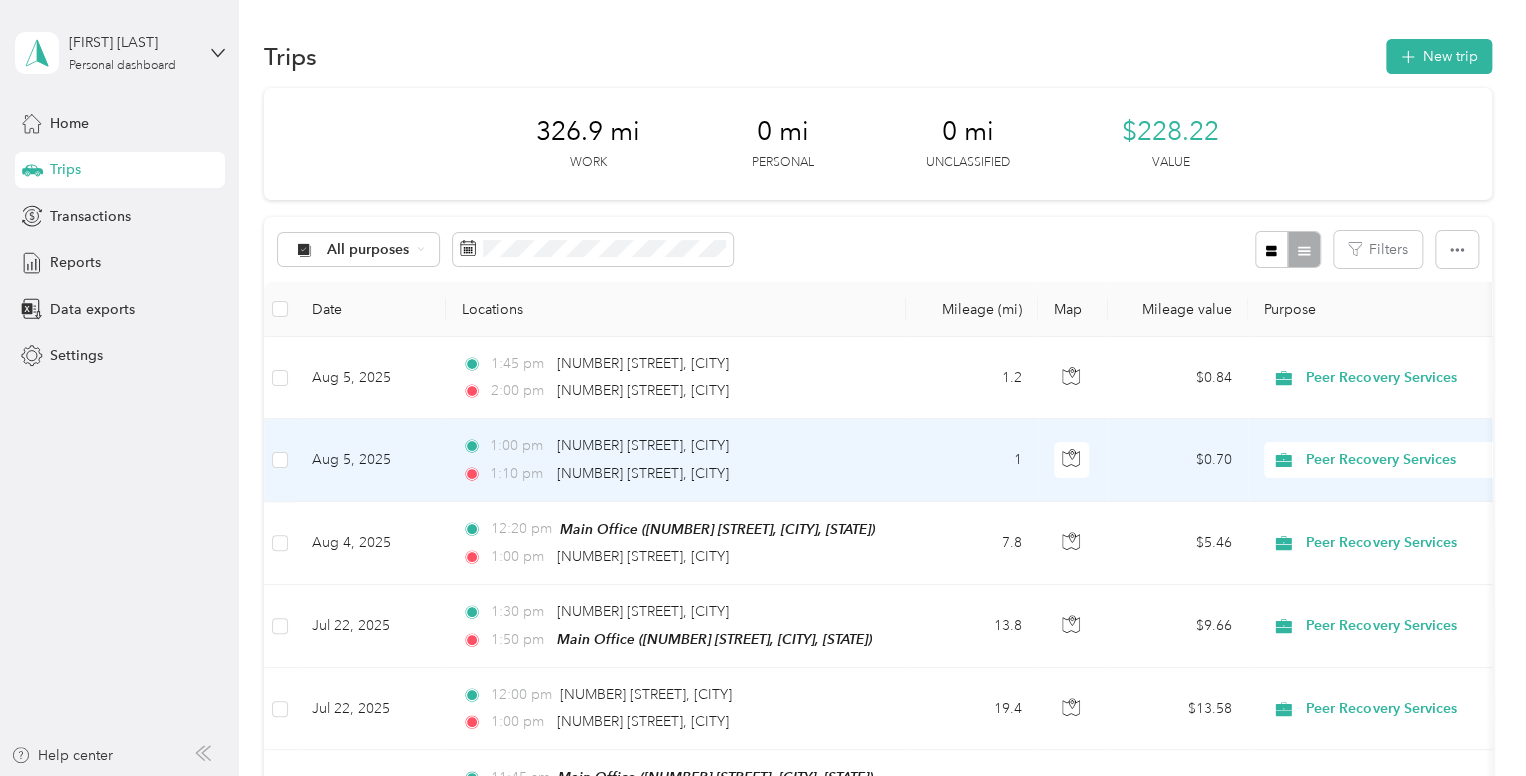 click on "Aug 5, 2025" at bounding box center (371, 460) 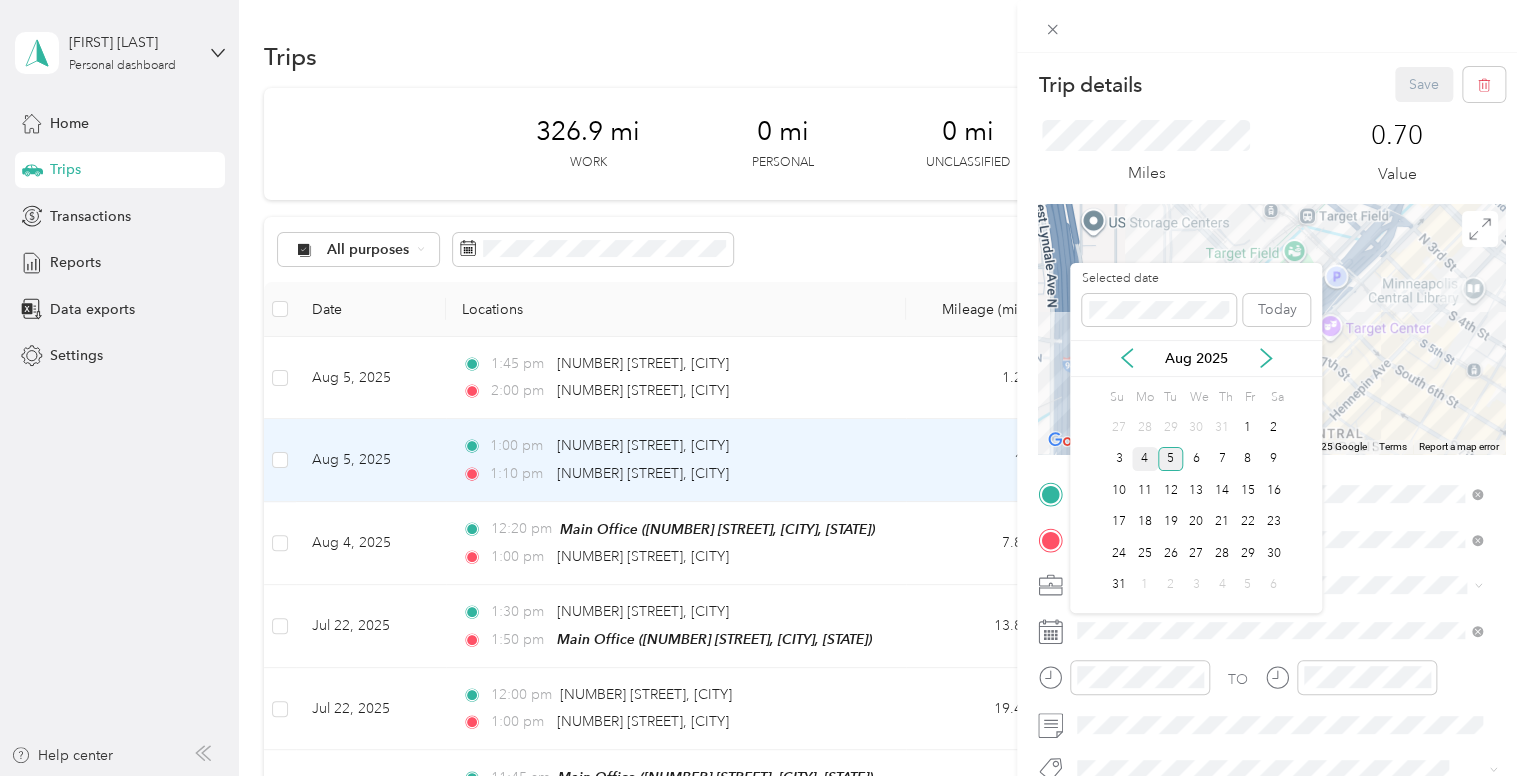 click on "4" at bounding box center (1145, 459) 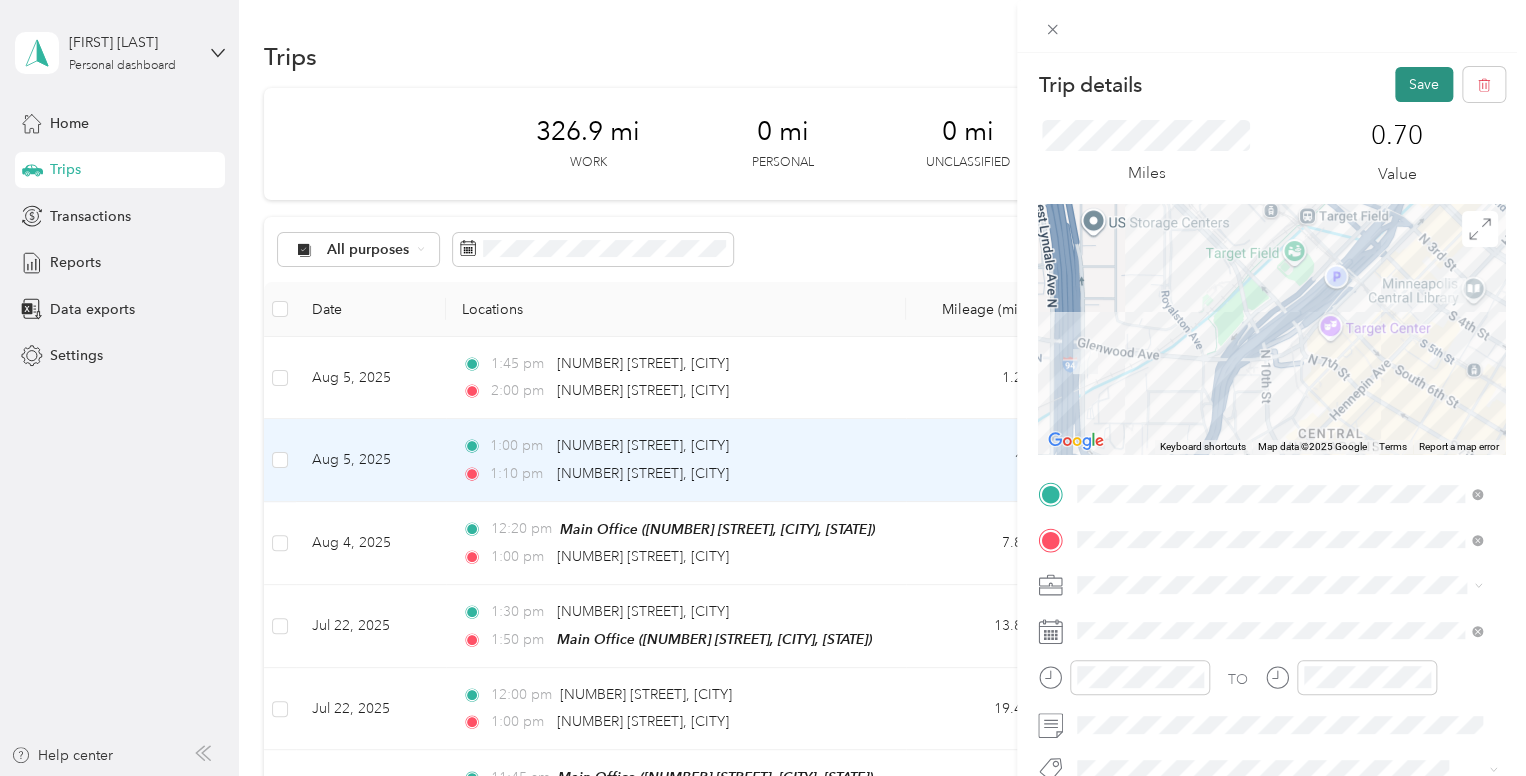 click on "Save" at bounding box center [1424, 84] 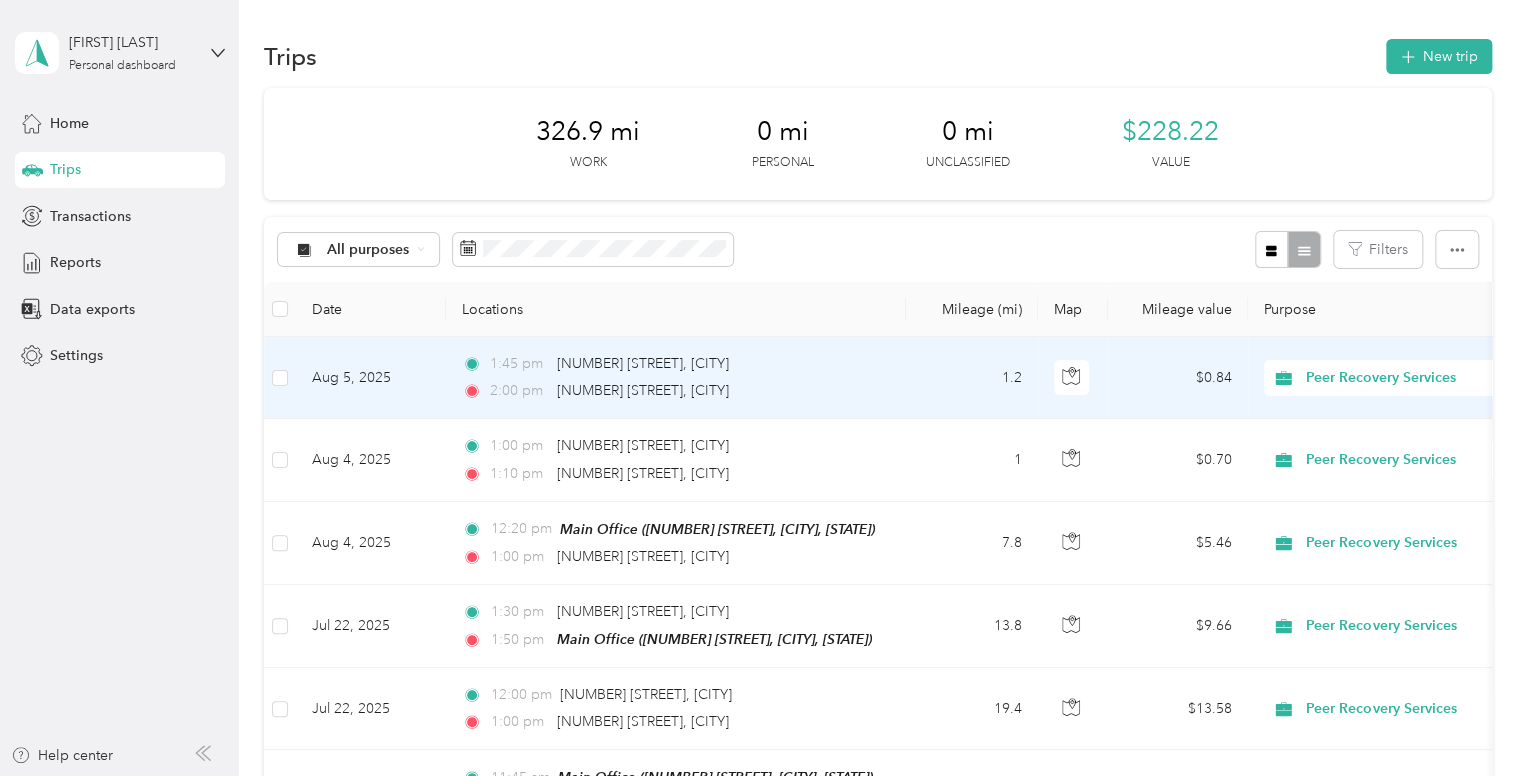 click on "Aug 5, 2025" at bounding box center [371, 378] 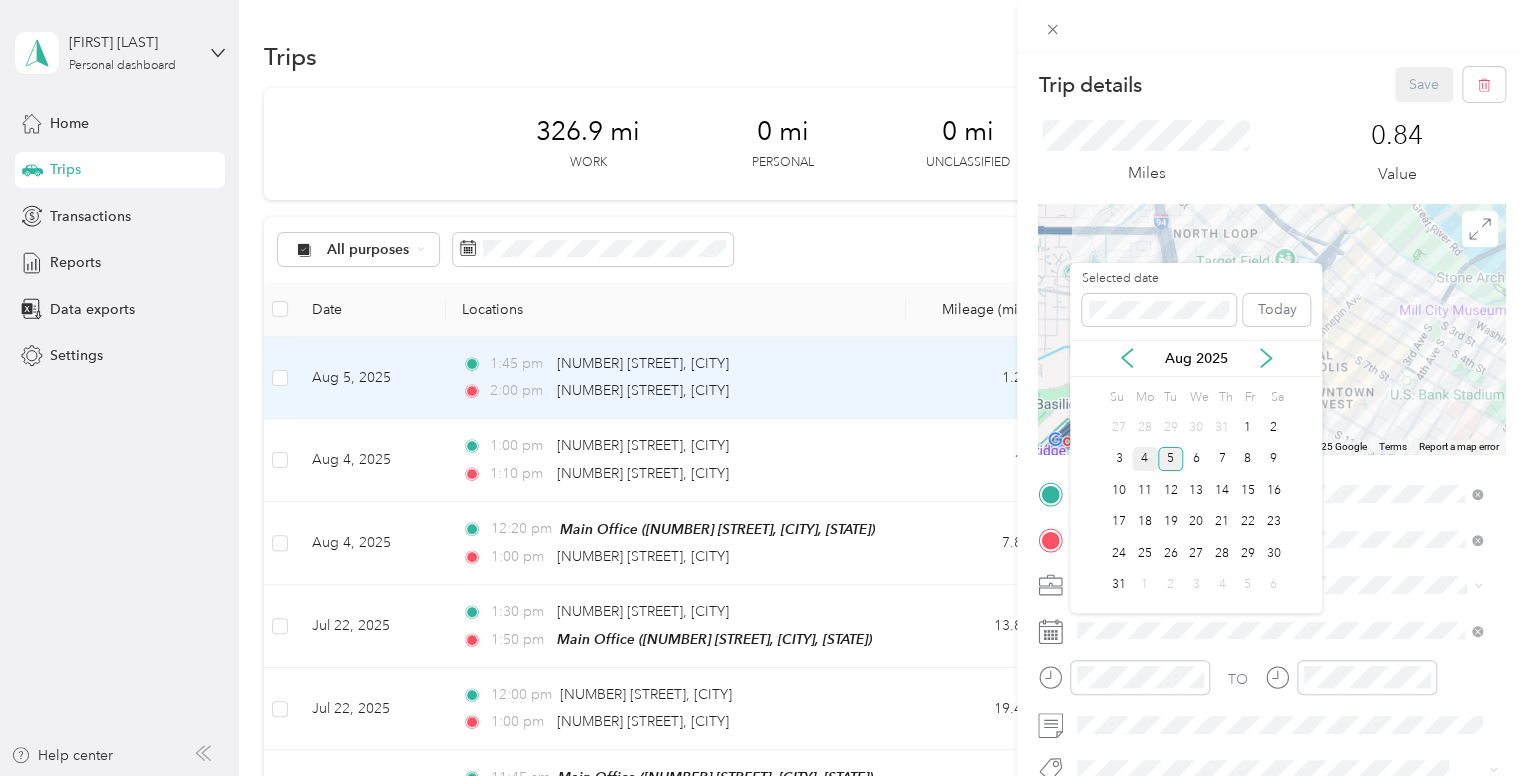 click on "4" at bounding box center (1145, 459) 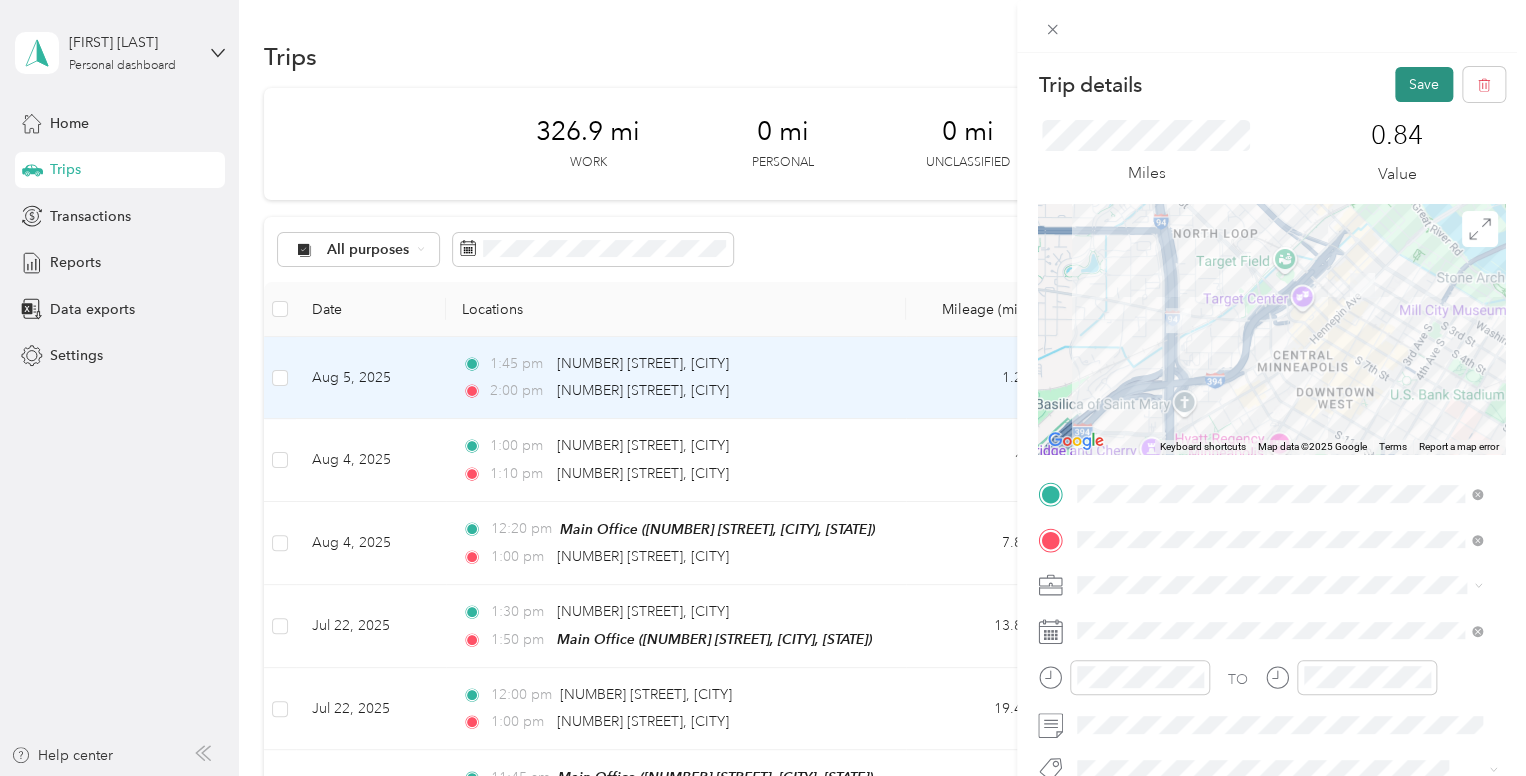 click on "Save" at bounding box center (1424, 84) 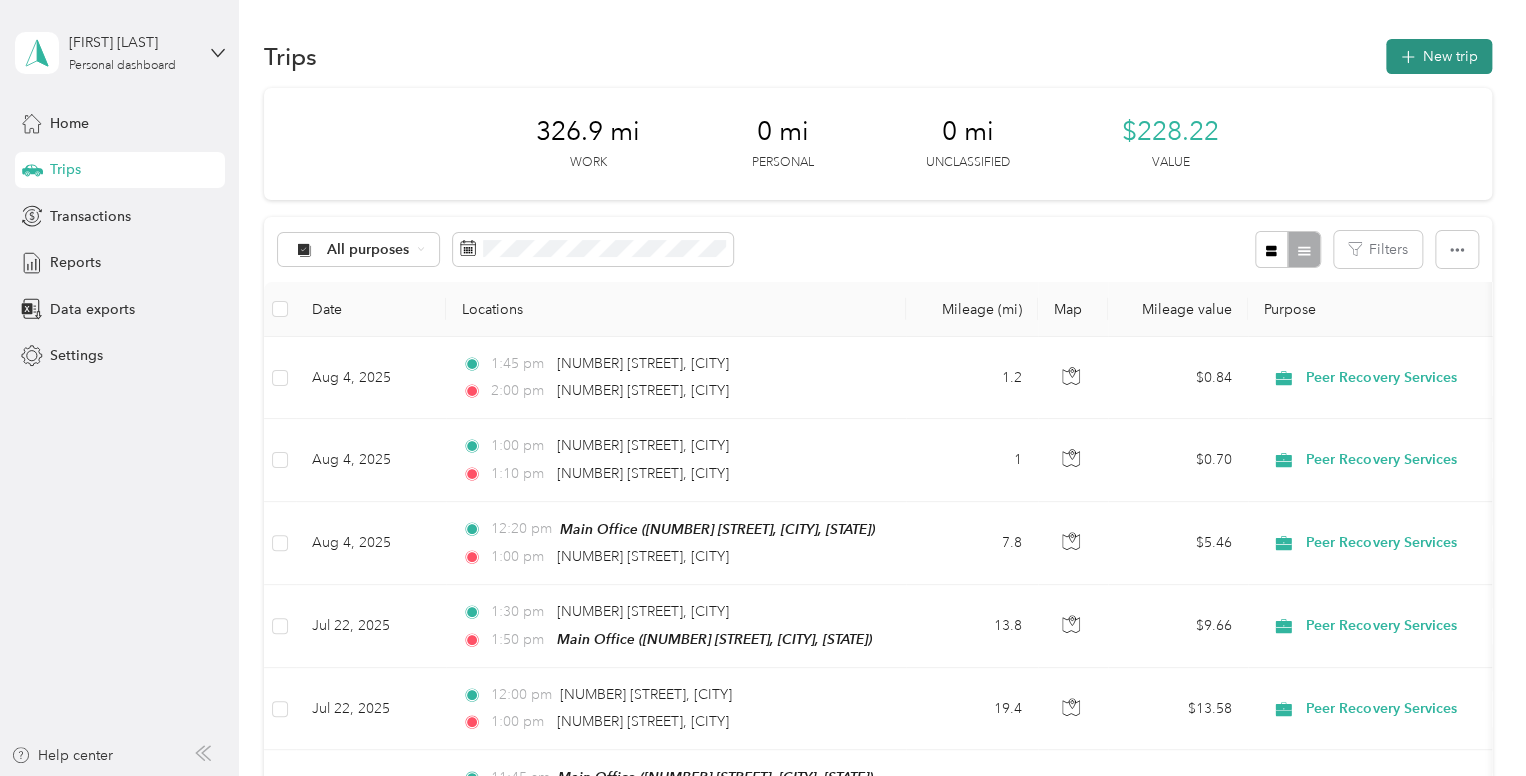 click on "New trip" at bounding box center (1439, 56) 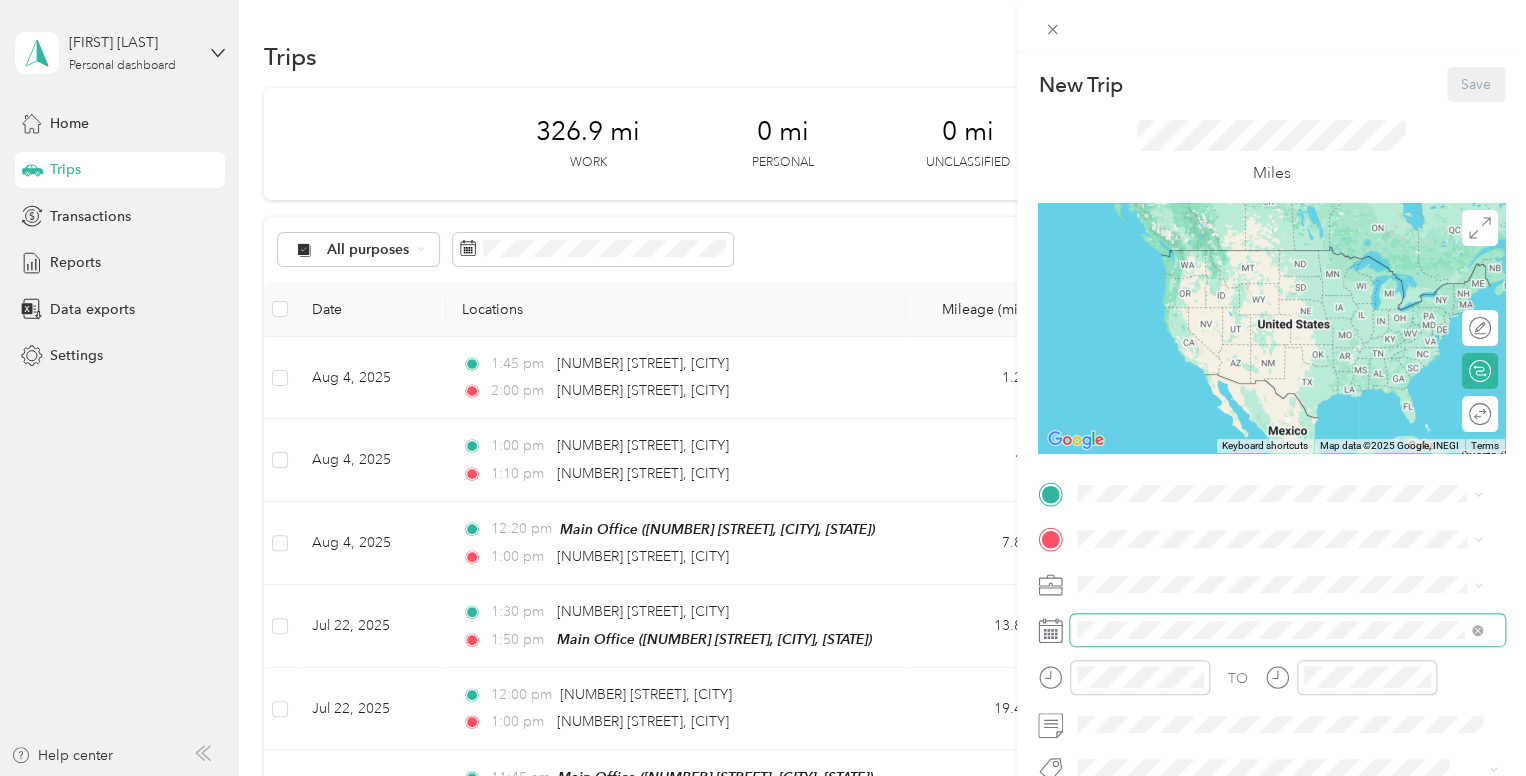 click at bounding box center [1287, 630] 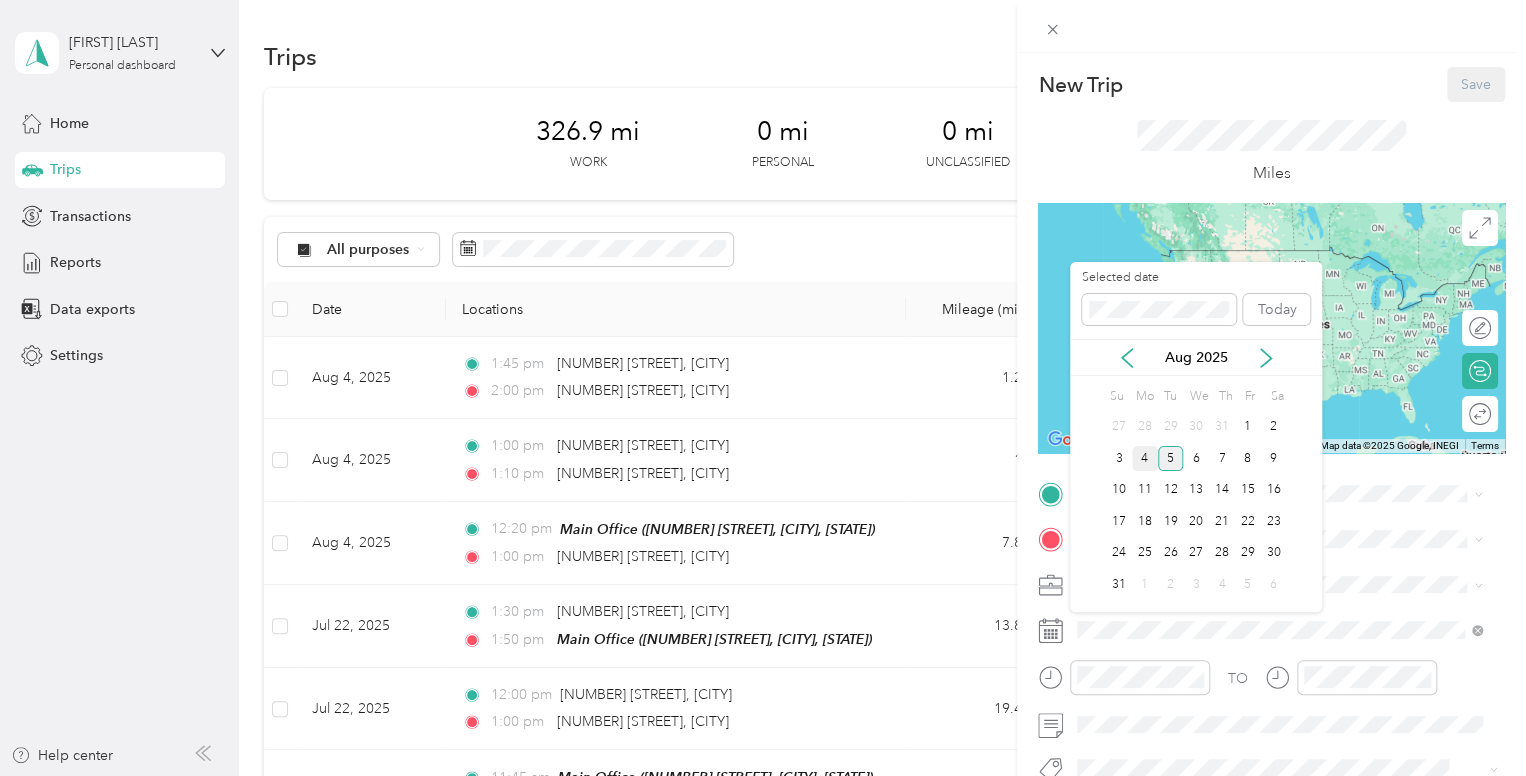 click on "4" at bounding box center (1145, 458) 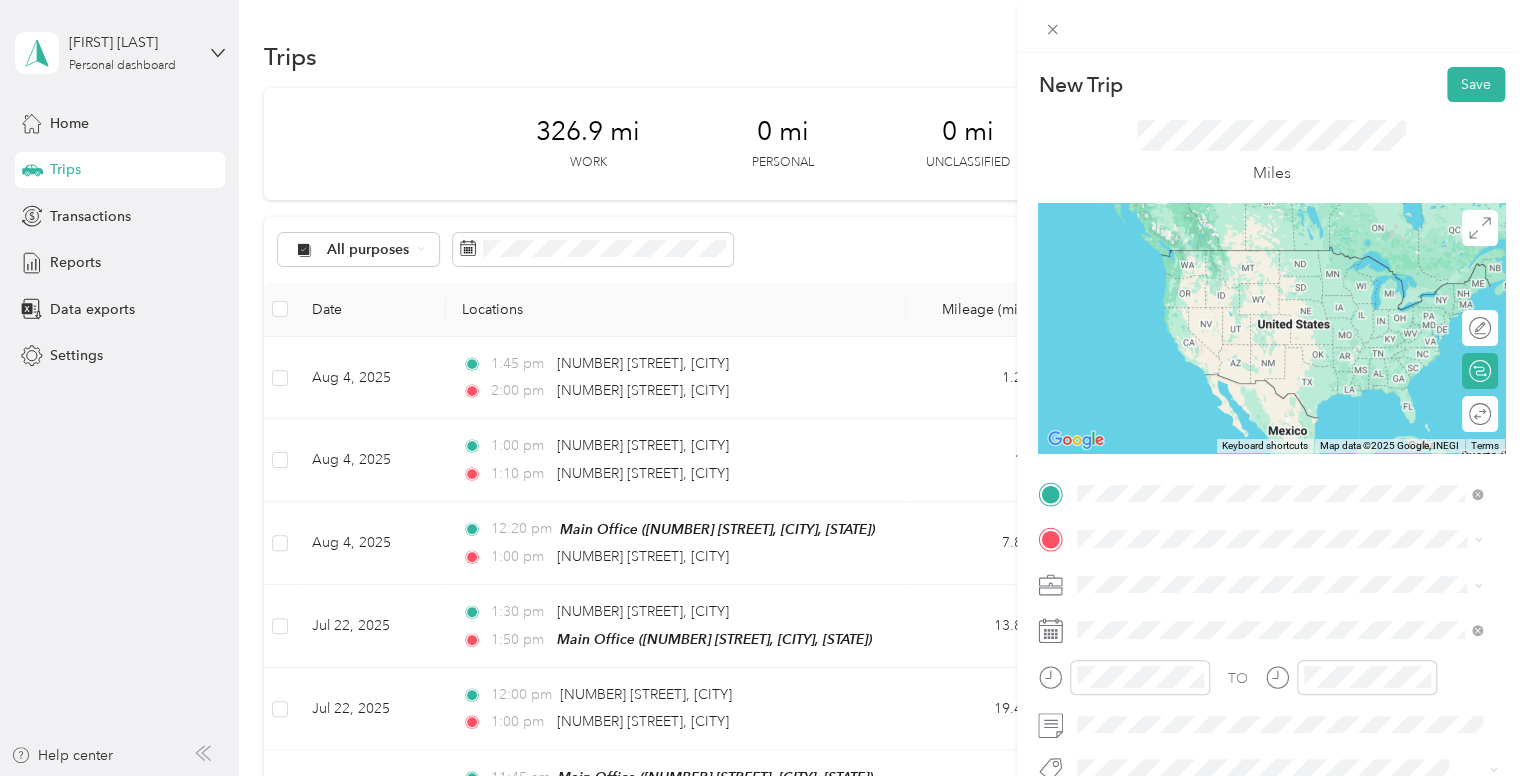click on "[NUMBER] [STREET]
[CITY], [STATE] [POSTAL_CODE], [COUNTRY]" at bounding box center [1279, 259] 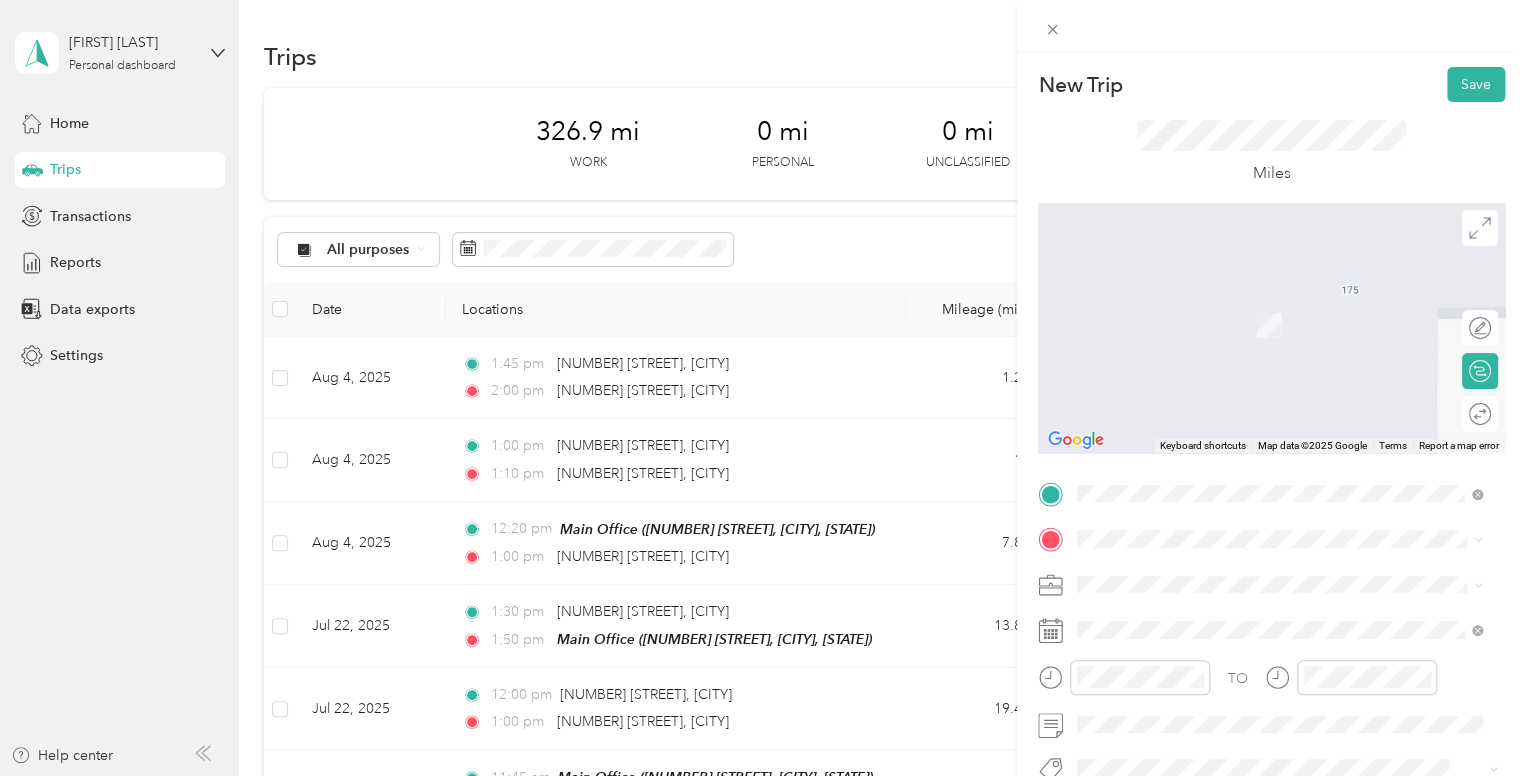 click on "[NUMBER] [STREET], [POSTAL_CODE], [CITY], [STATE], [COUNTRY]" at bounding box center (1289, 342) 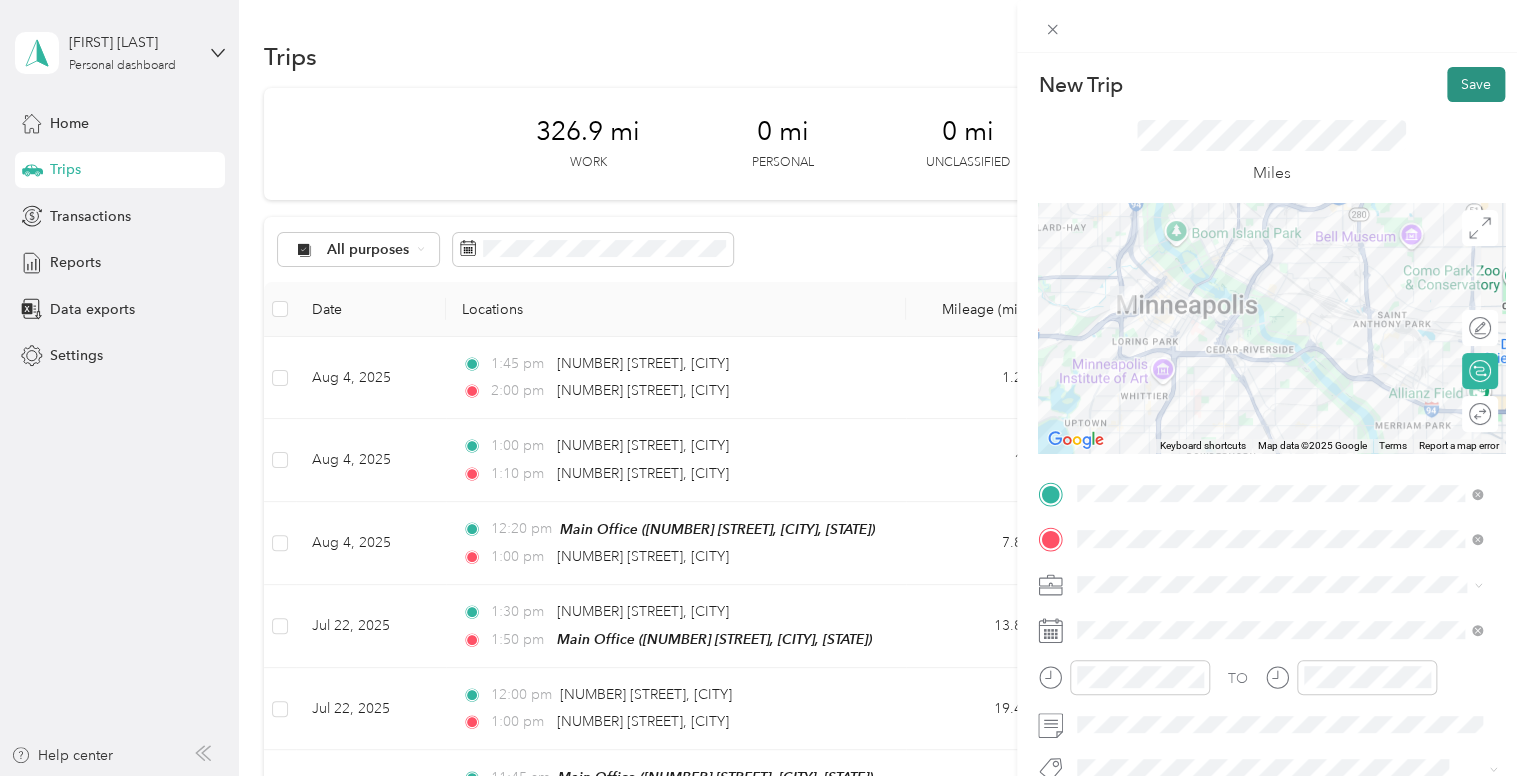 click on "Save" at bounding box center (1476, 84) 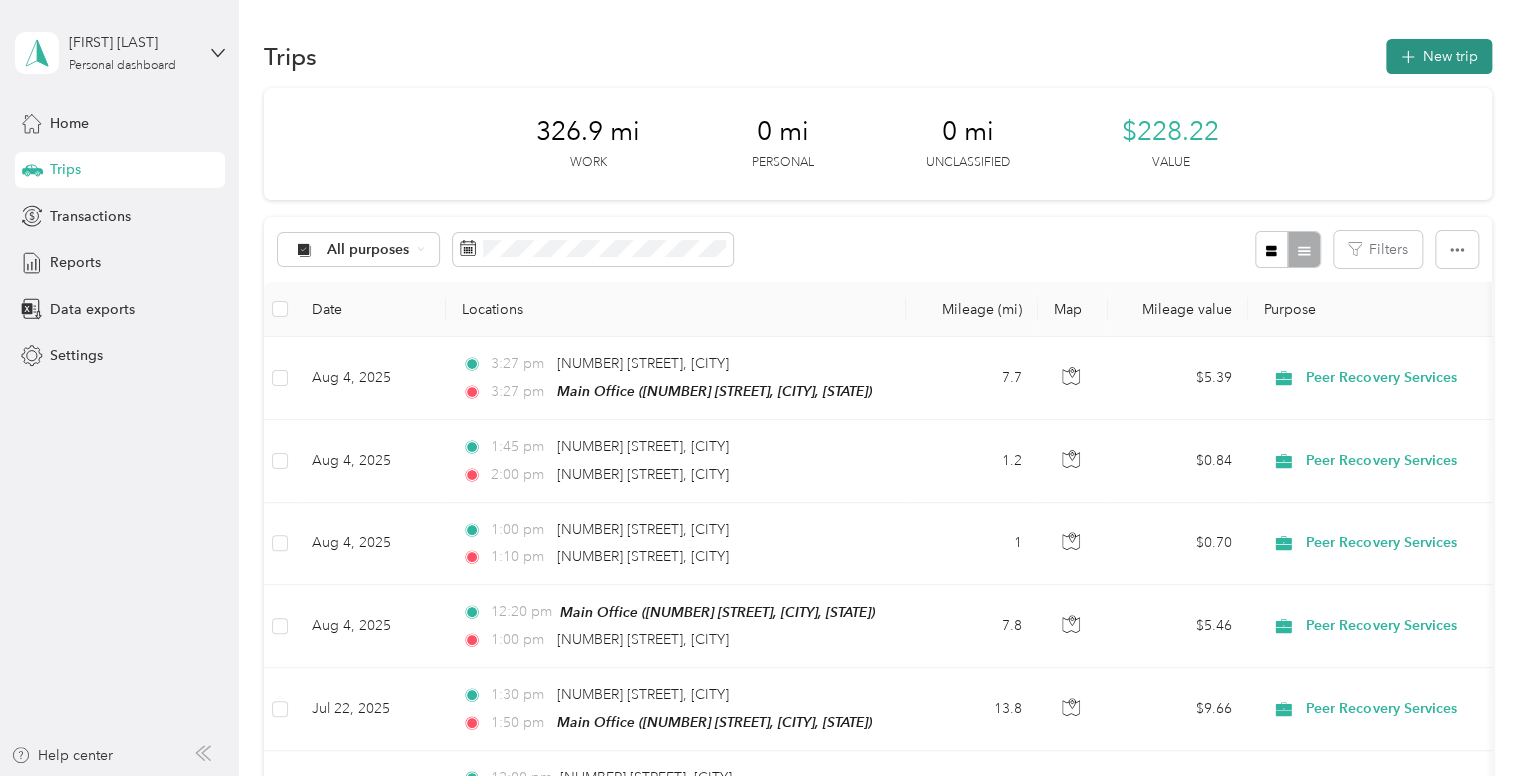 click on "New trip" at bounding box center [1439, 56] 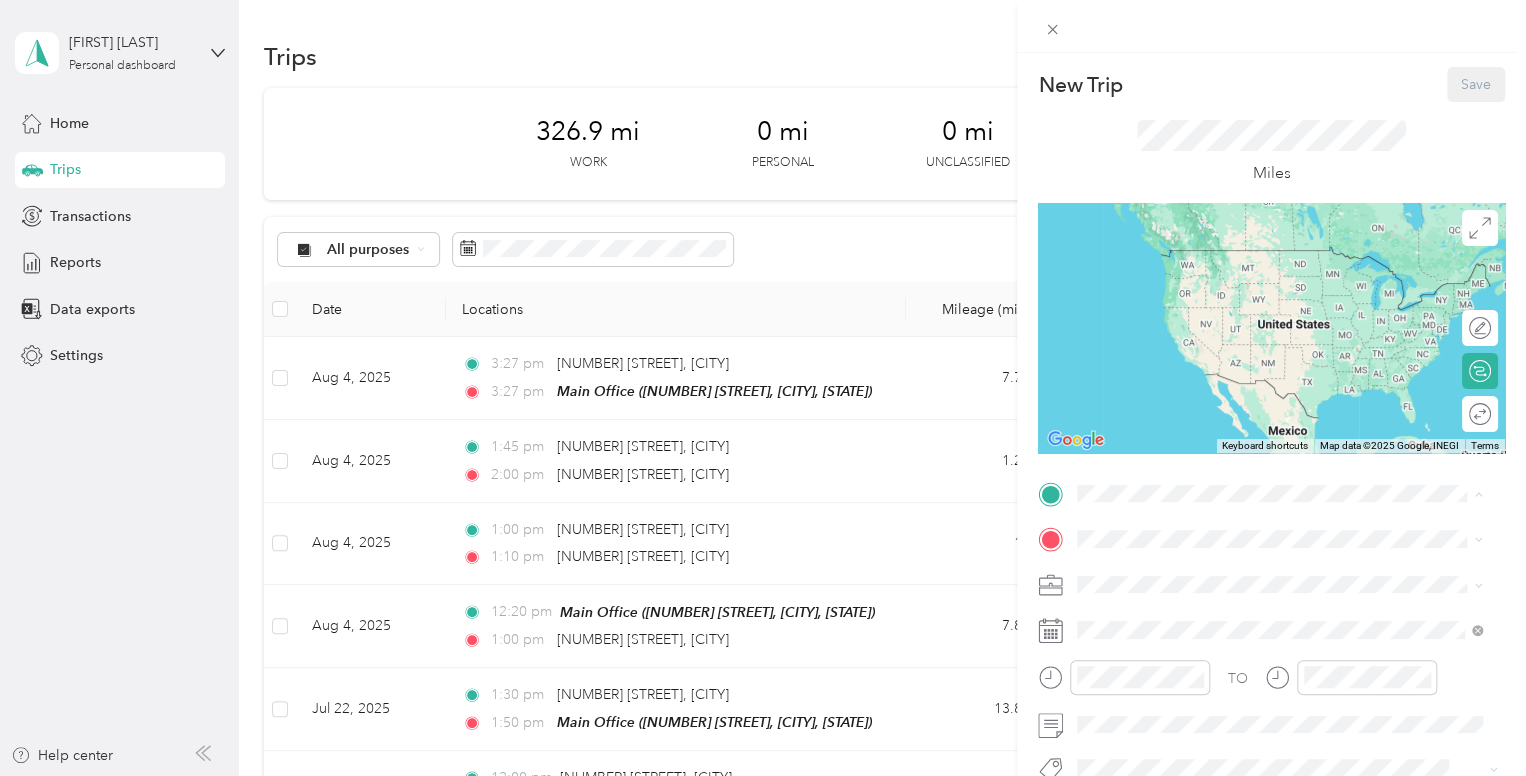 click on "TEAM Main Office [NUMBER] [STREET], [POSTAL_CODE], [CITY], [STATE], [COUNTRY]" at bounding box center (1295, 283) 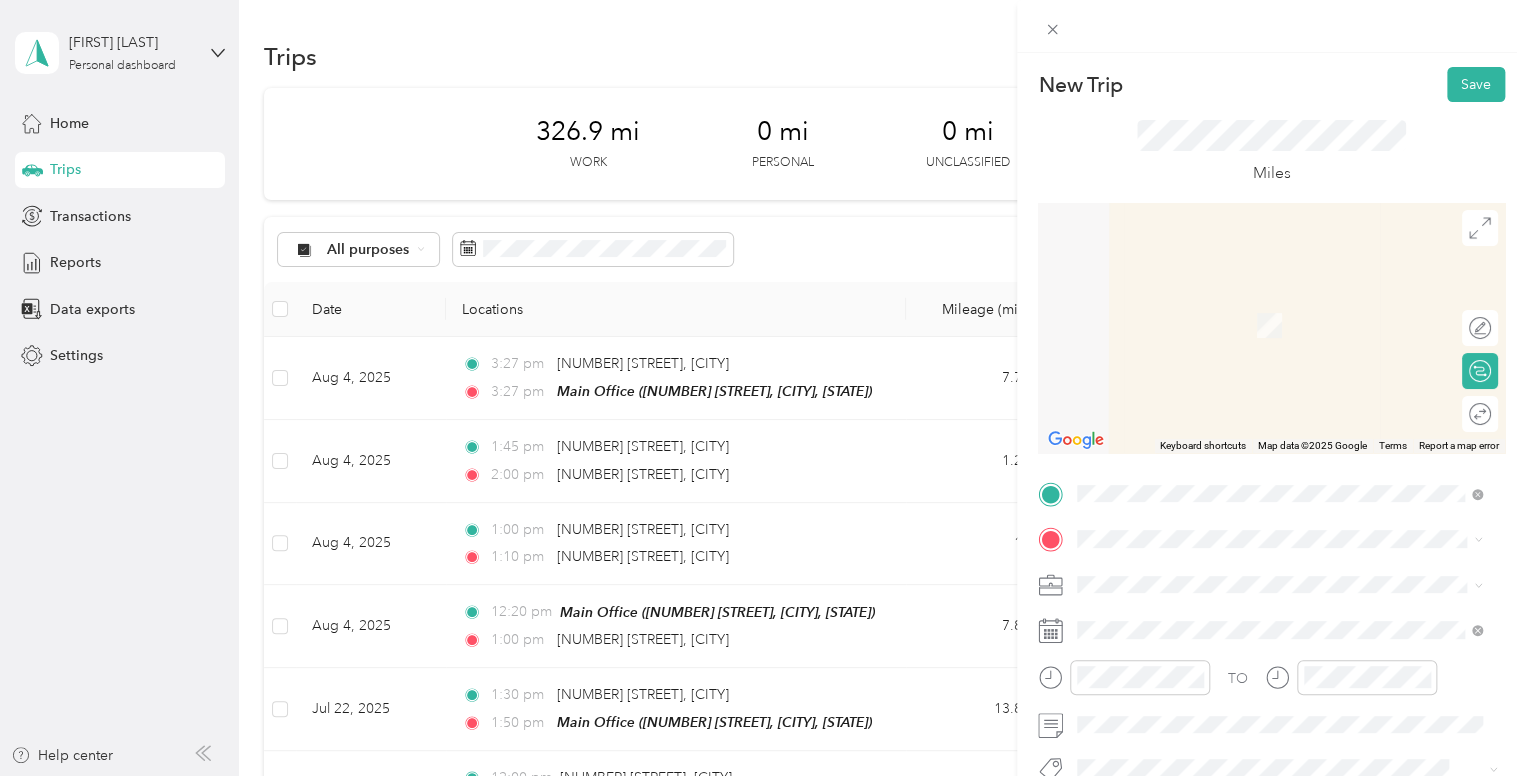 click on "New Trip Save This trip cannot be edited because it is either under review, approved, or paid. Contact your Team Manager to edit it. Miles ← Move left → Move right ↑ Move up ↓ Move down + Zoom in - Zoom out Home Jump left by 75% End Jump right by 75% Page Up Jump up by 75% Page Down Jump down by 75% Keyboard shortcuts Map Data Map data ©2025 Google Map data ©2025 Google 2 m  Click to toggle between metric and imperial units Terms Report a map error Edit route Calculate route Round trip TO Add photo" at bounding box center [763, 388] 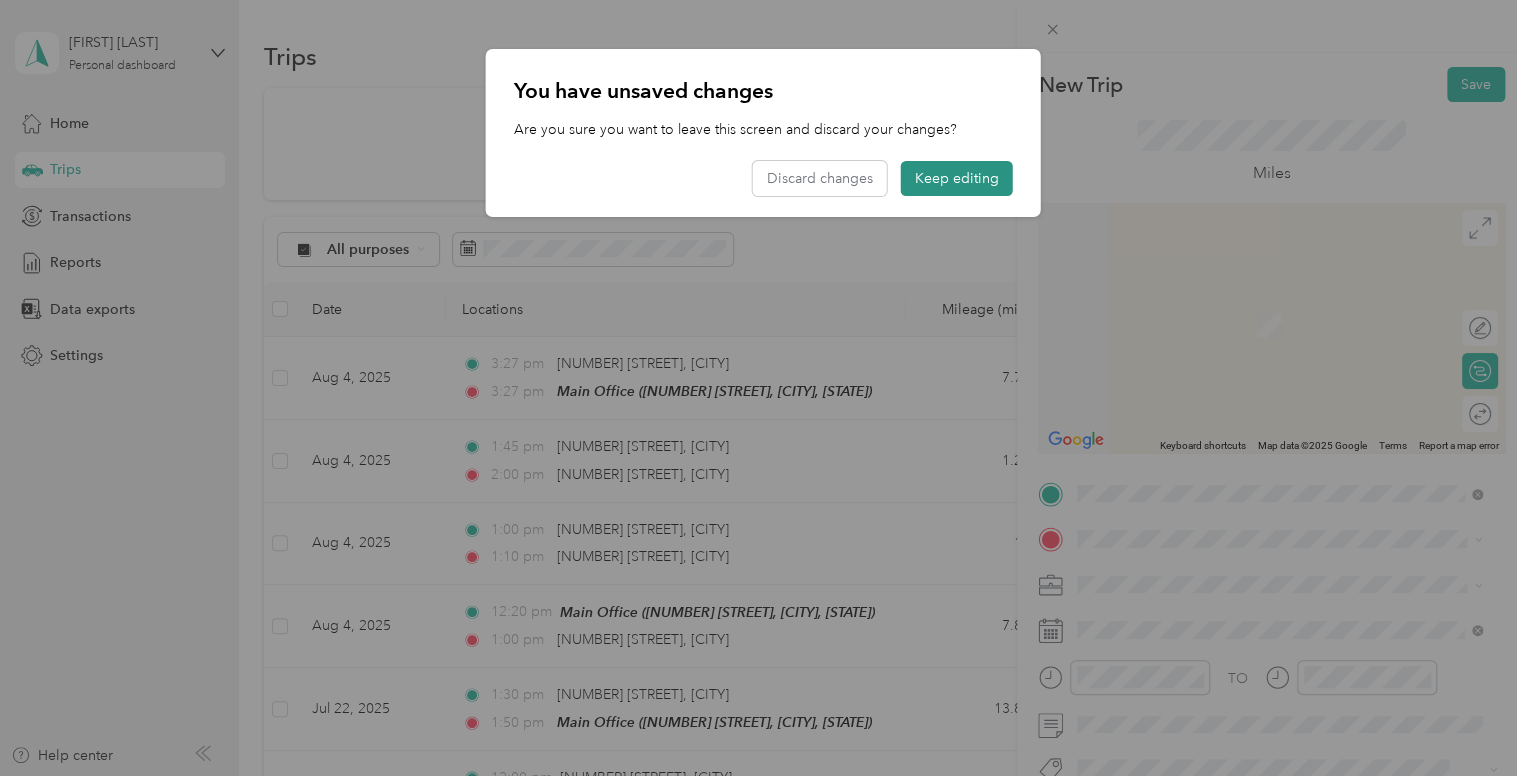 click on "Keep editing" at bounding box center (957, 178) 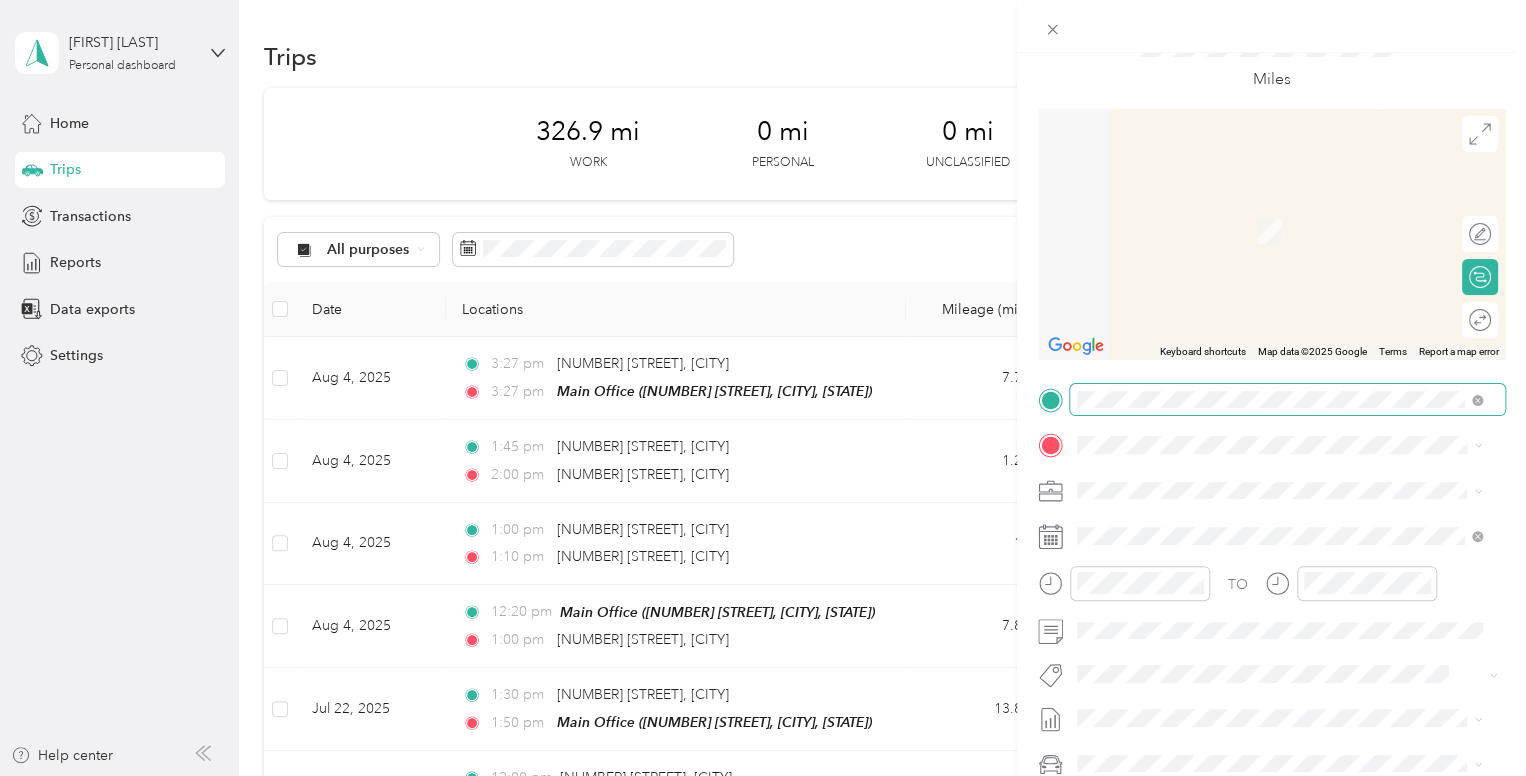 scroll, scrollTop: 272, scrollLeft: 0, axis: vertical 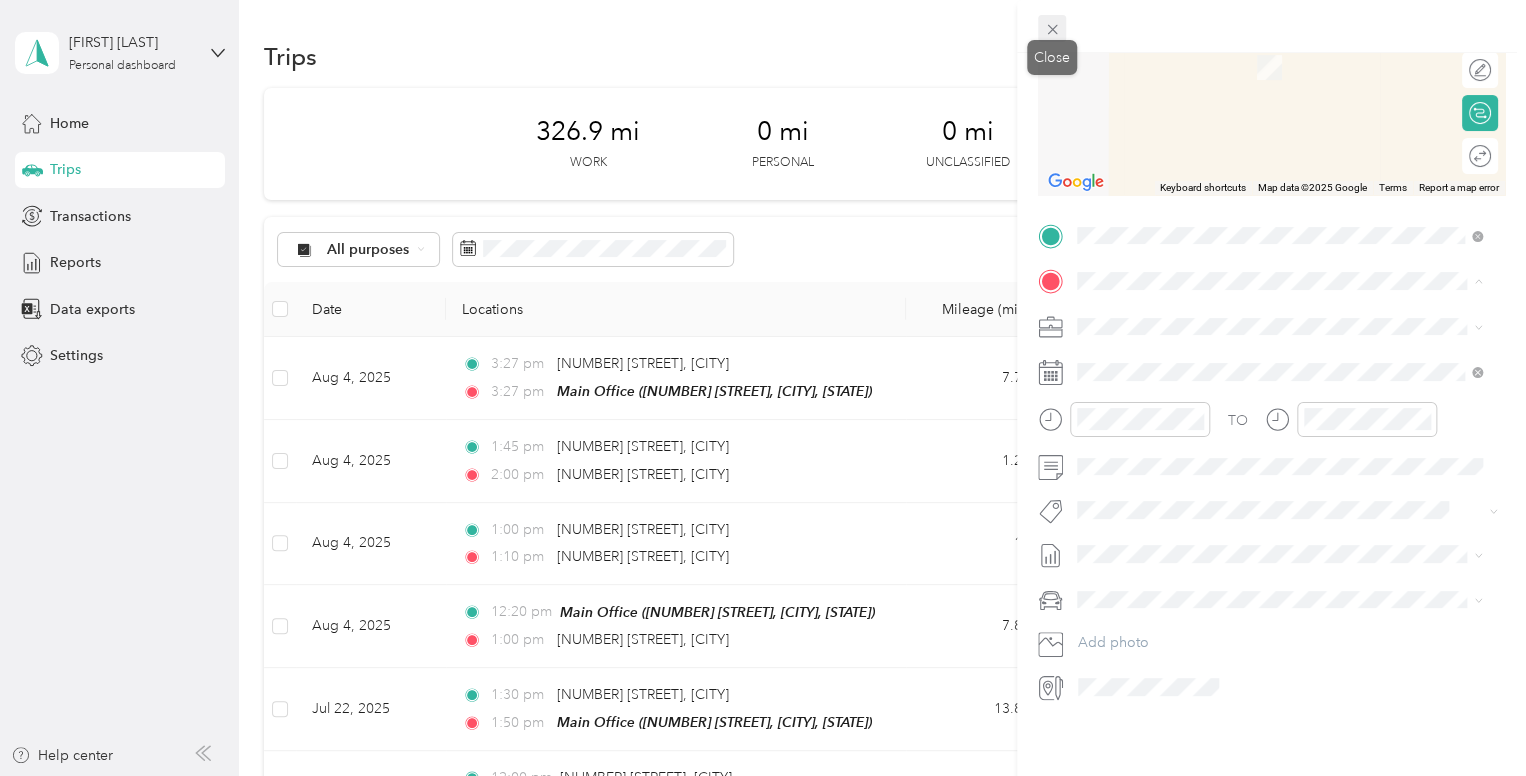 click 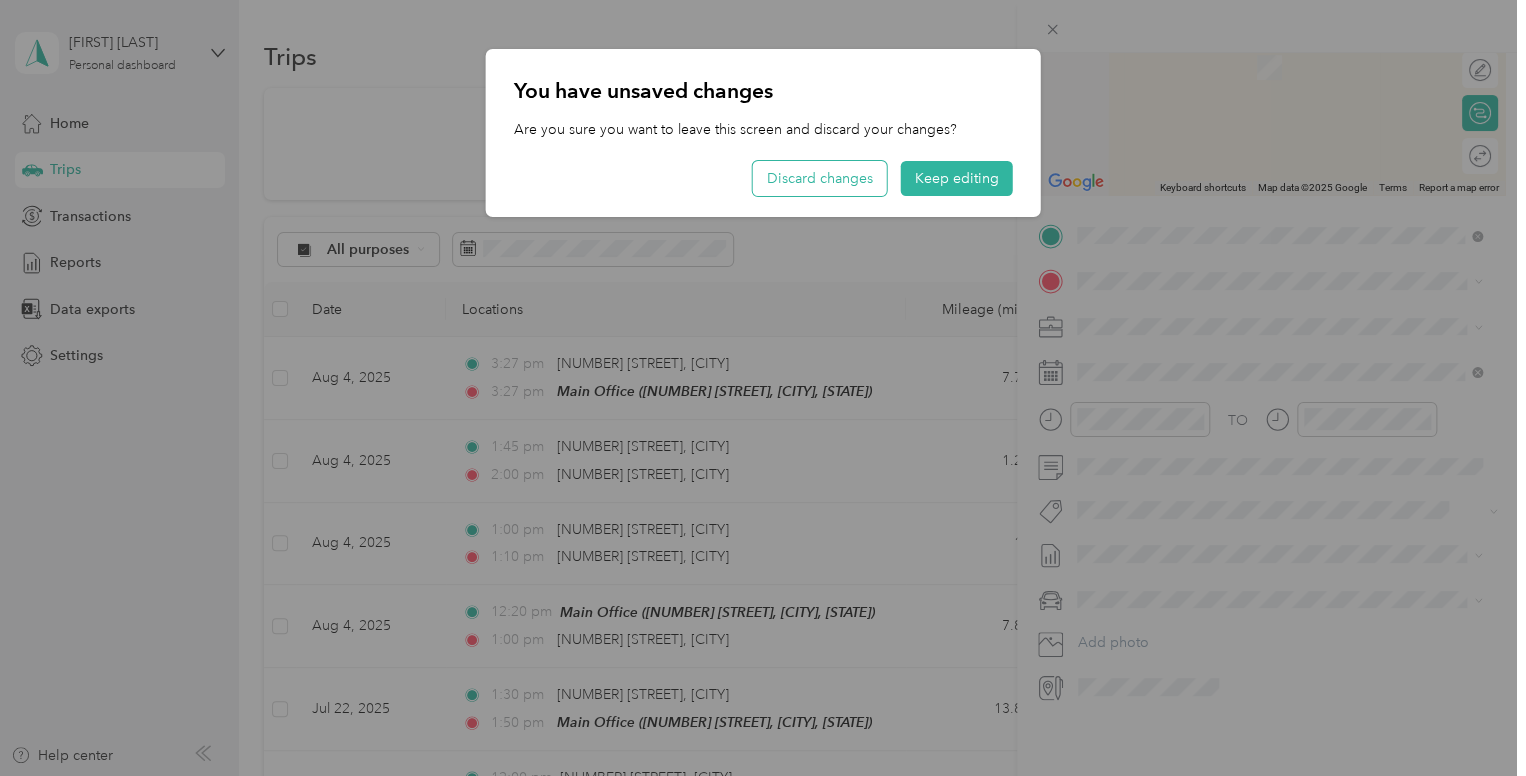 click on "Discard changes" at bounding box center [820, 178] 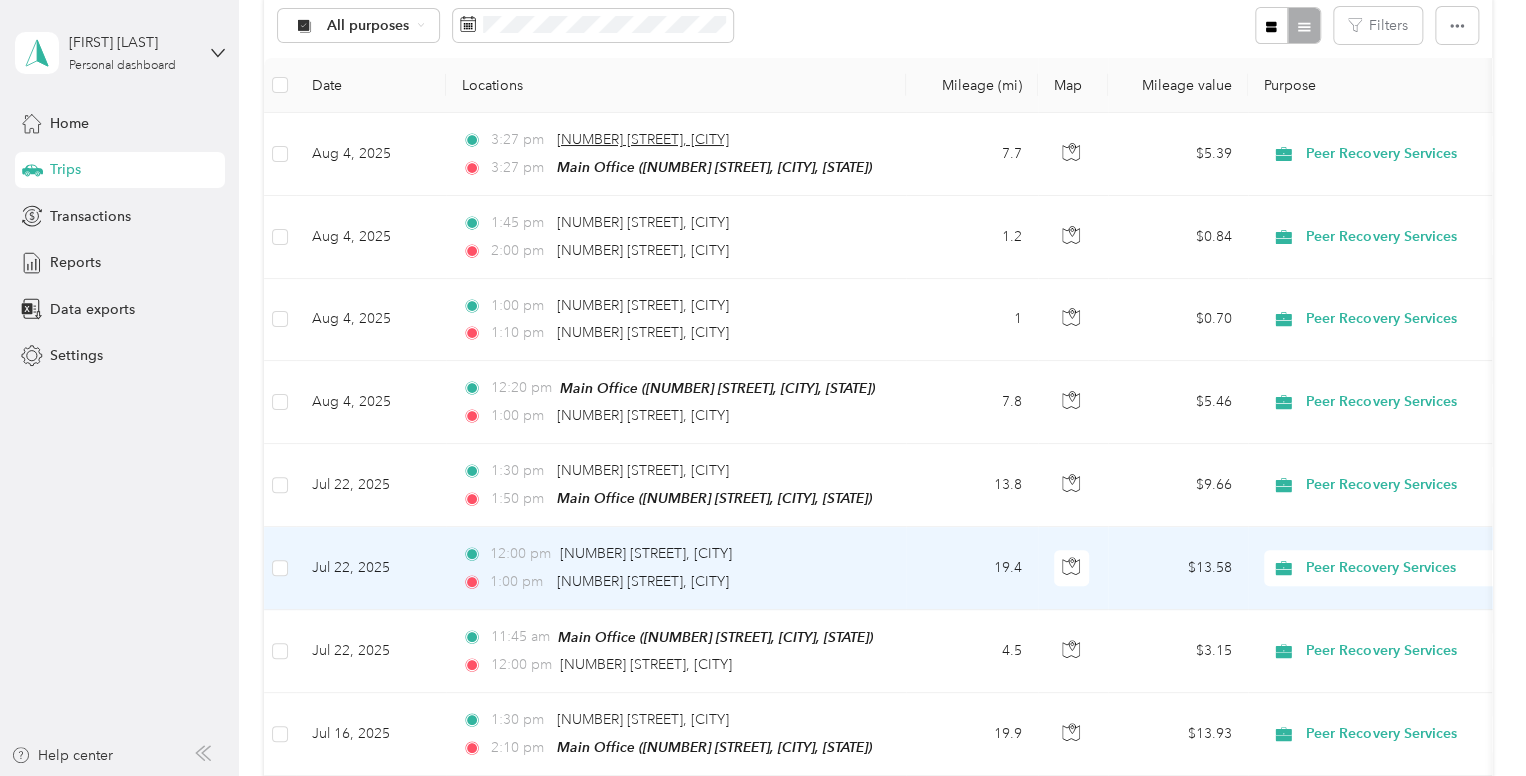 scroll, scrollTop: 0, scrollLeft: 0, axis: both 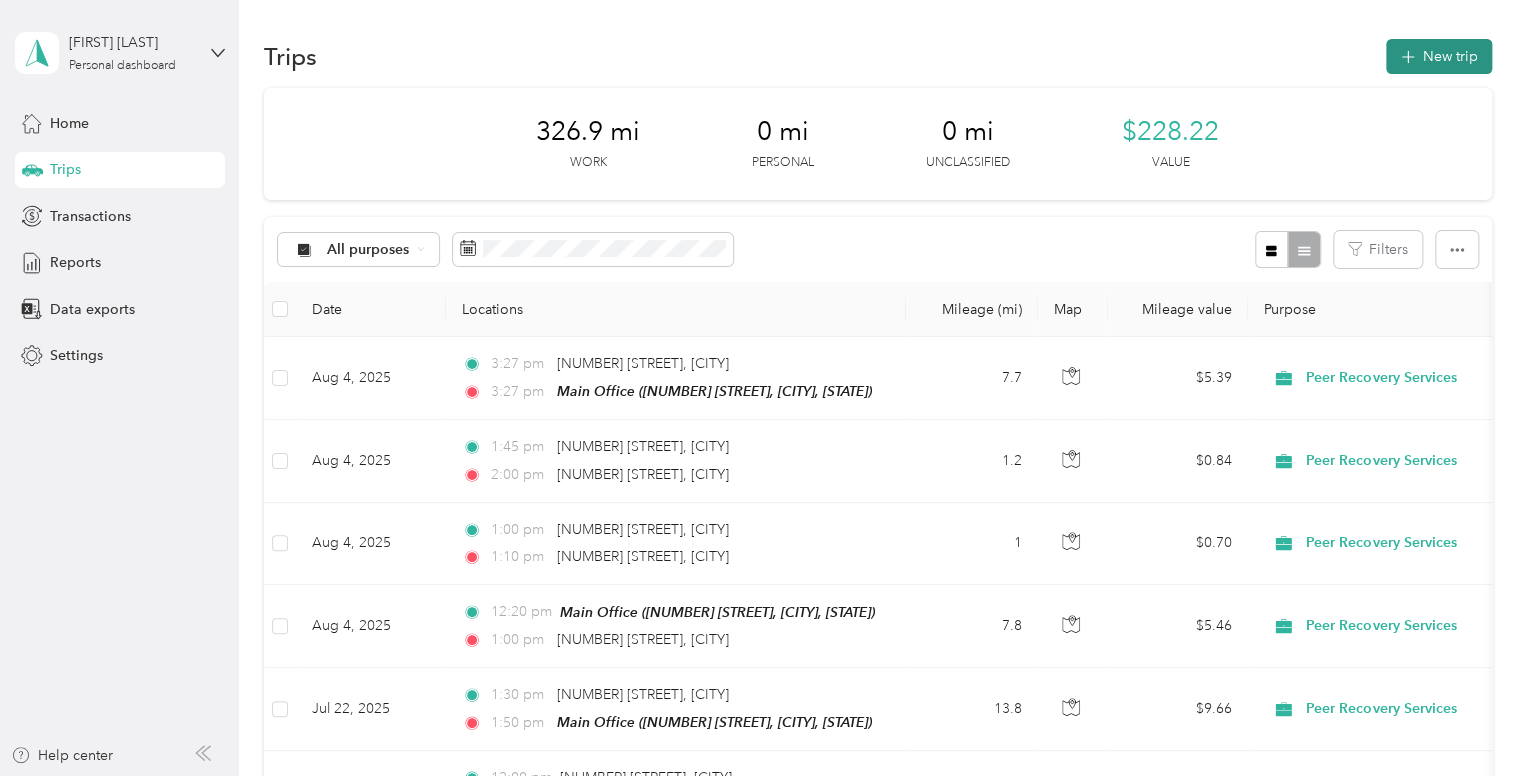 click on "New trip" at bounding box center (1439, 56) 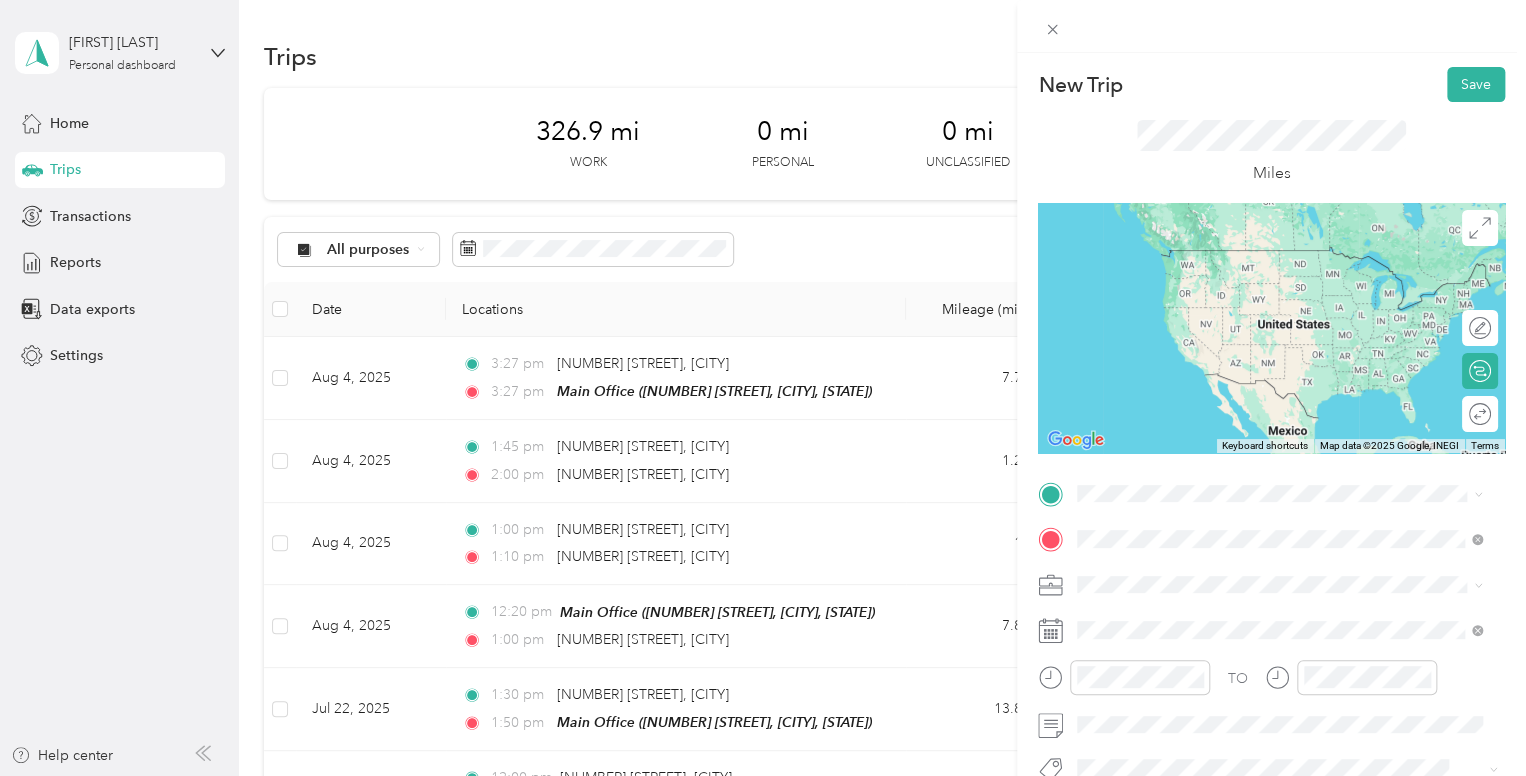 click on "[NUMBER] [STREET]
[CITY], [STATE] [POSTAL_CODE], [COUNTRY]" at bounding box center (1259, 304) 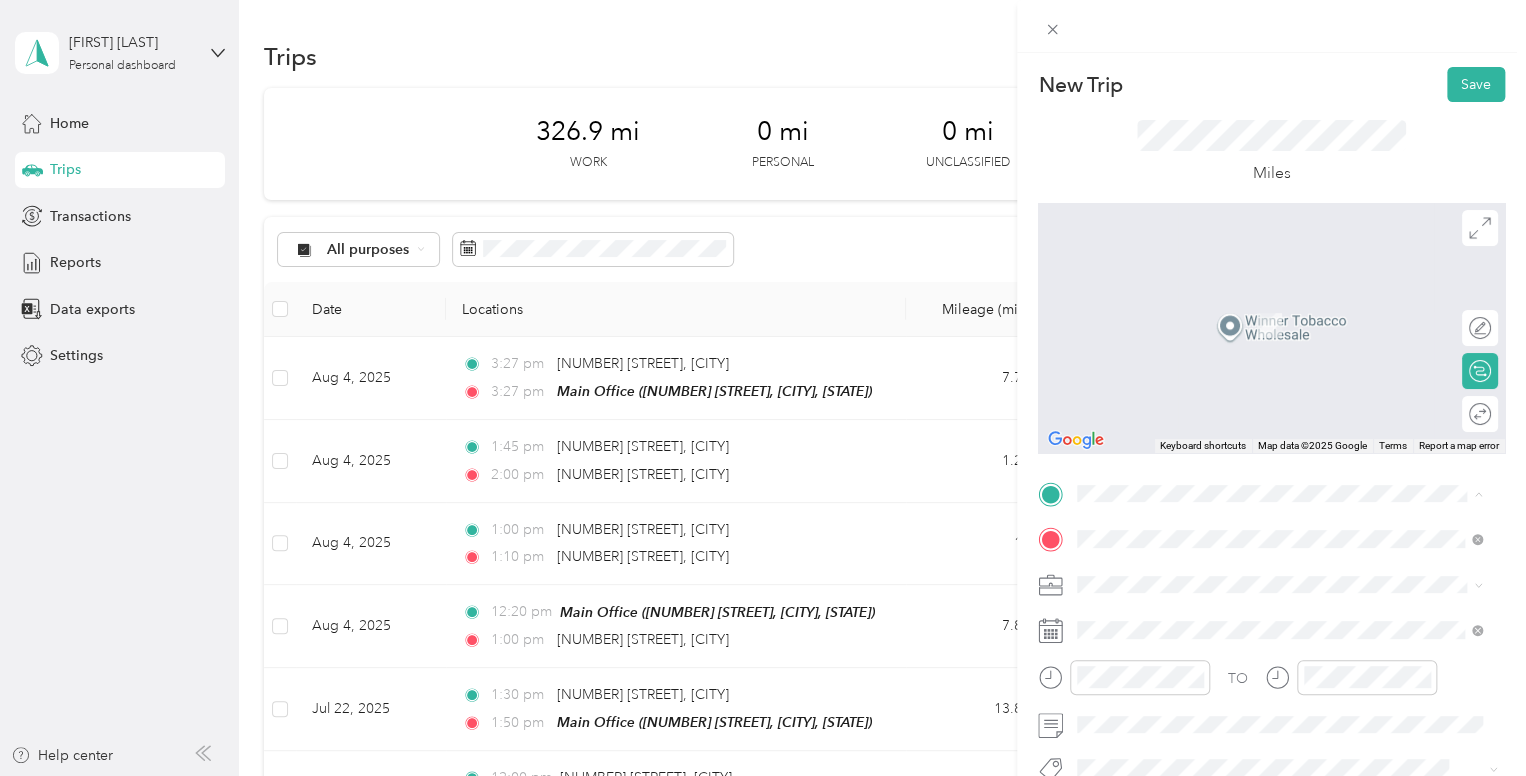 click on "[NUMBER] [STREET], [POSTAL_CODE], [CITY], [STATE], [COUNTRY]" at bounding box center [1289, 297] 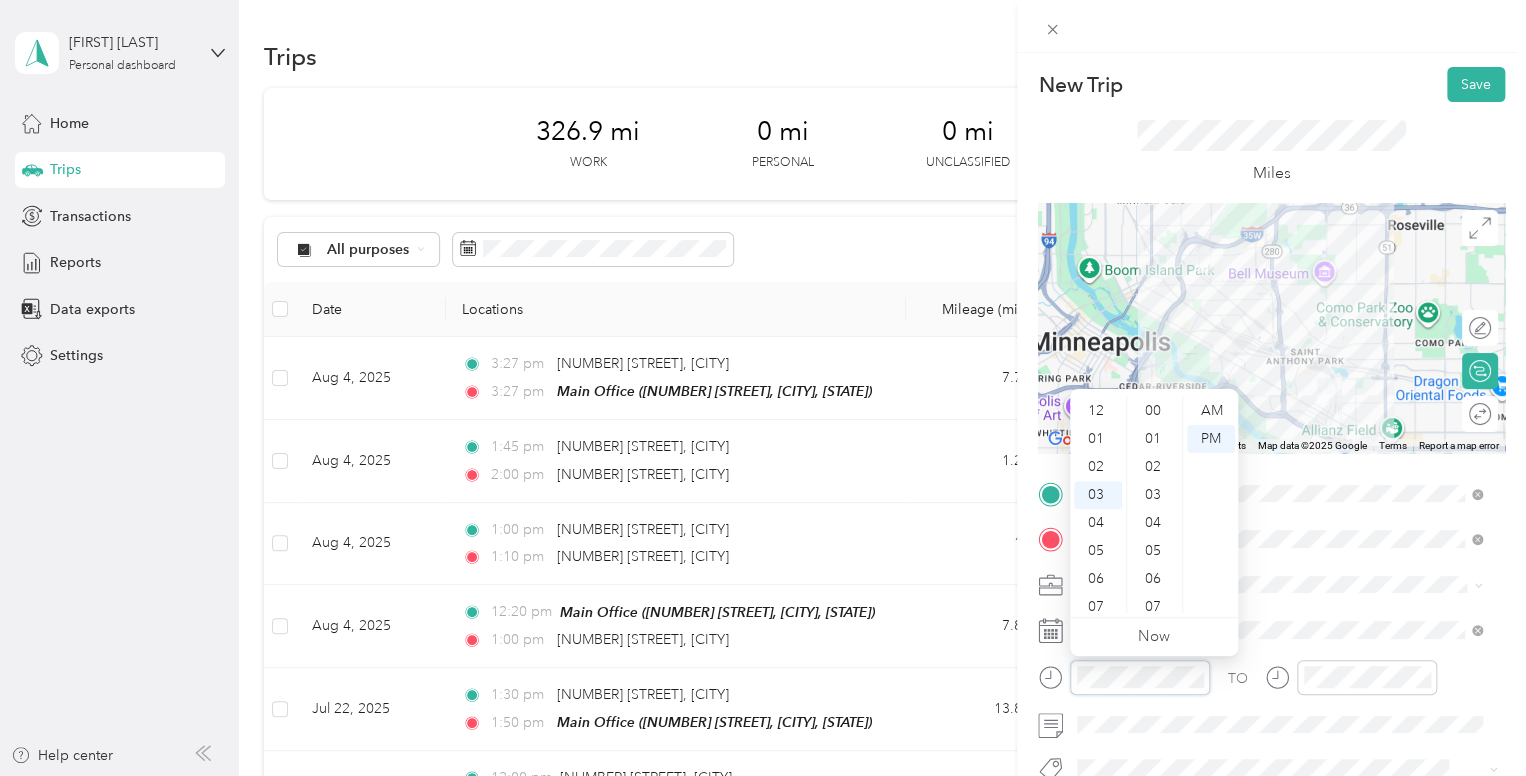 scroll, scrollTop: 84, scrollLeft: 0, axis: vertical 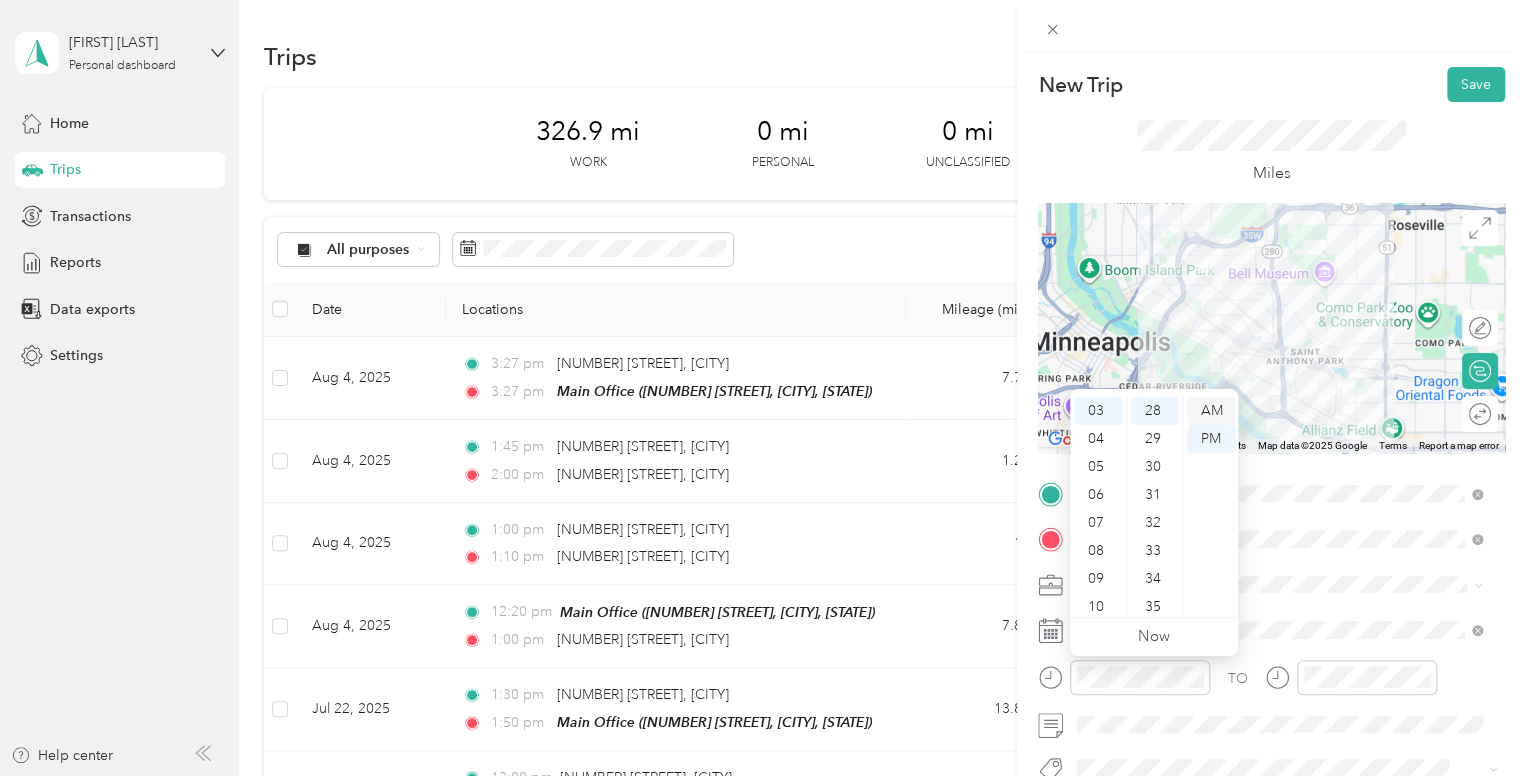 click on "AM" at bounding box center [1211, 411] 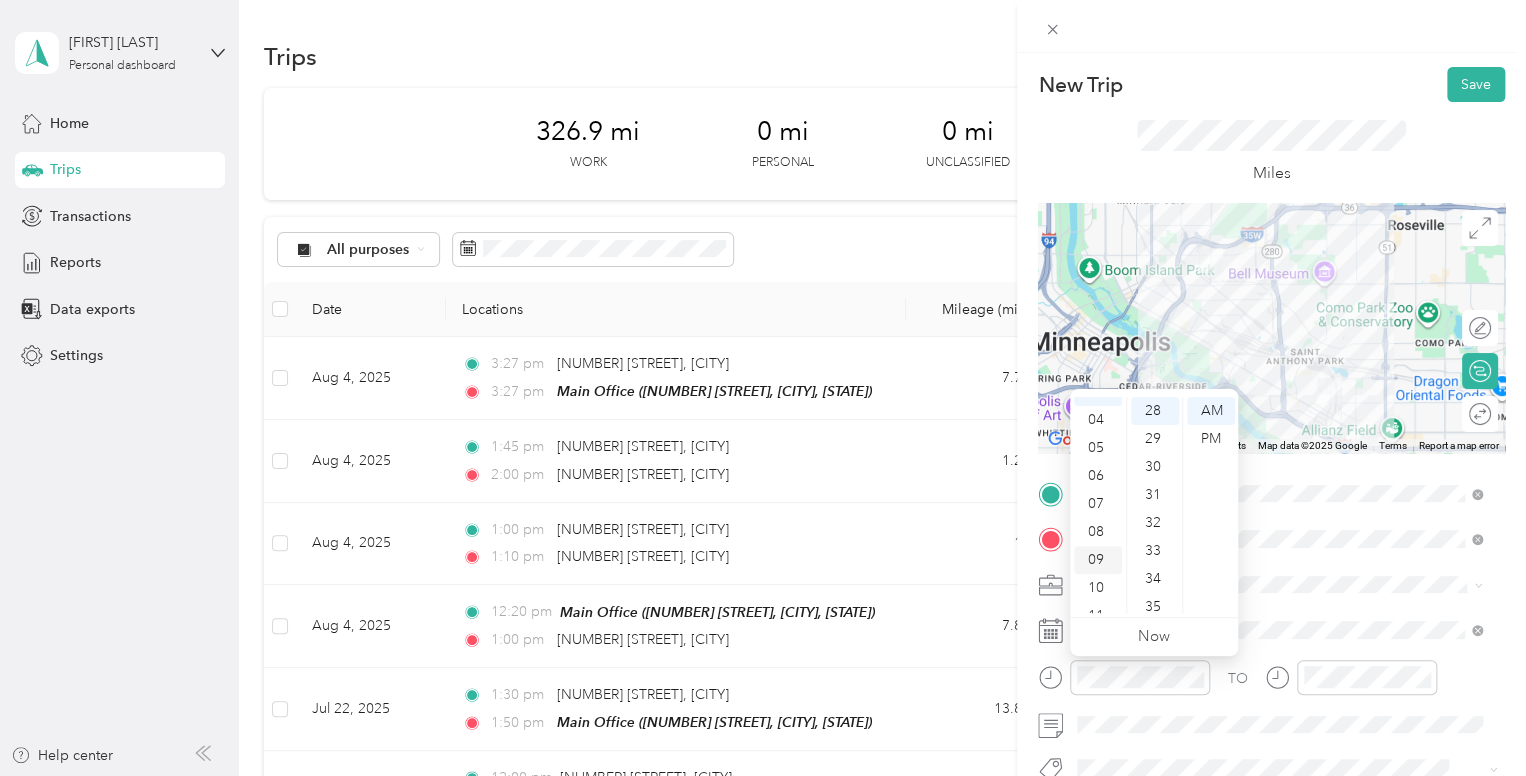 scroll, scrollTop: 120, scrollLeft: 0, axis: vertical 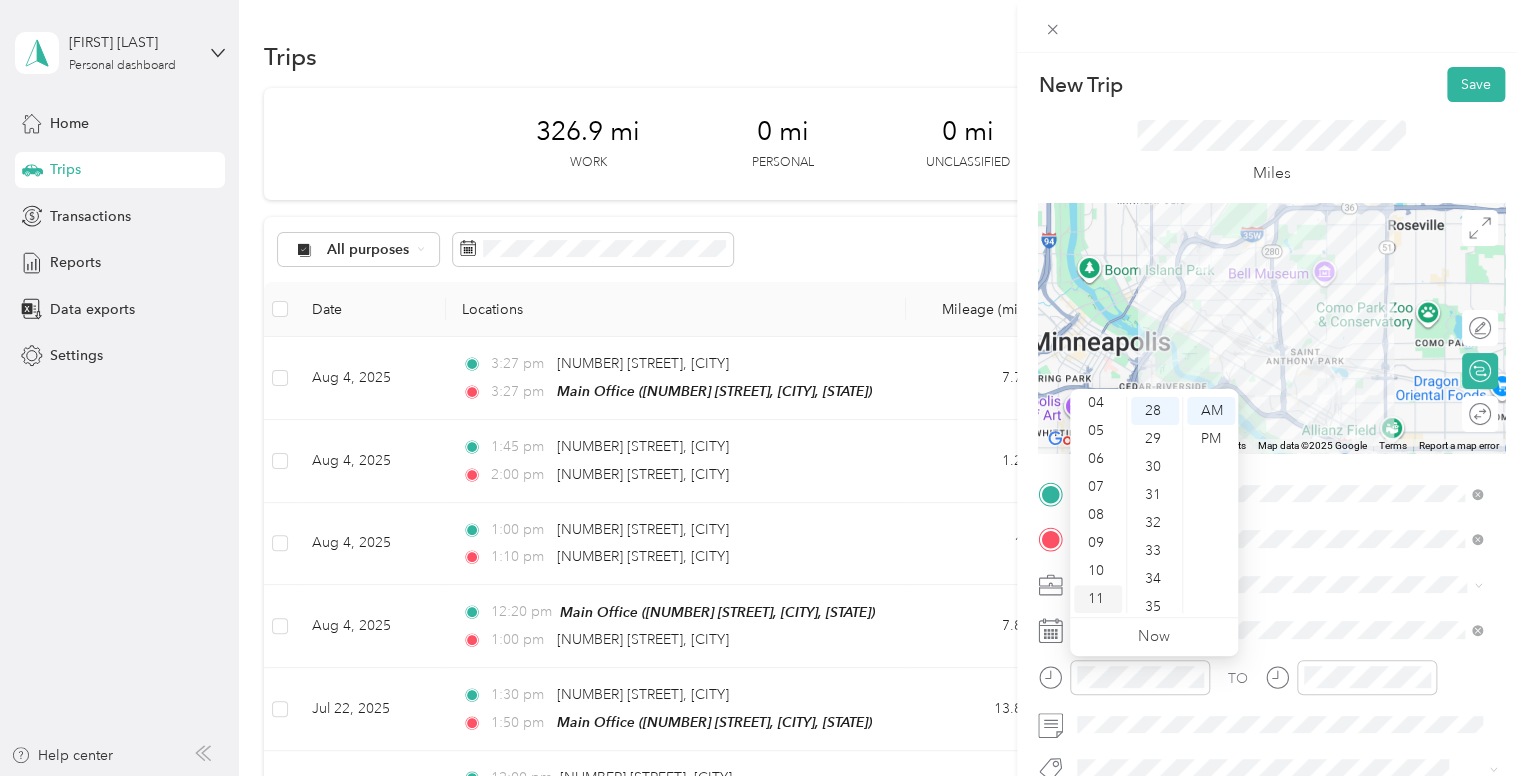click on "11" at bounding box center (1098, 599) 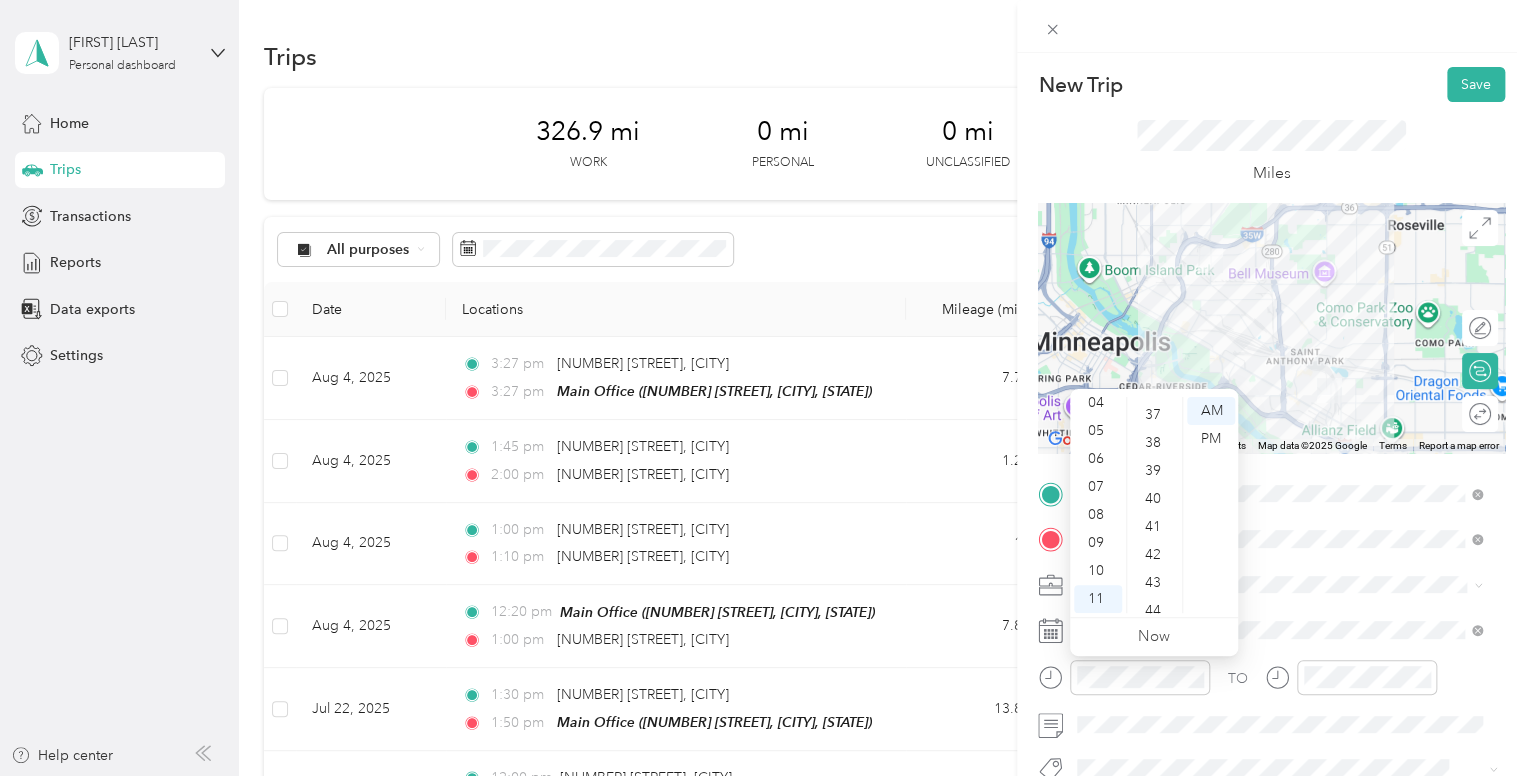 scroll, scrollTop: 1184, scrollLeft: 0, axis: vertical 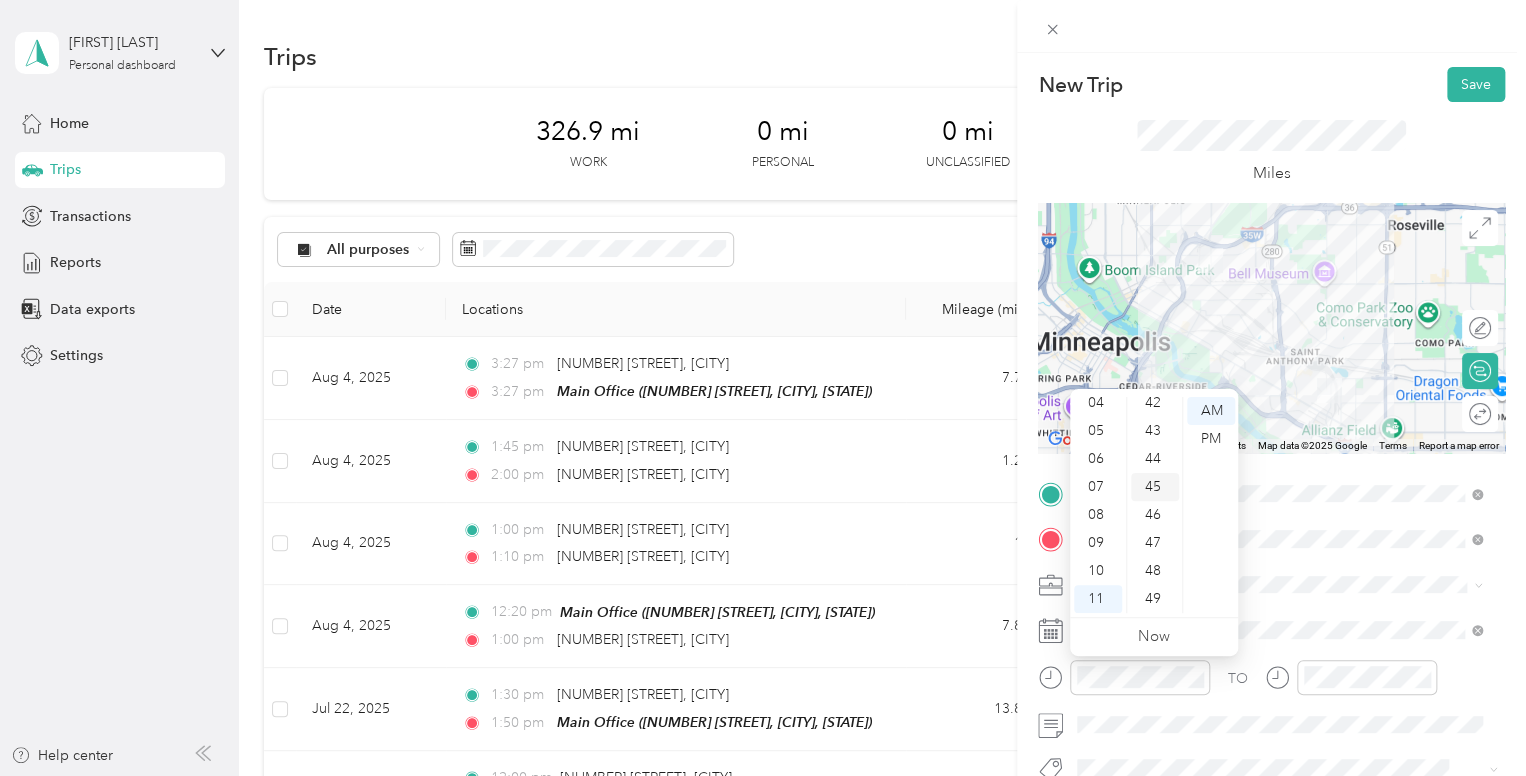 click on "45" at bounding box center [1155, 487] 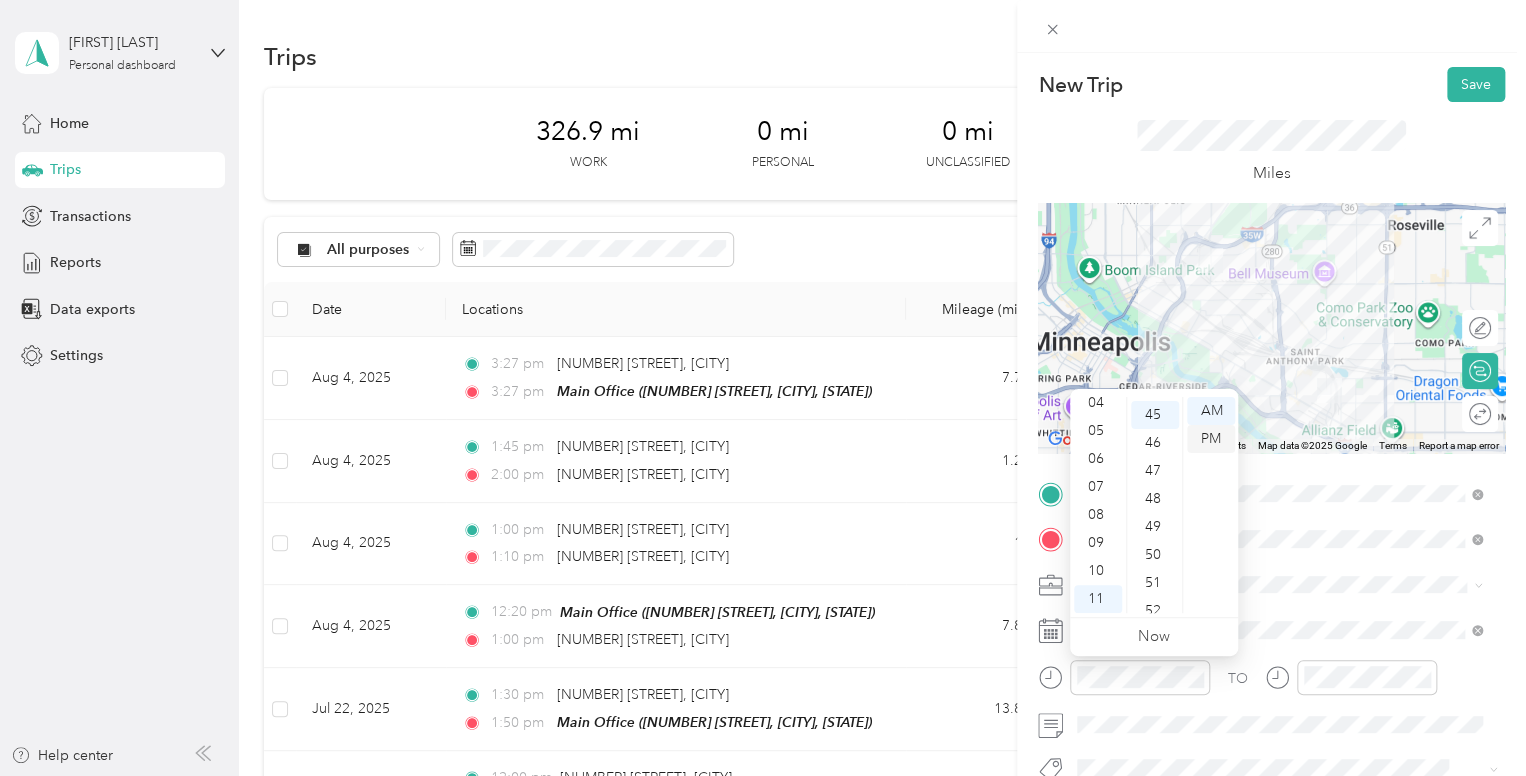 scroll, scrollTop: 1260, scrollLeft: 0, axis: vertical 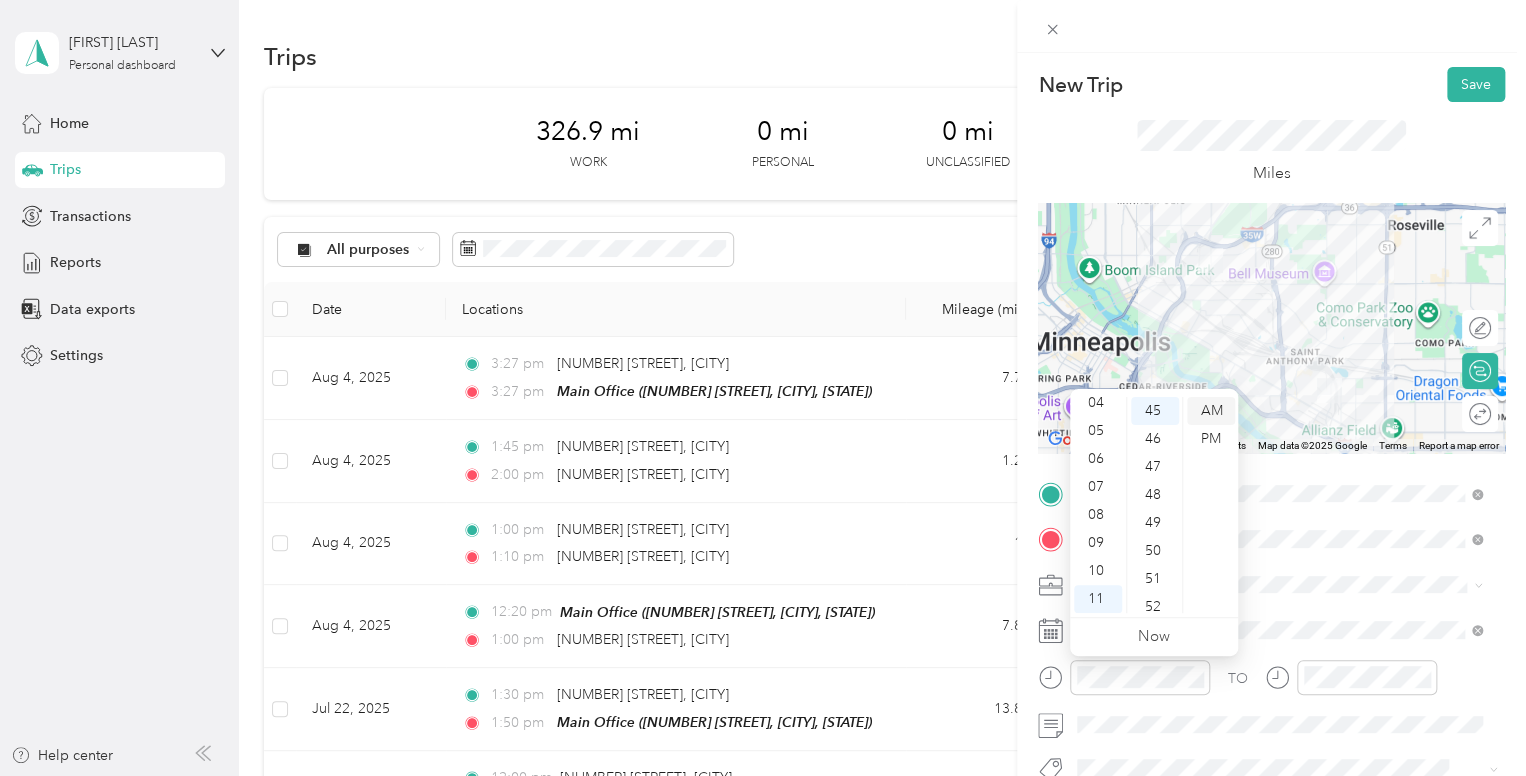 click on "AM" at bounding box center (1211, 411) 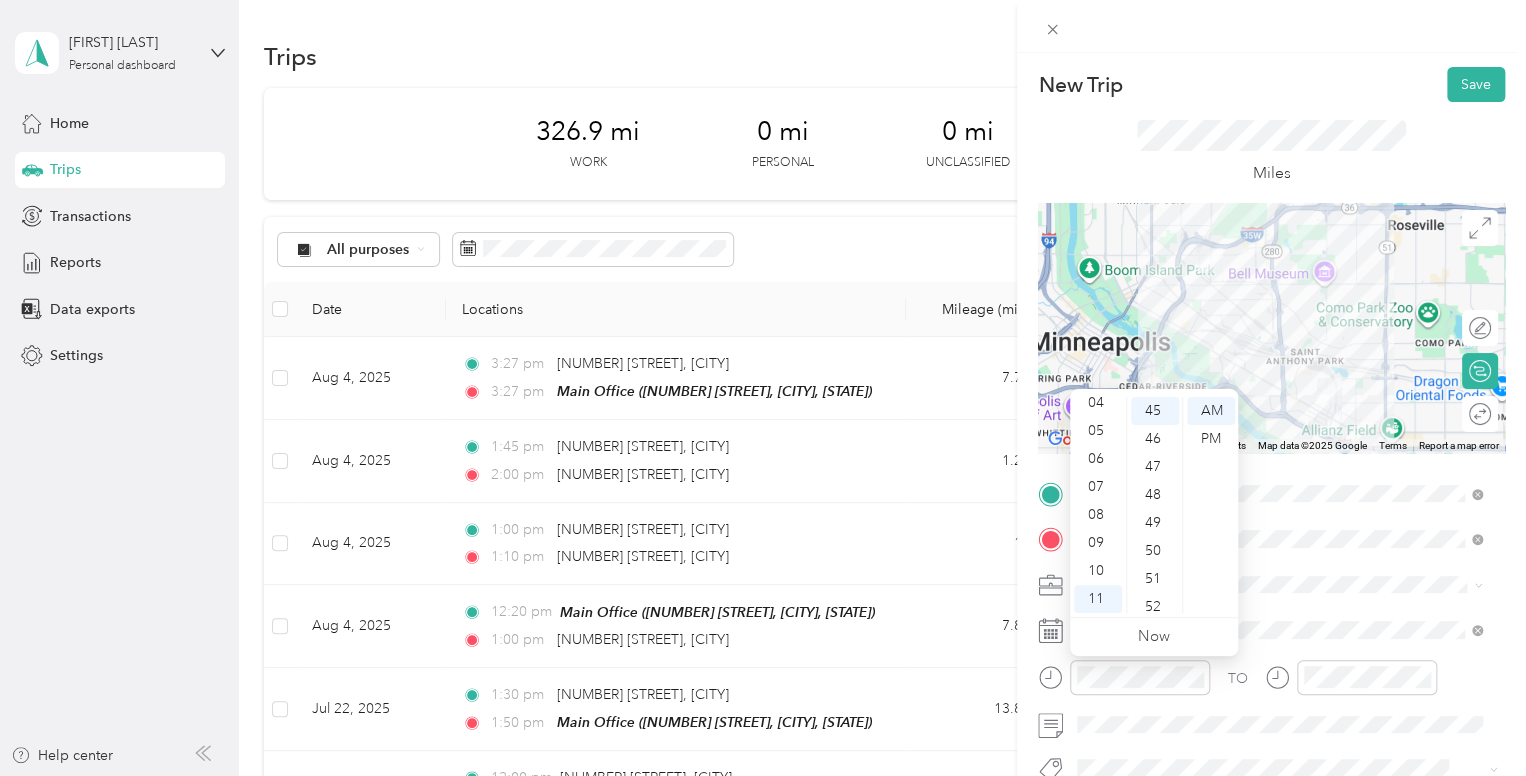 click on "New Trip Save" at bounding box center [1271, 84] 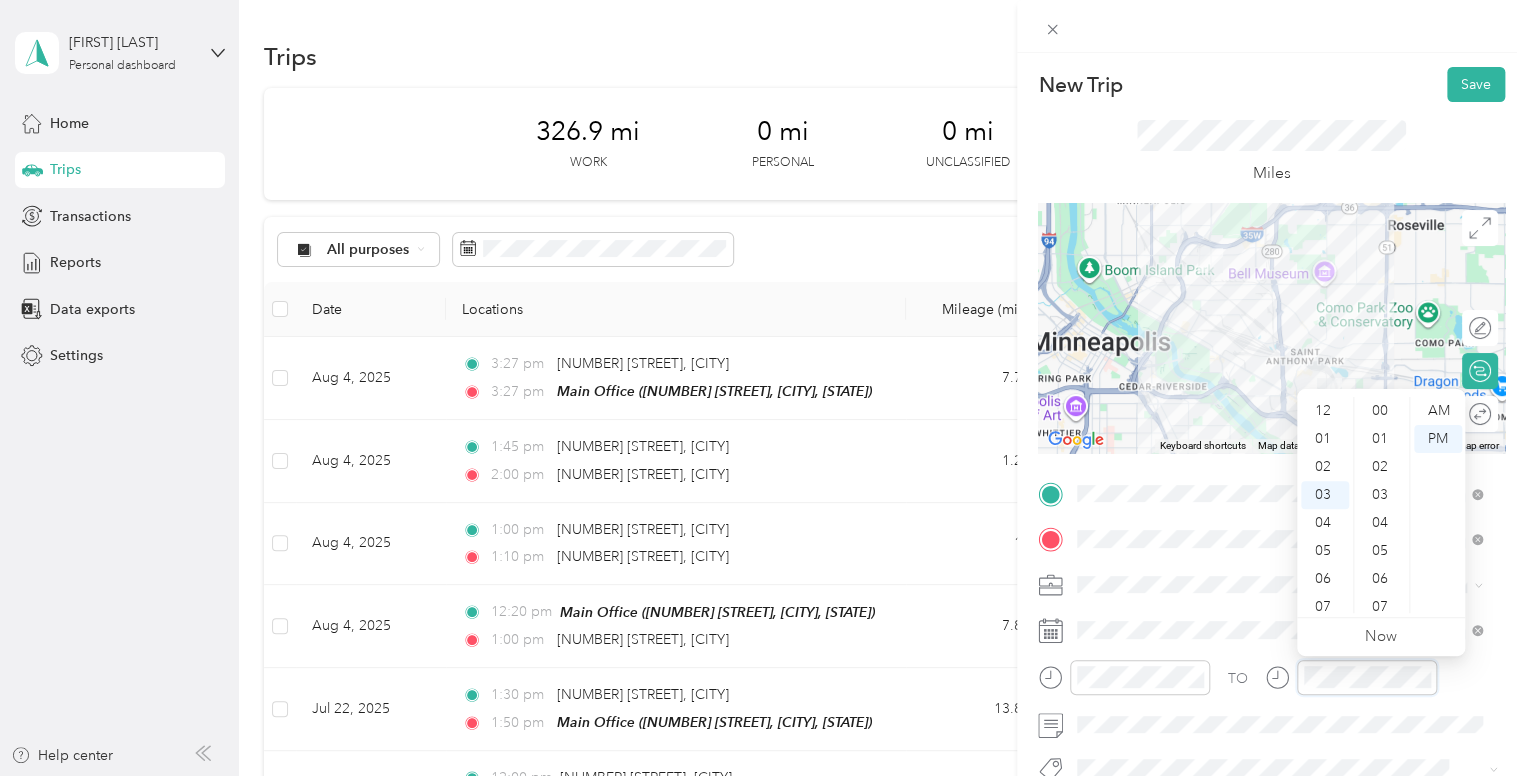 scroll, scrollTop: 784, scrollLeft: 0, axis: vertical 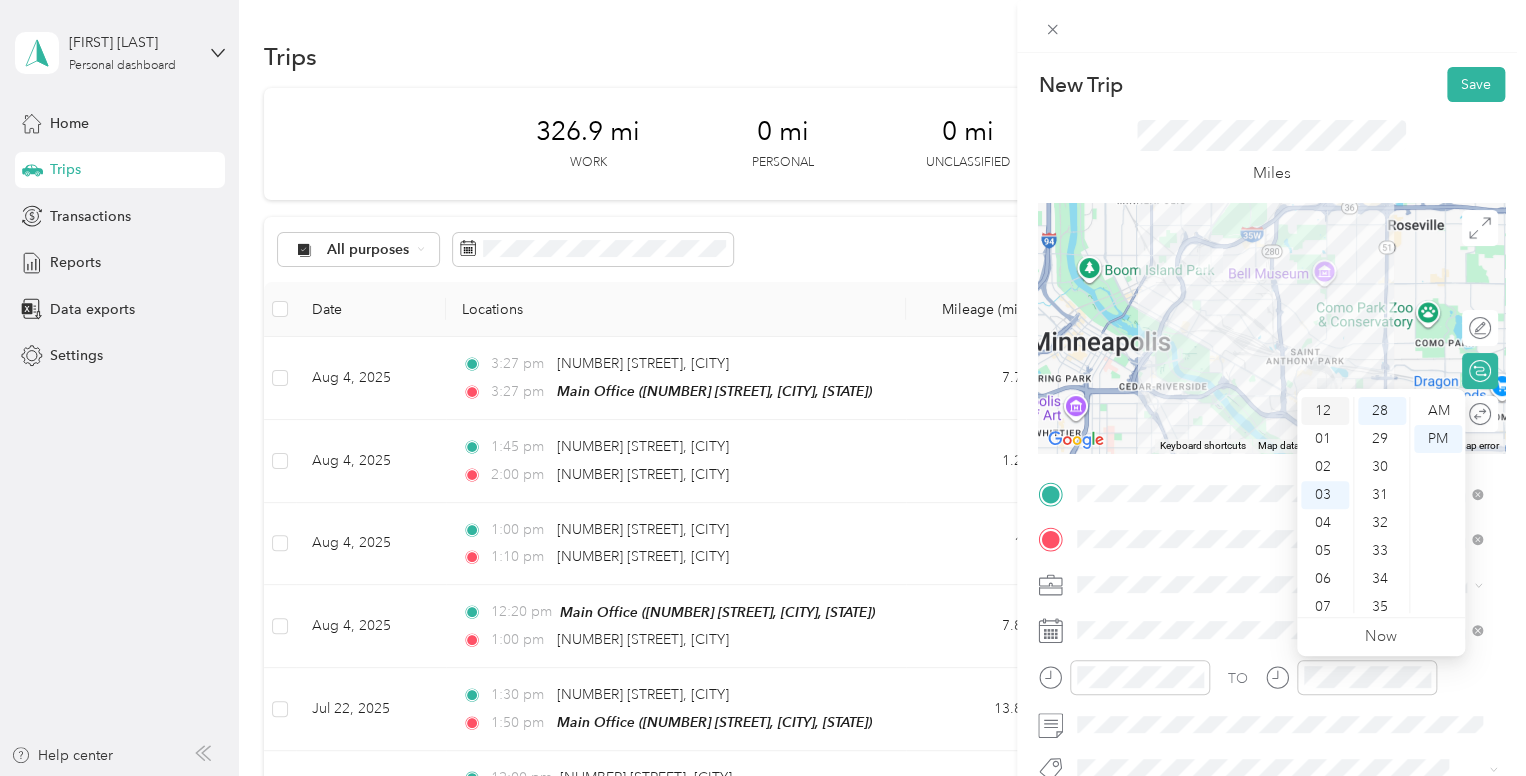 click on "12" at bounding box center (1325, 411) 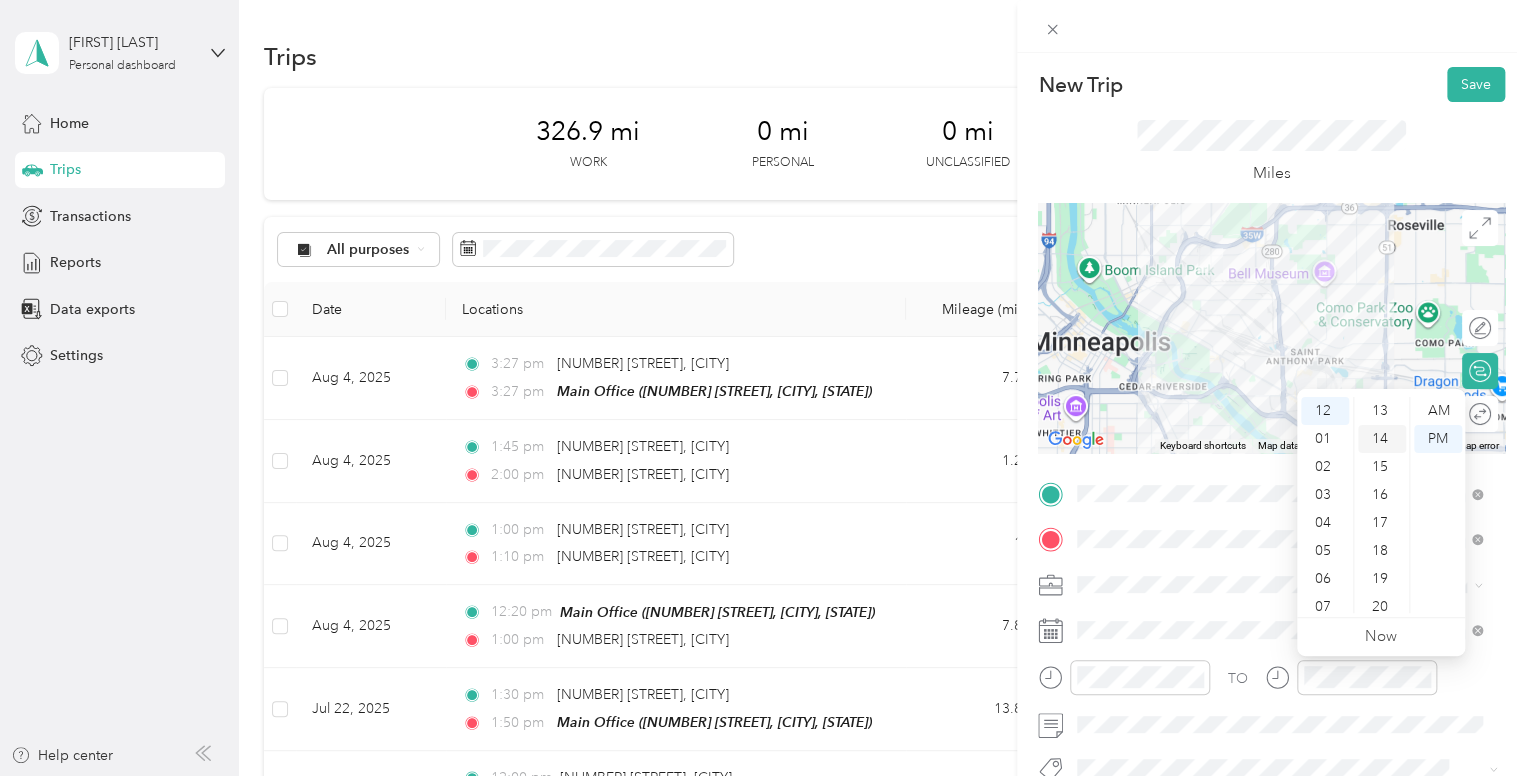 scroll, scrollTop: 0, scrollLeft: 0, axis: both 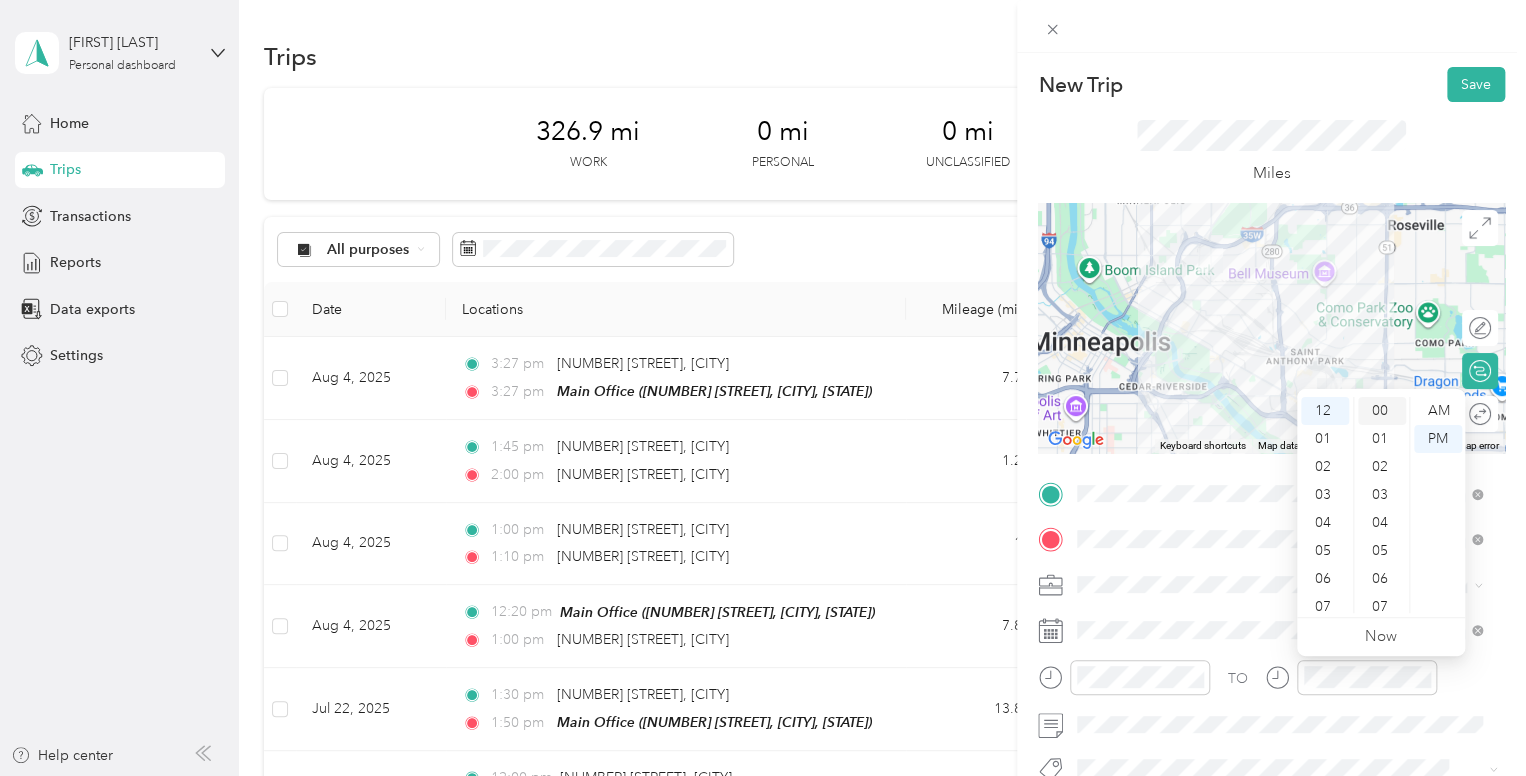 click on "00" at bounding box center (1382, 411) 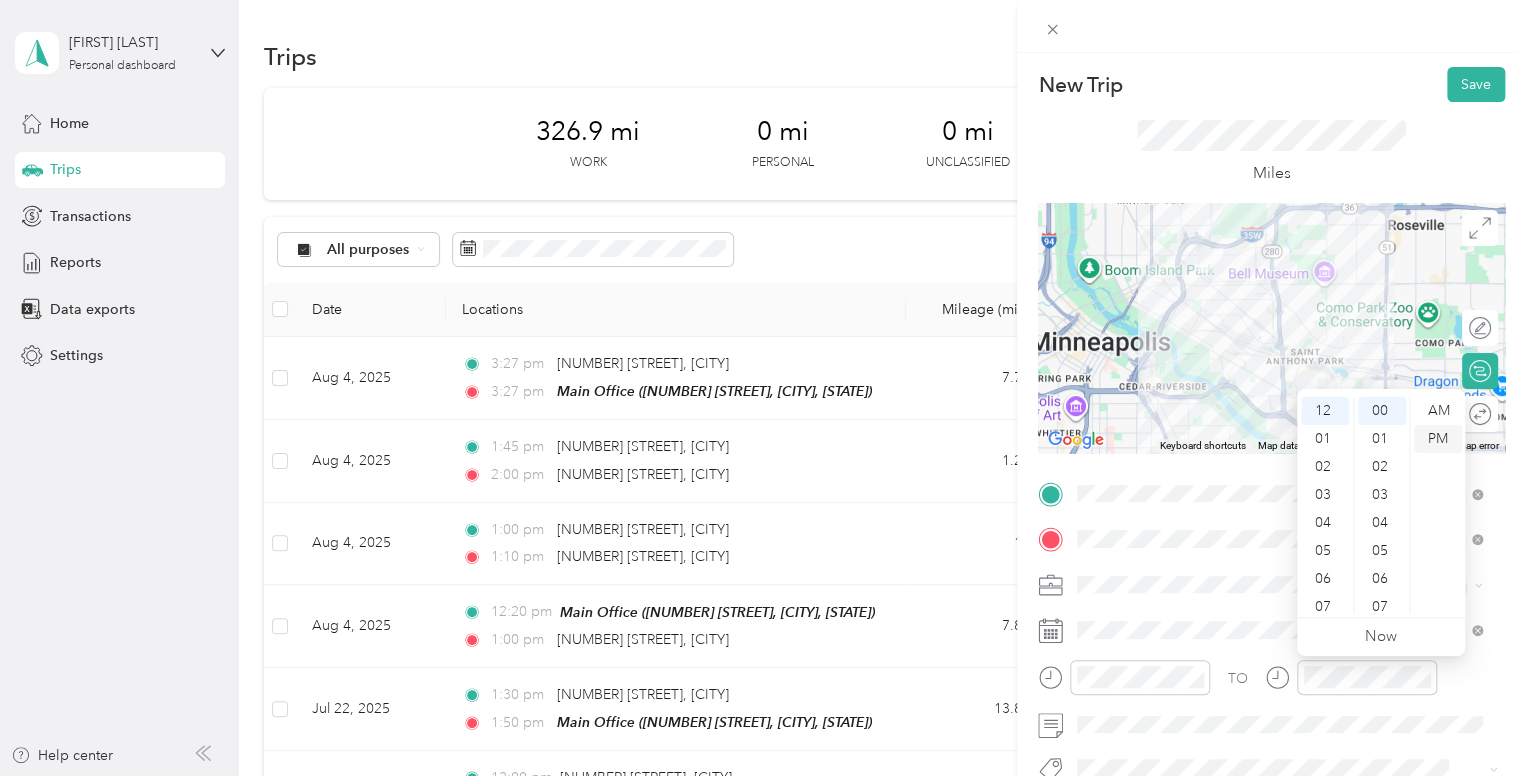 click on "PM" at bounding box center [1438, 439] 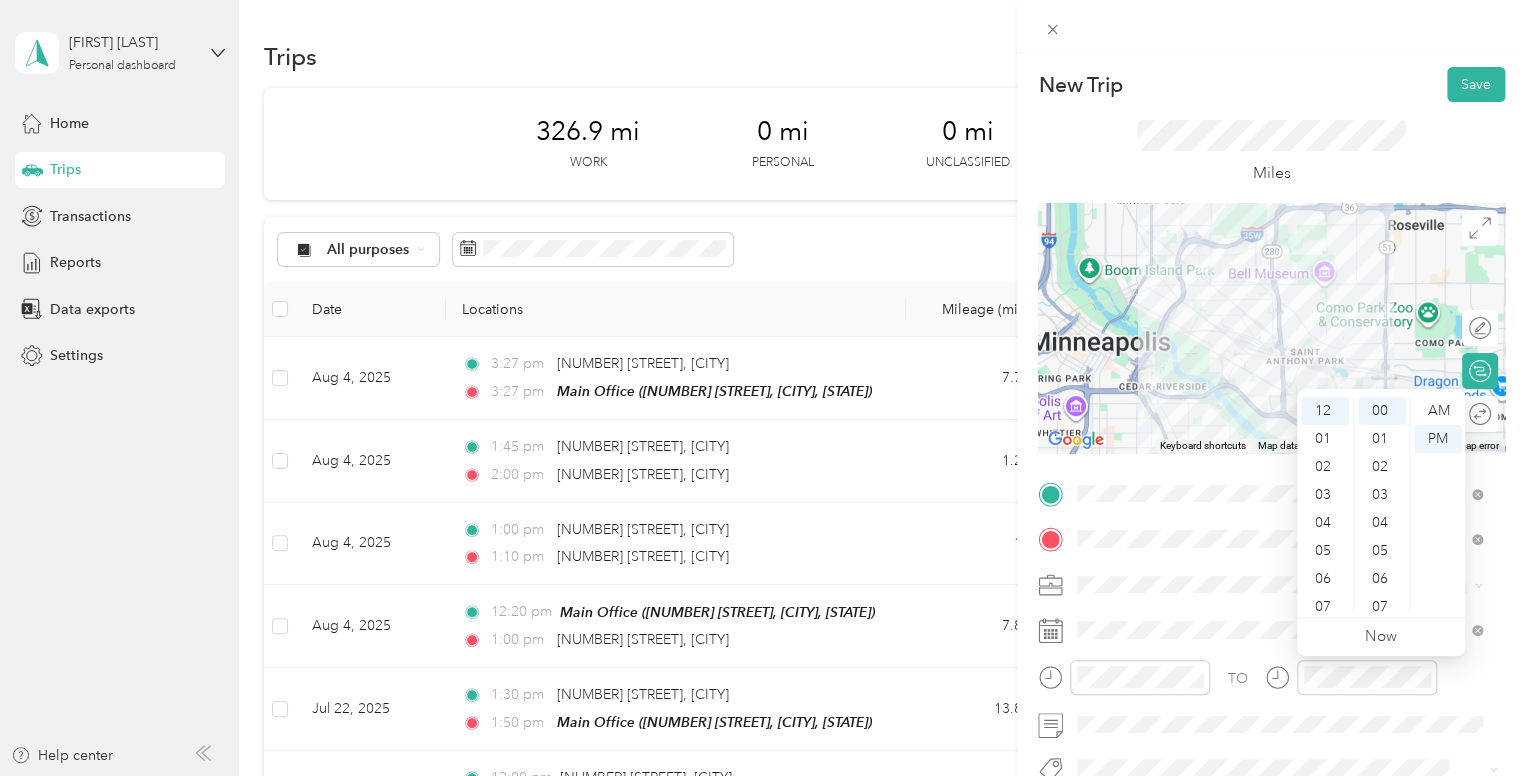 drag, startPoint x: 1243, startPoint y: 658, endPoint x: 1233, endPoint y: 652, distance: 11.661903 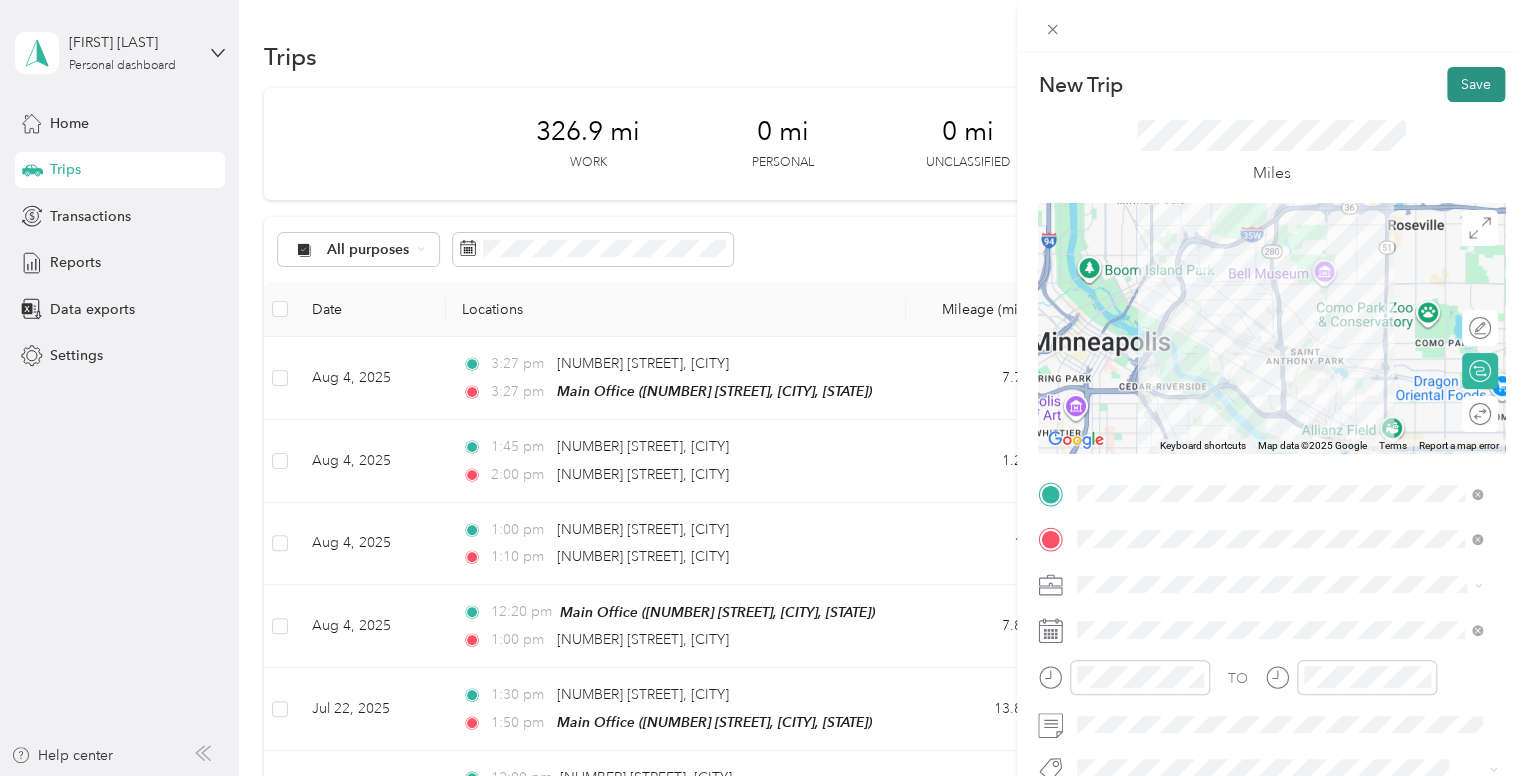 click on "Save" at bounding box center (1476, 84) 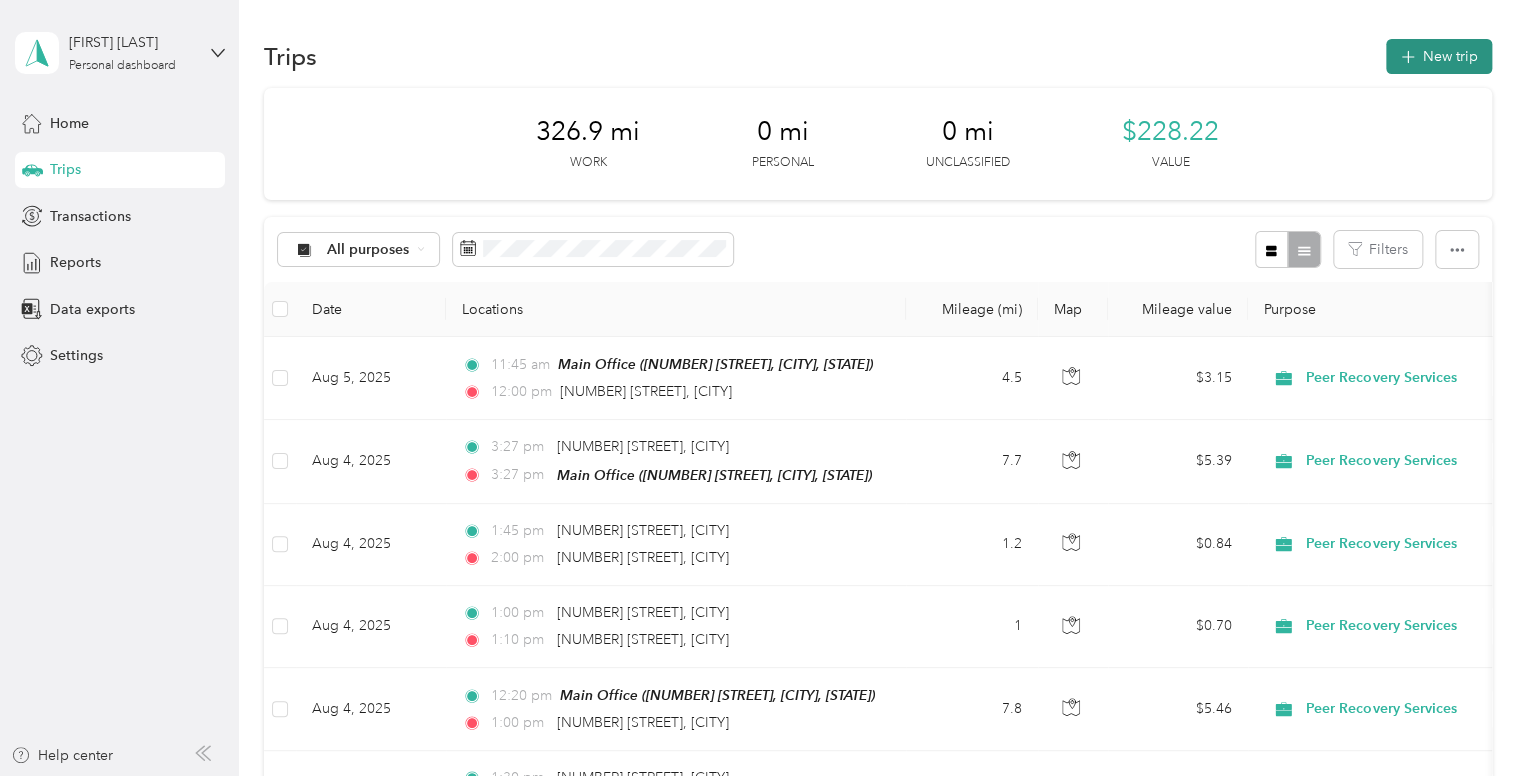 click on "New trip" at bounding box center [1439, 56] 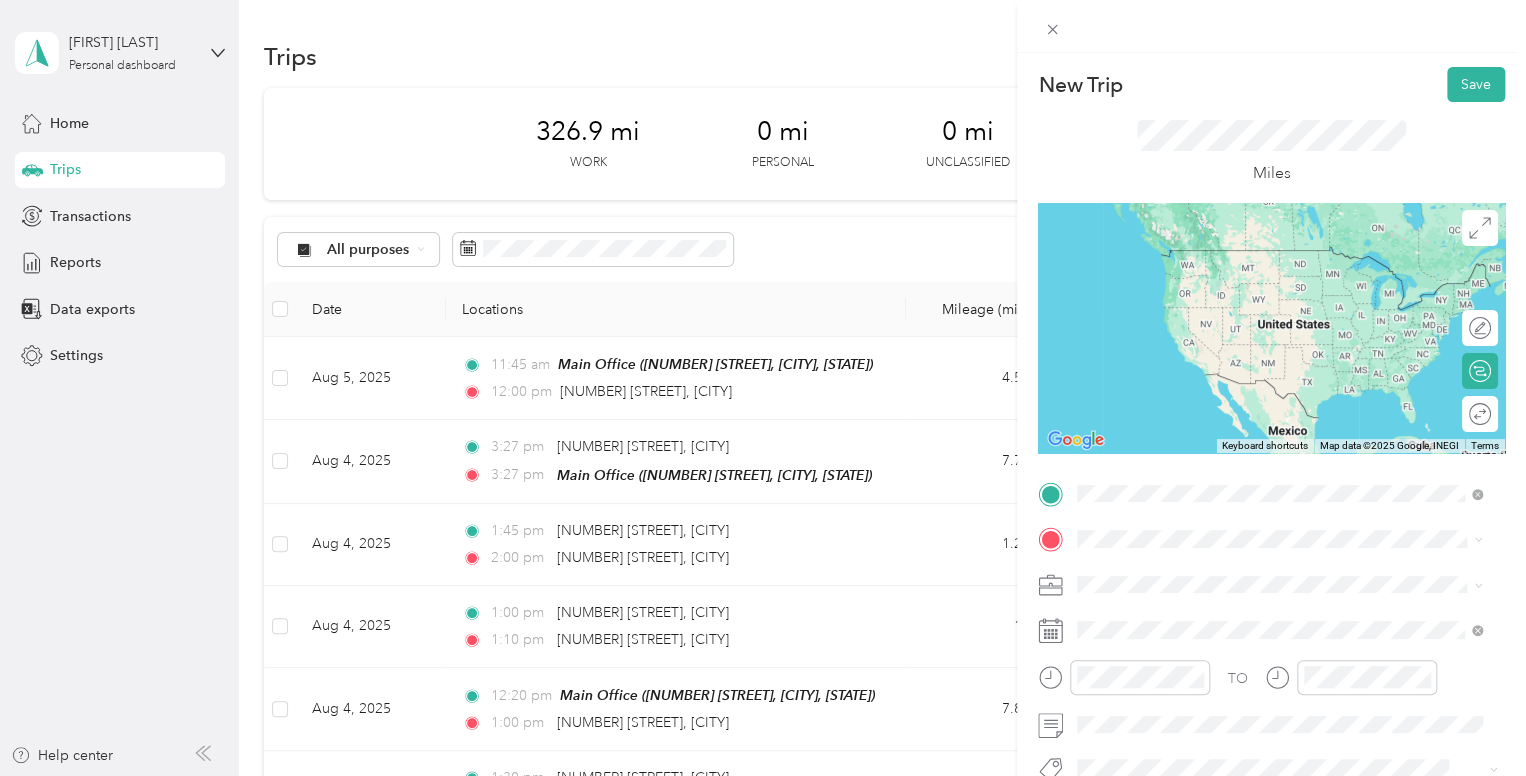 drag, startPoint x: 1204, startPoint y: 245, endPoint x: 1191, endPoint y: 243, distance: 13.152946 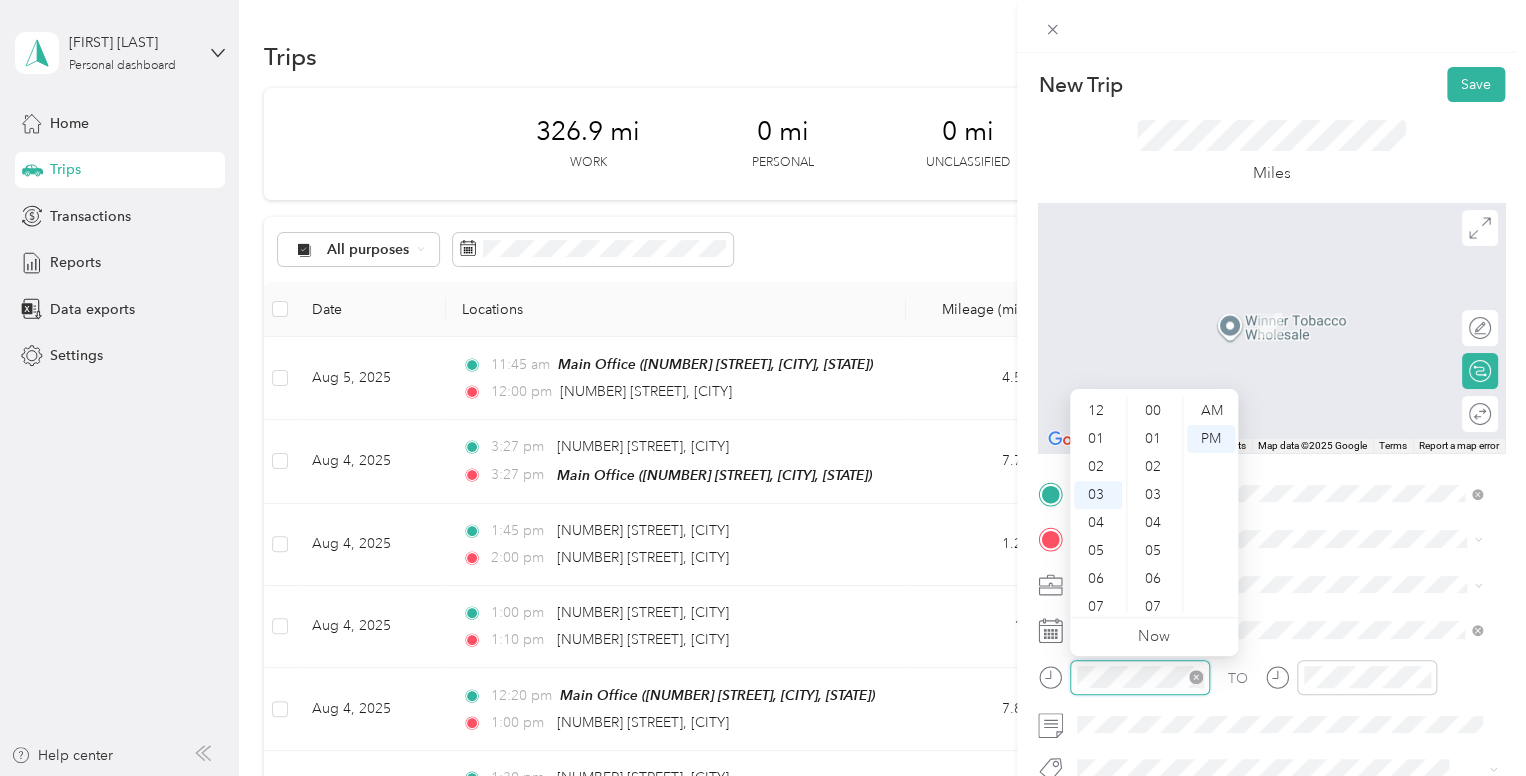 scroll, scrollTop: 84, scrollLeft: 0, axis: vertical 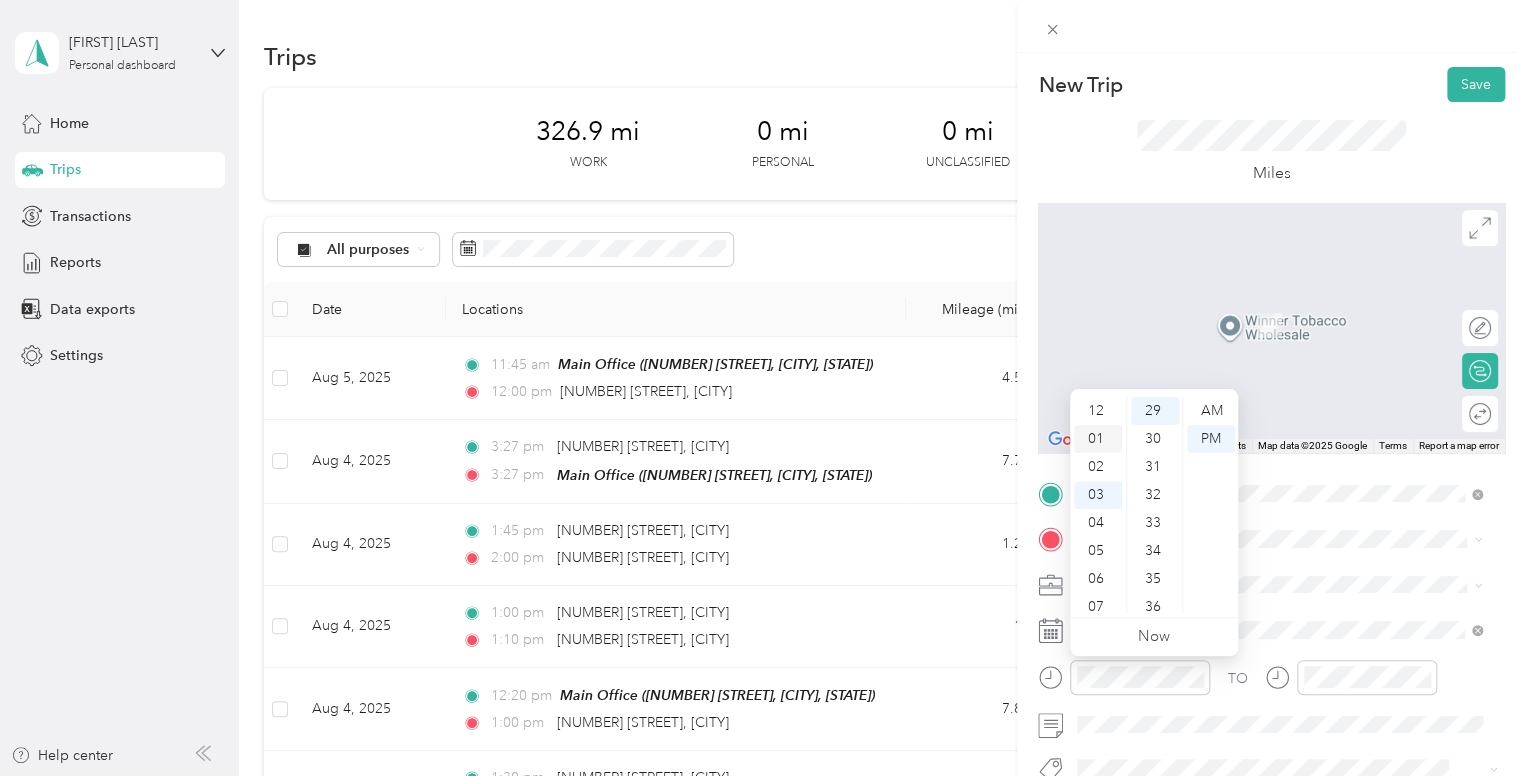 click on "01" at bounding box center [1098, 439] 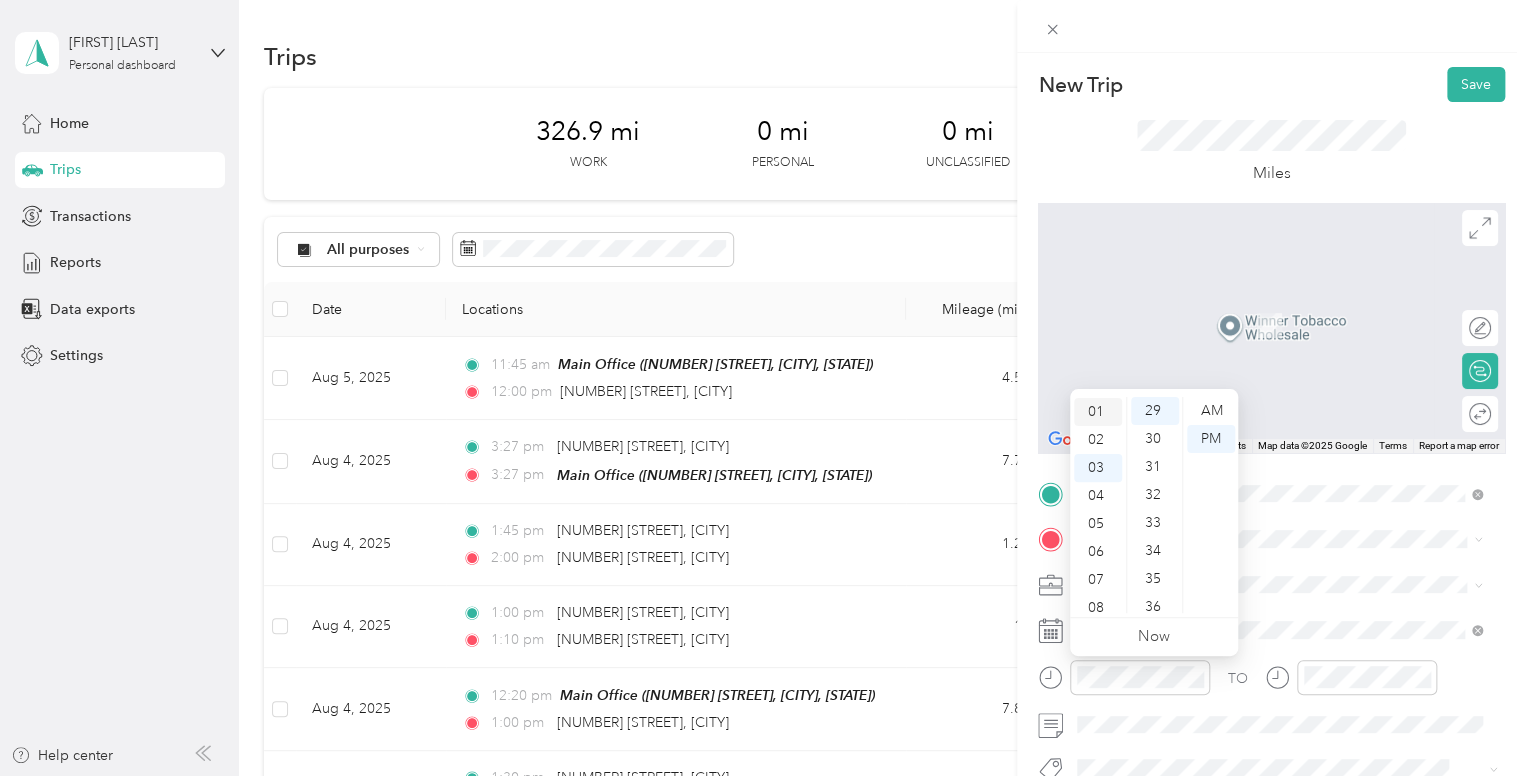 scroll, scrollTop: 28, scrollLeft: 0, axis: vertical 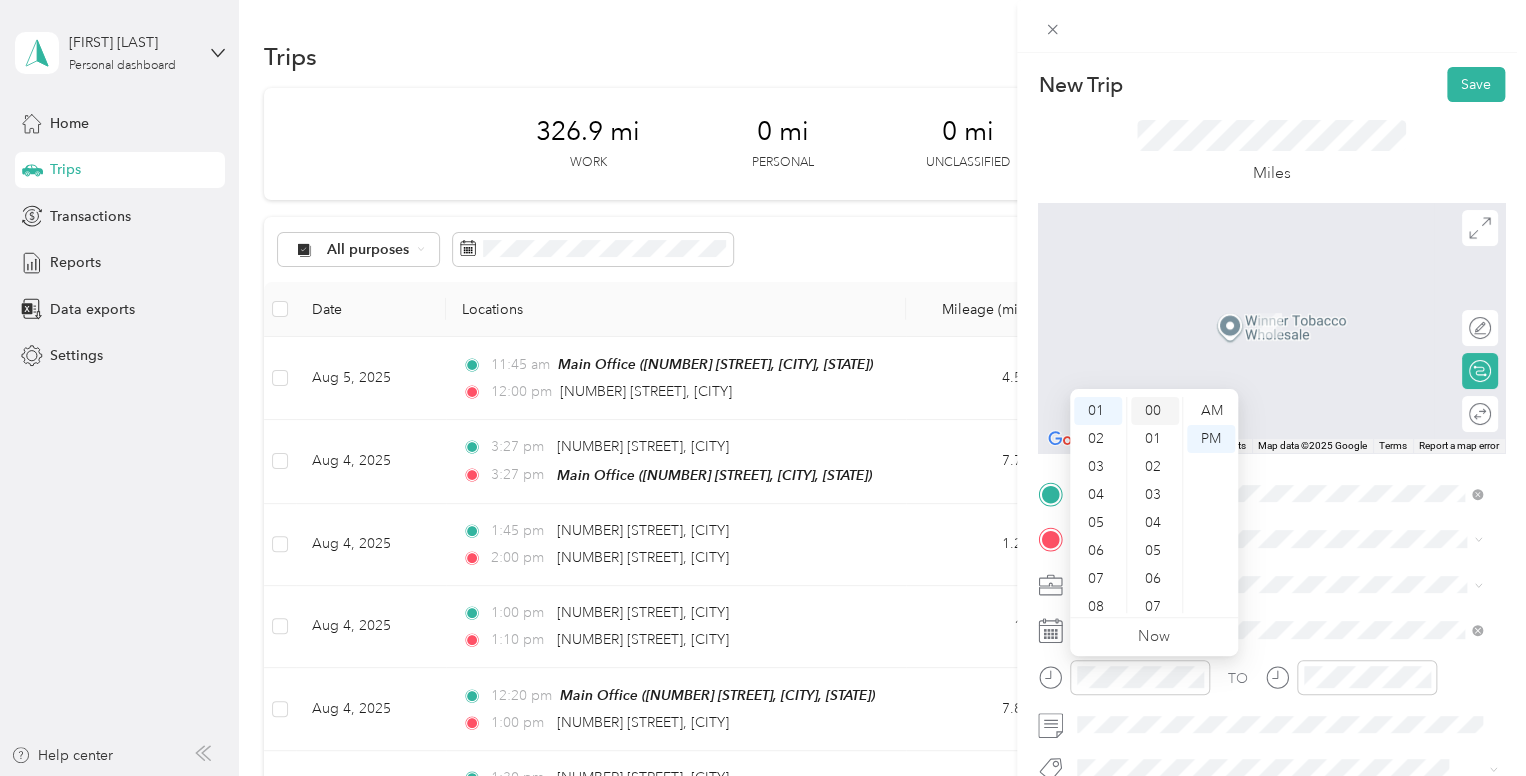 click on "00" at bounding box center (1155, 411) 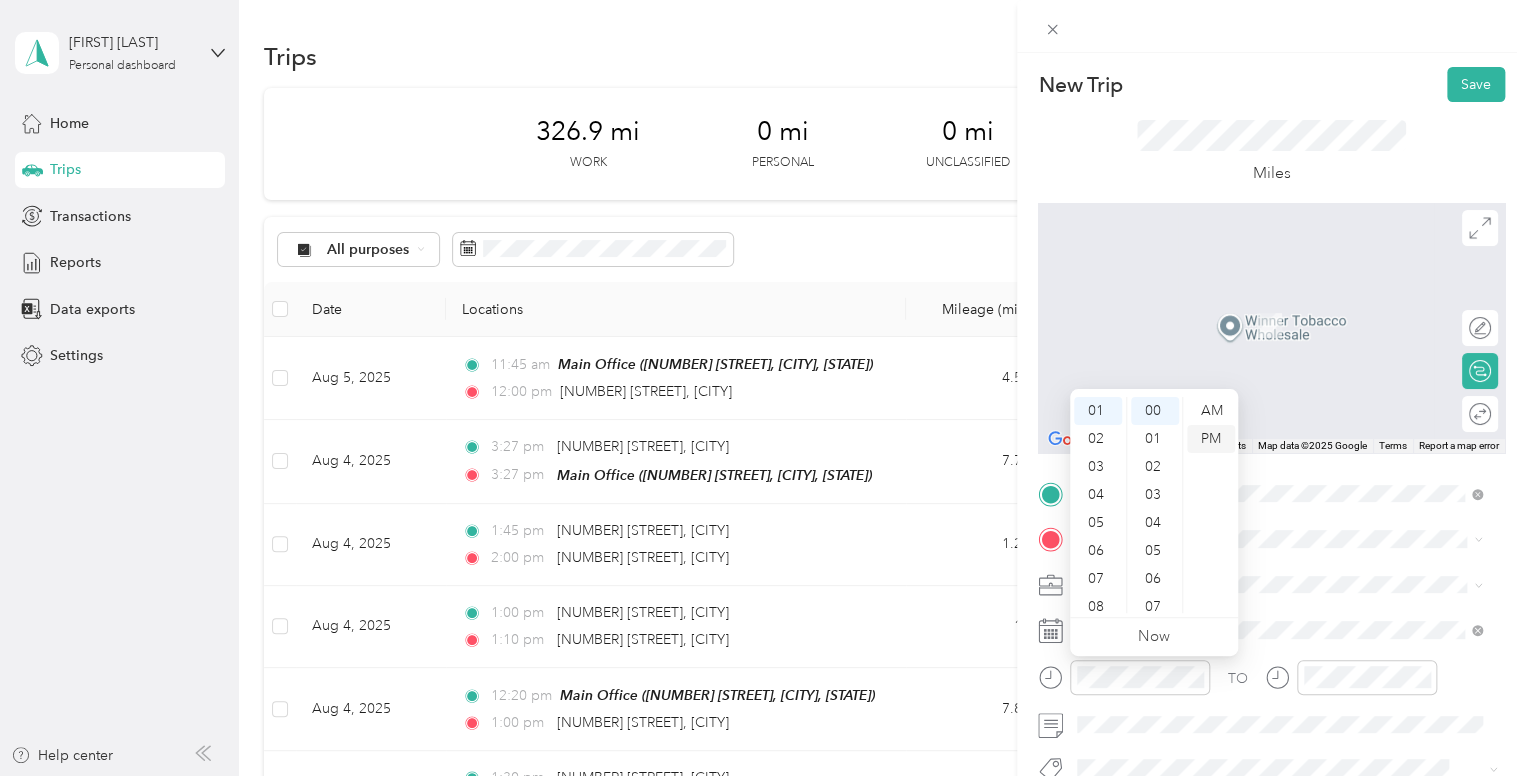 drag, startPoint x: 1205, startPoint y: 433, endPoint x: 1196, endPoint y: 441, distance: 12.0415945 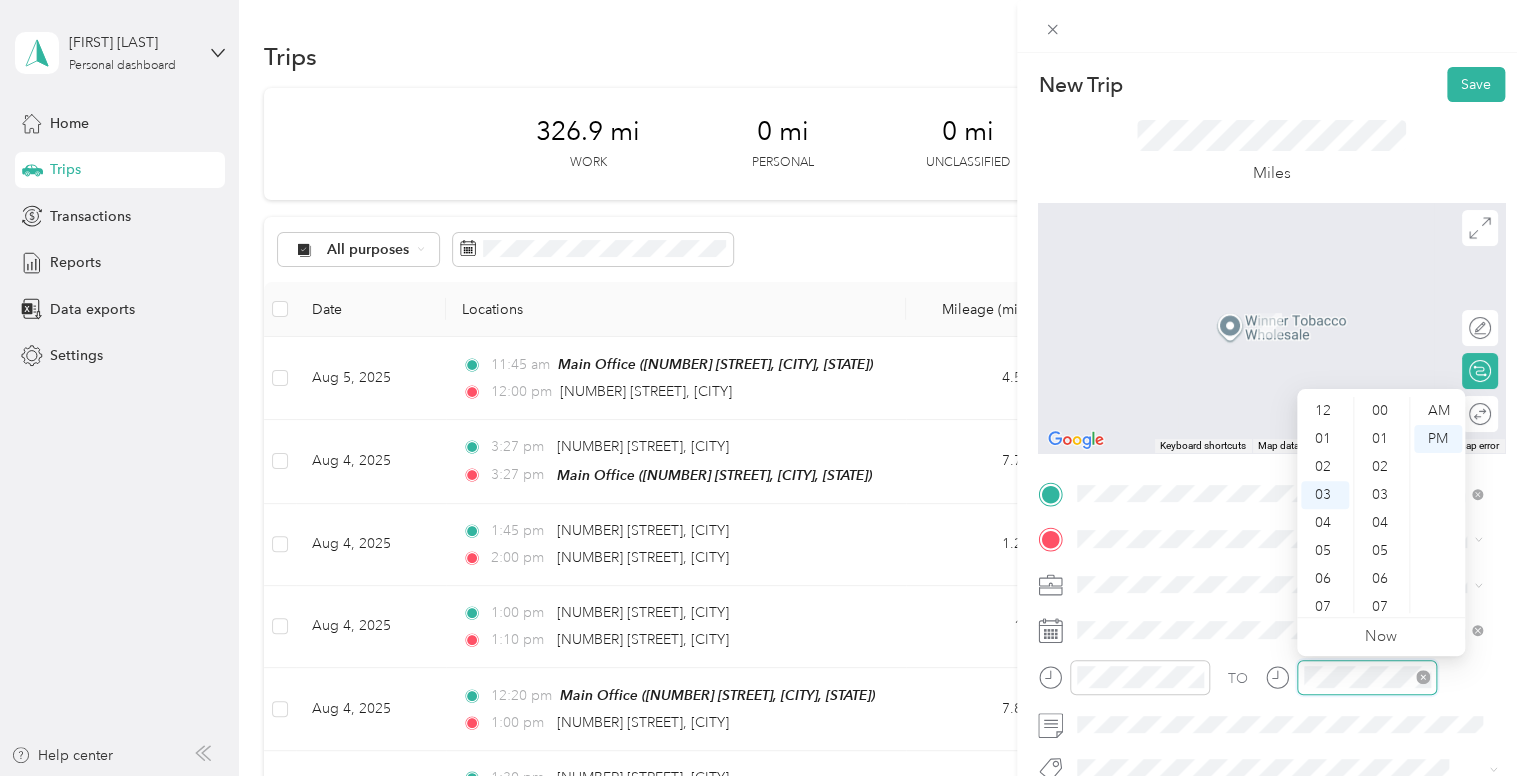 scroll, scrollTop: 84, scrollLeft: 0, axis: vertical 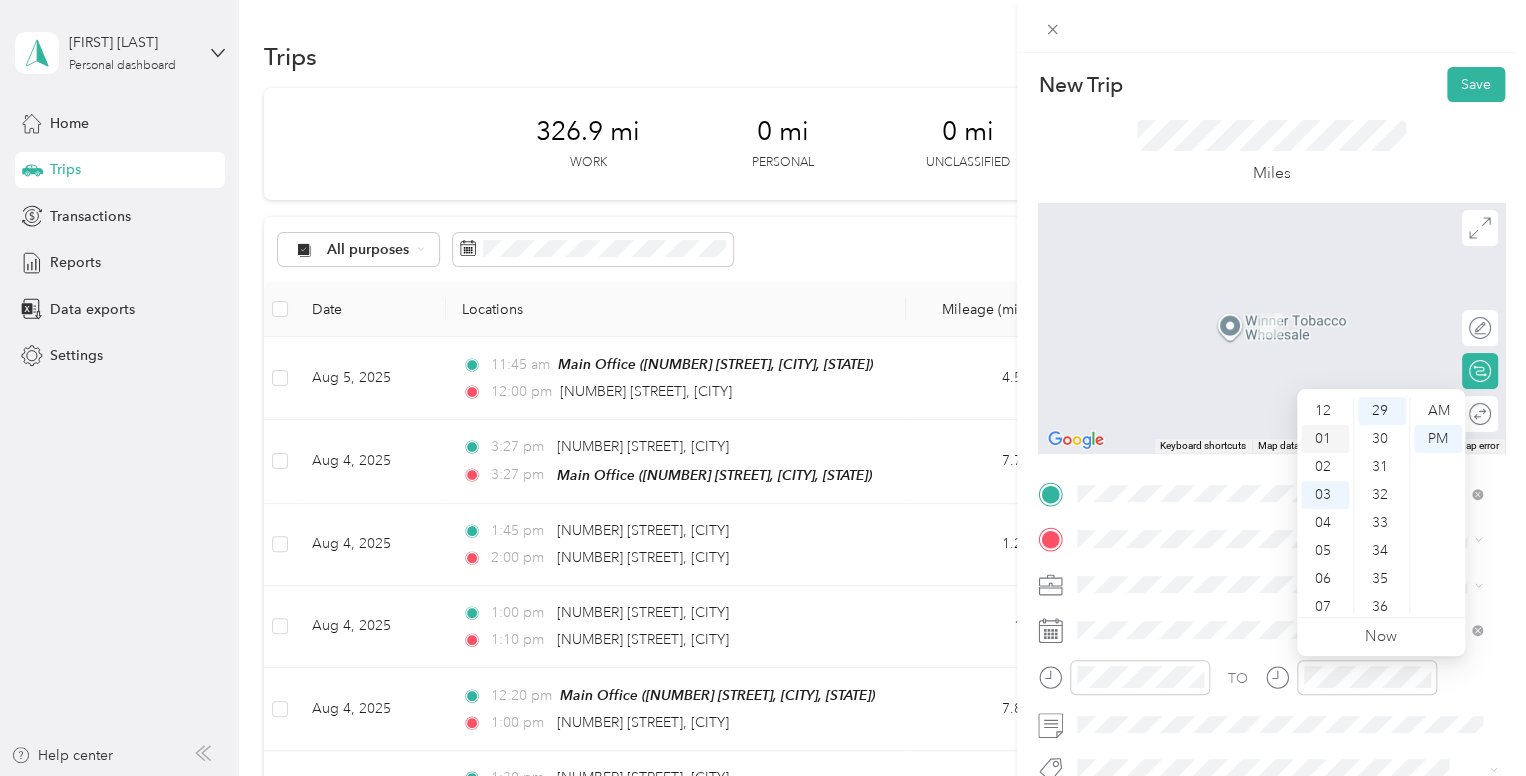 click on "01" at bounding box center (1325, 439) 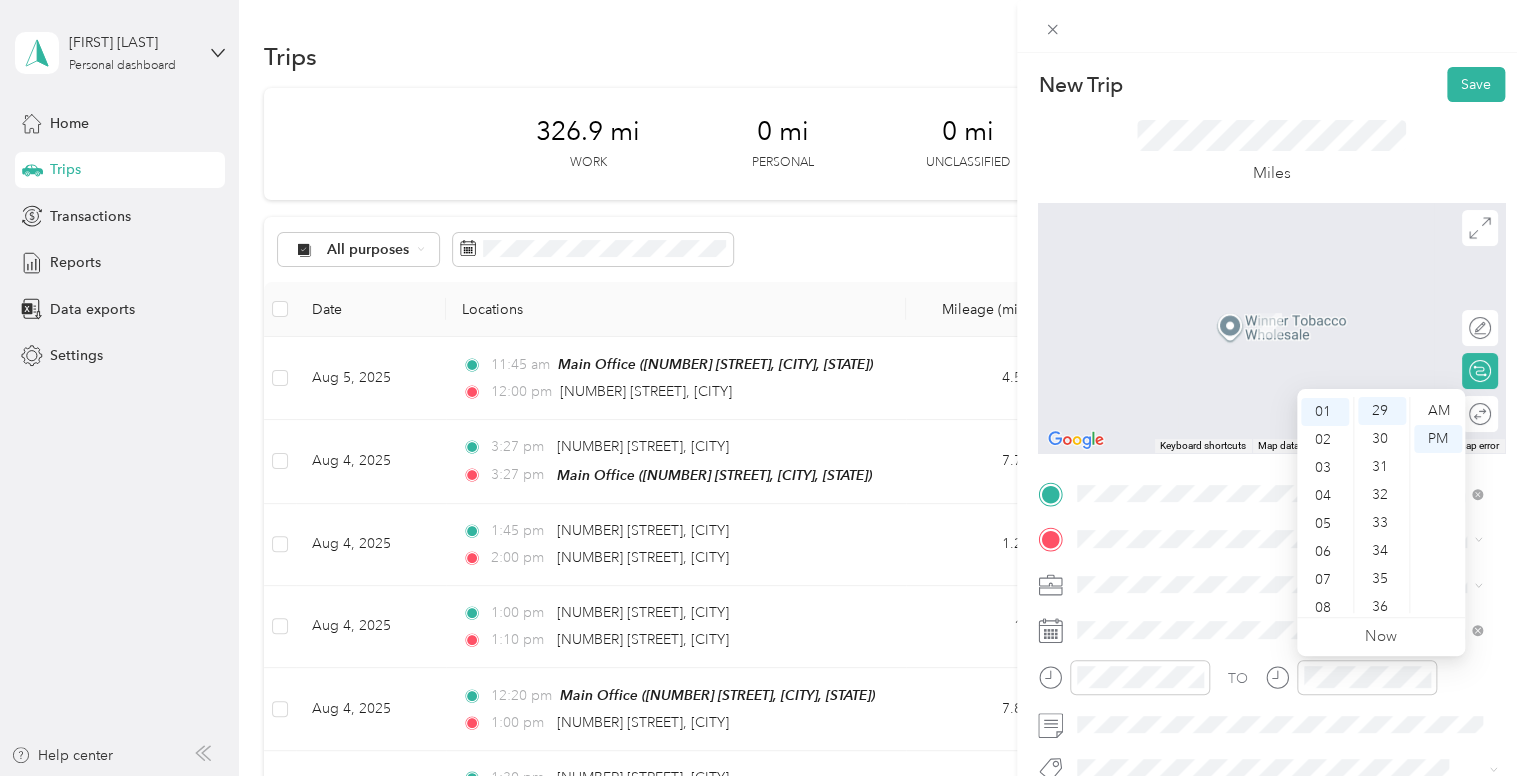 scroll, scrollTop: 28, scrollLeft: 0, axis: vertical 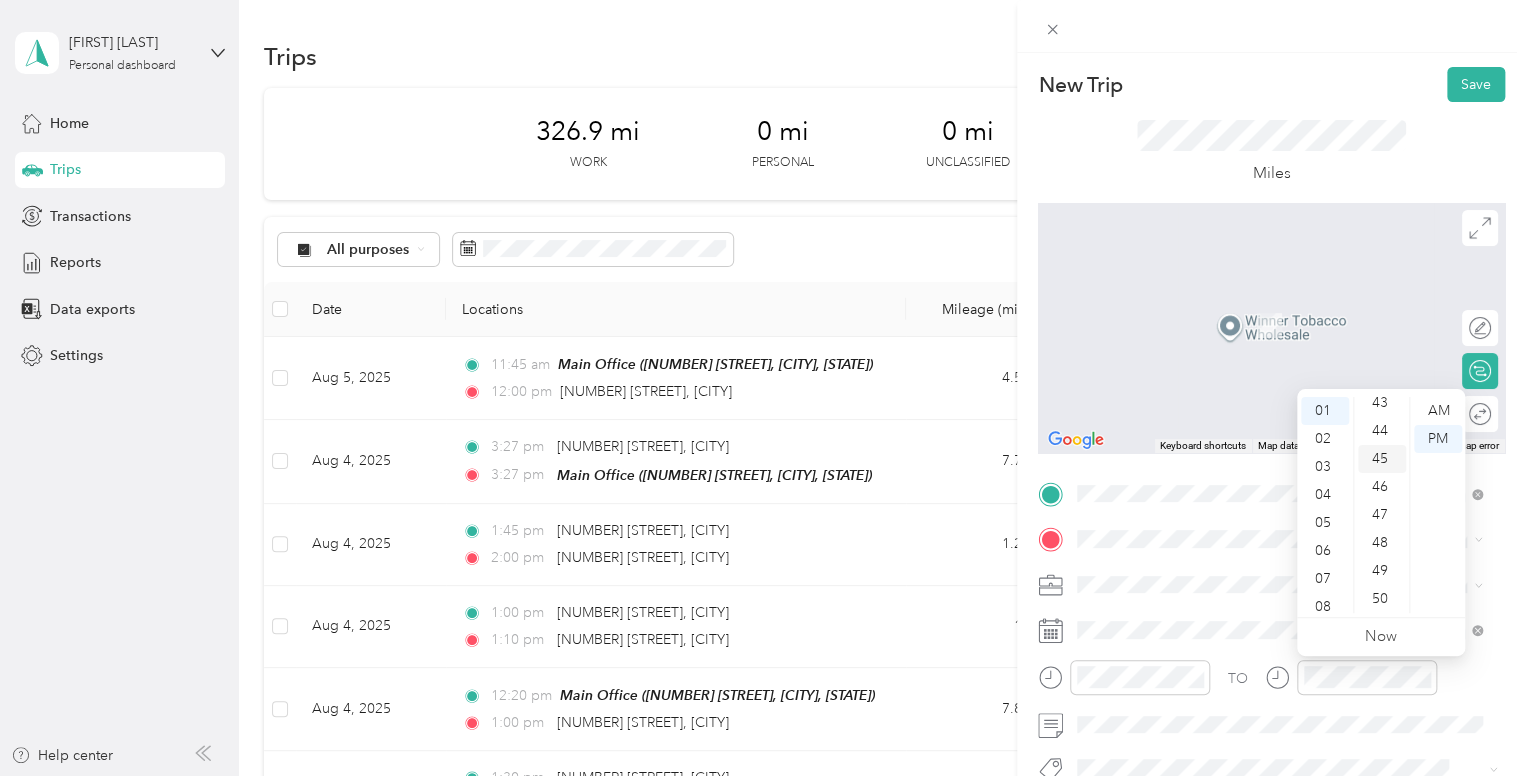 click on "45" at bounding box center (1382, 459) 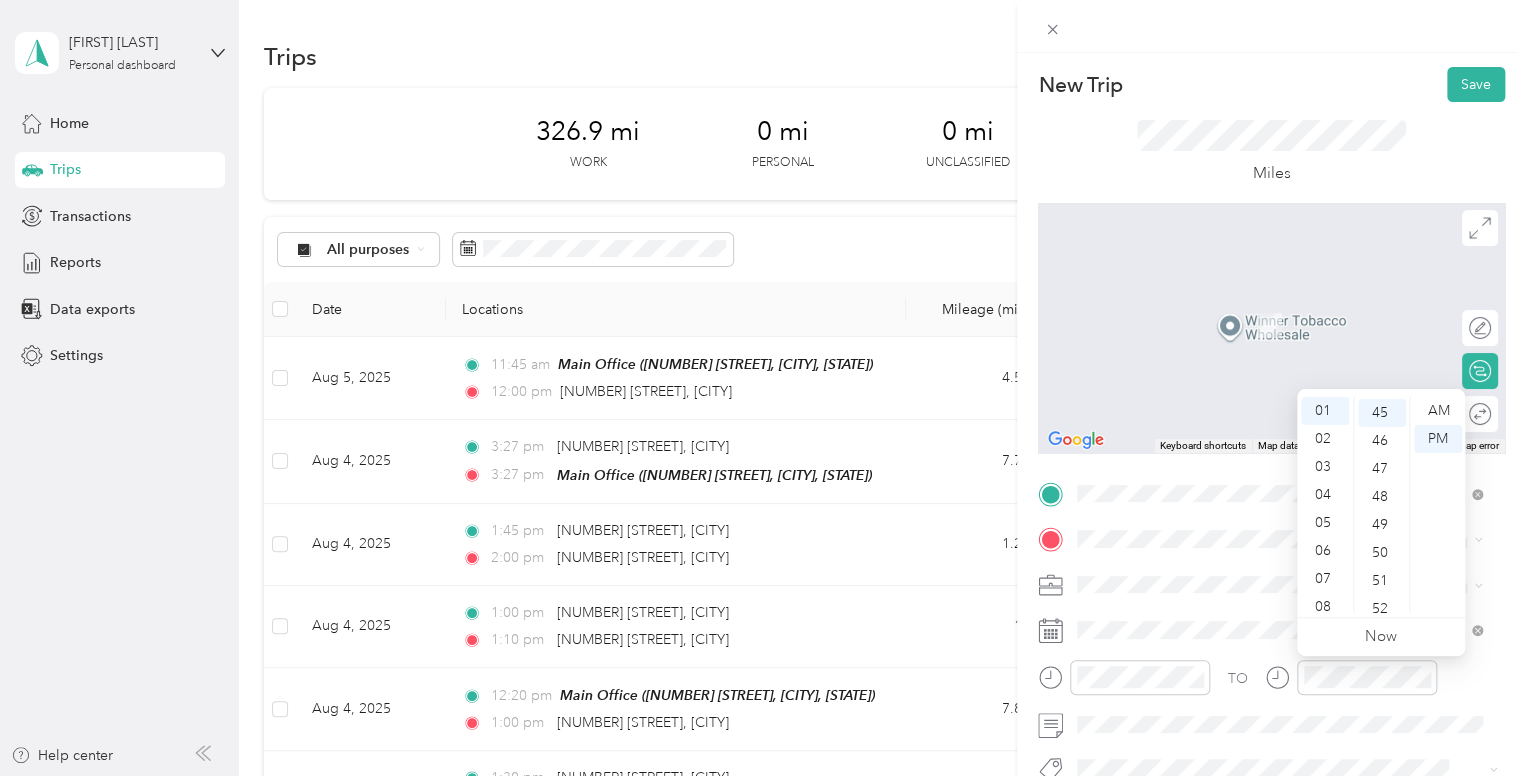 scroll, scrollTop: 1260, scrollLeft: 0, axis: vertical 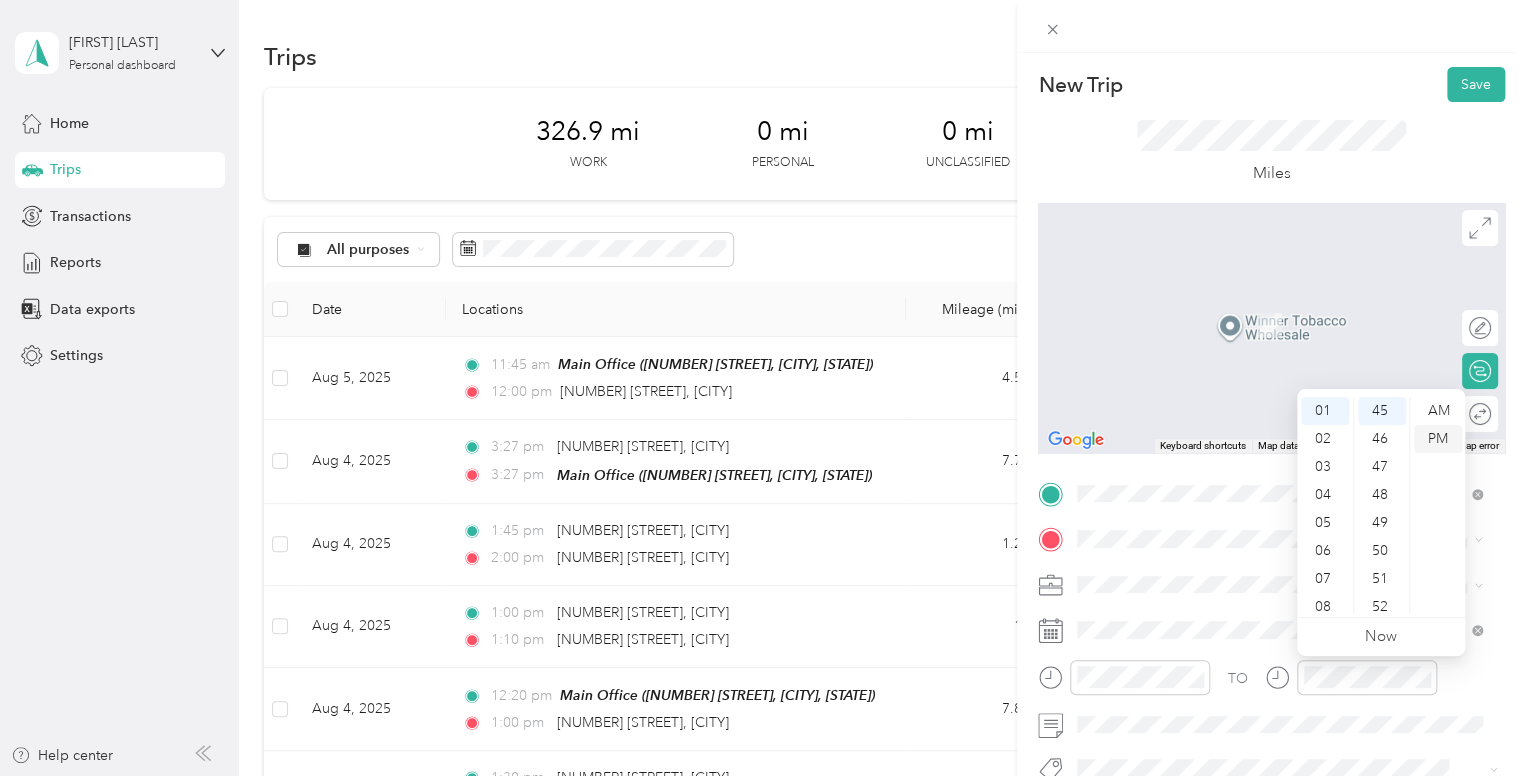 click on "PM" at bounding box center (1438, 439) 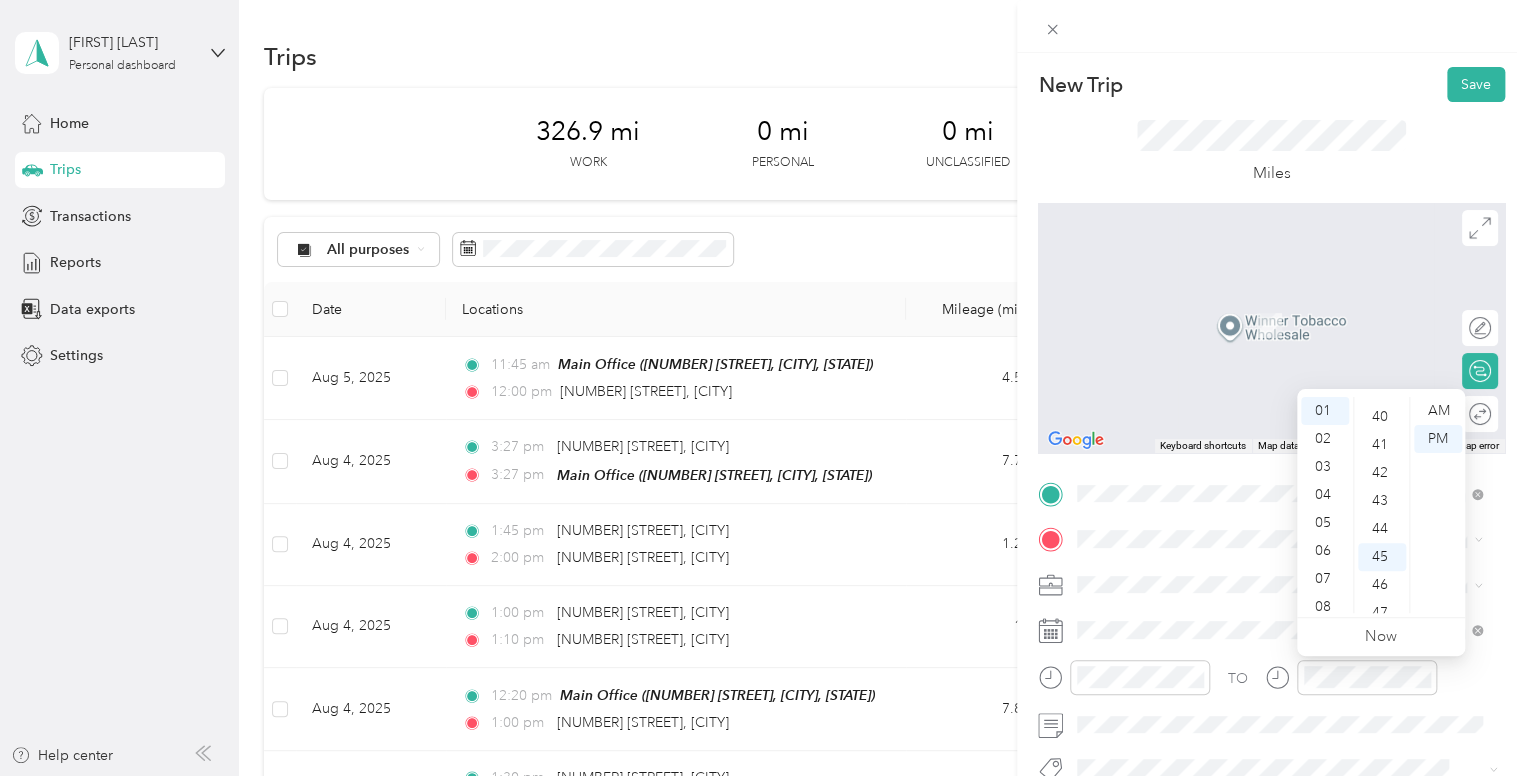 scroll, scrollTop: 960, scrollLeft: 0, axis: vertical 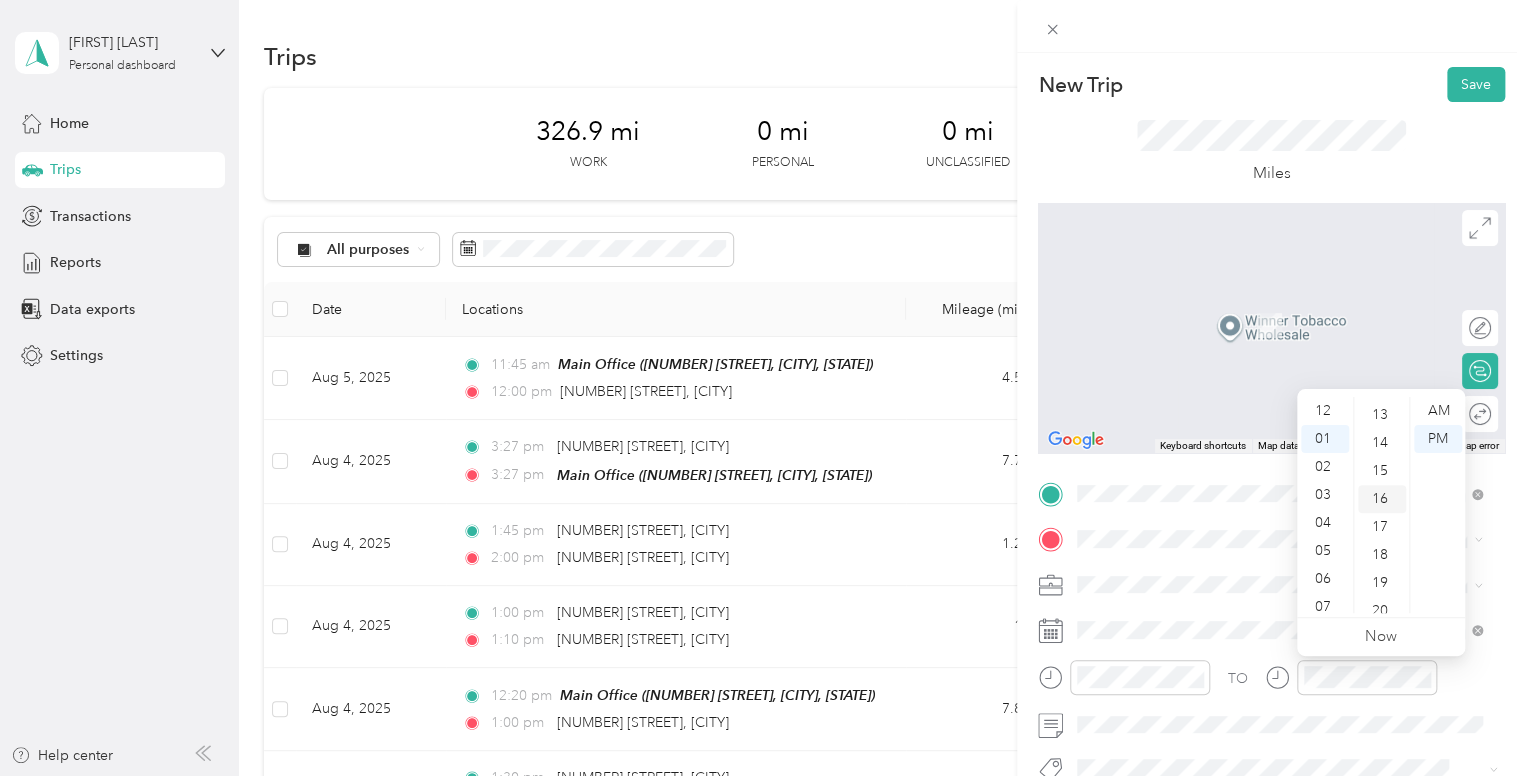 click on "15" at bounding box center (1382, 471) 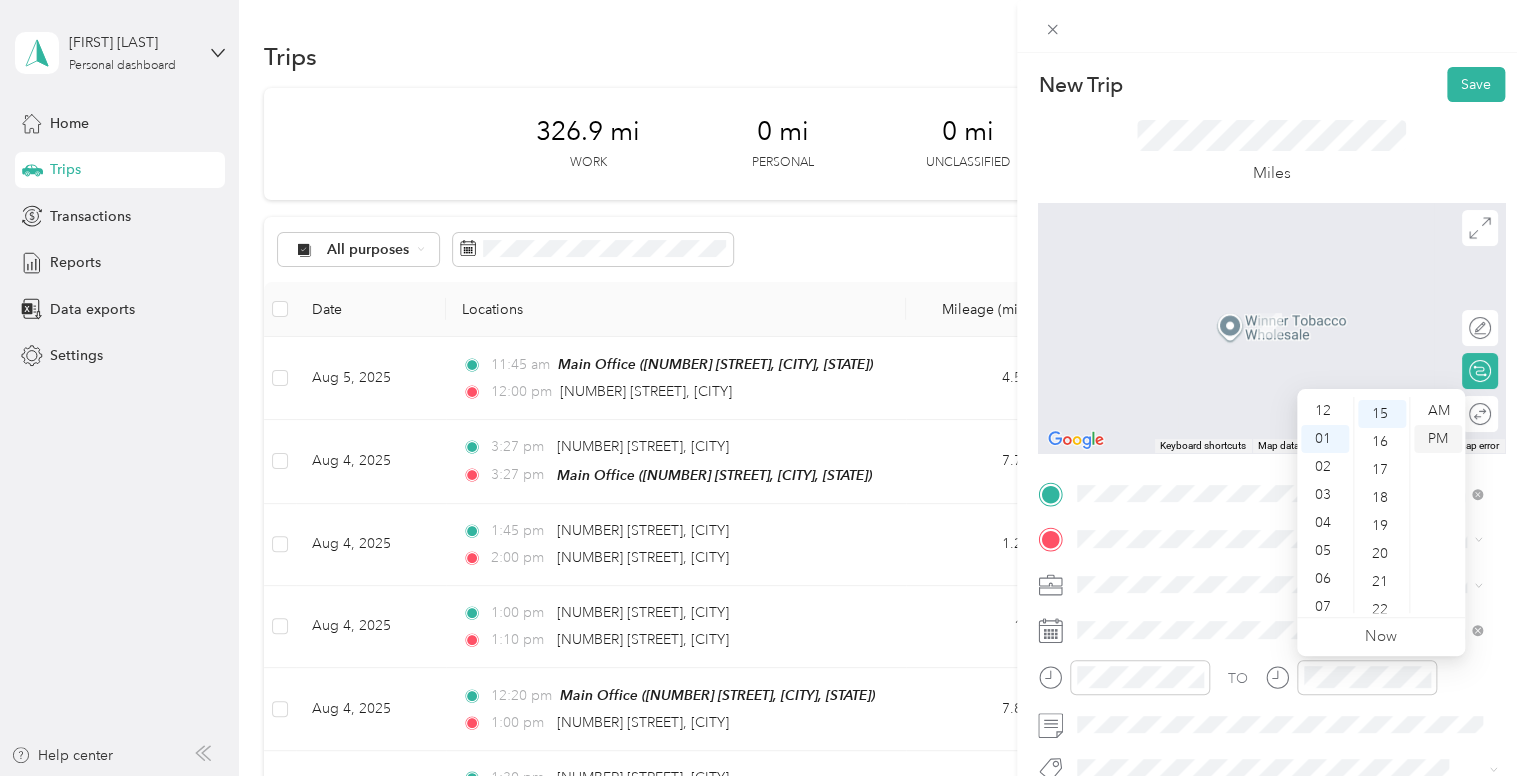 scroll, scrollTop: 420, scrollLeft: 0, axis: vertical 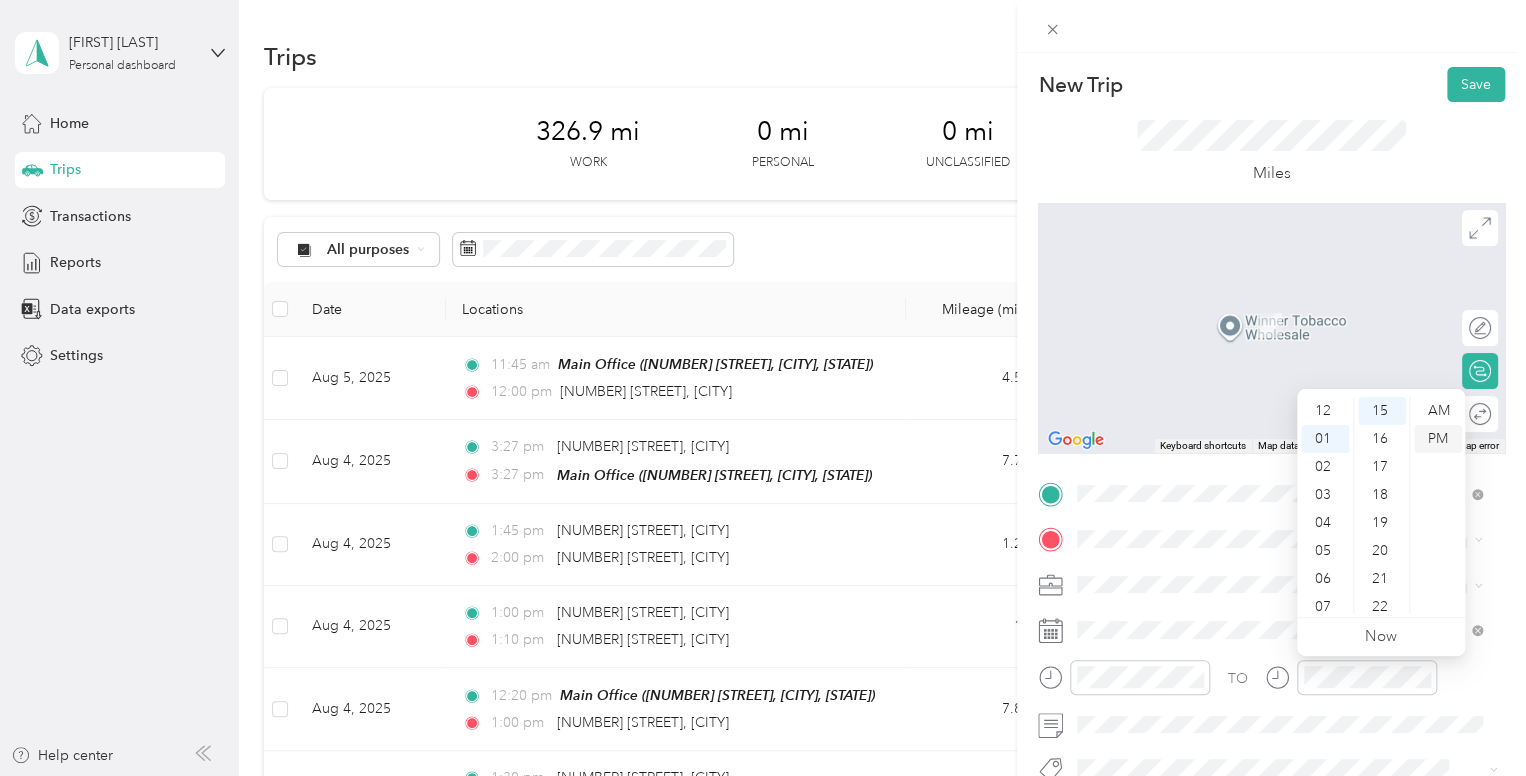 click on "PM" at bounding box center (1438, 439) 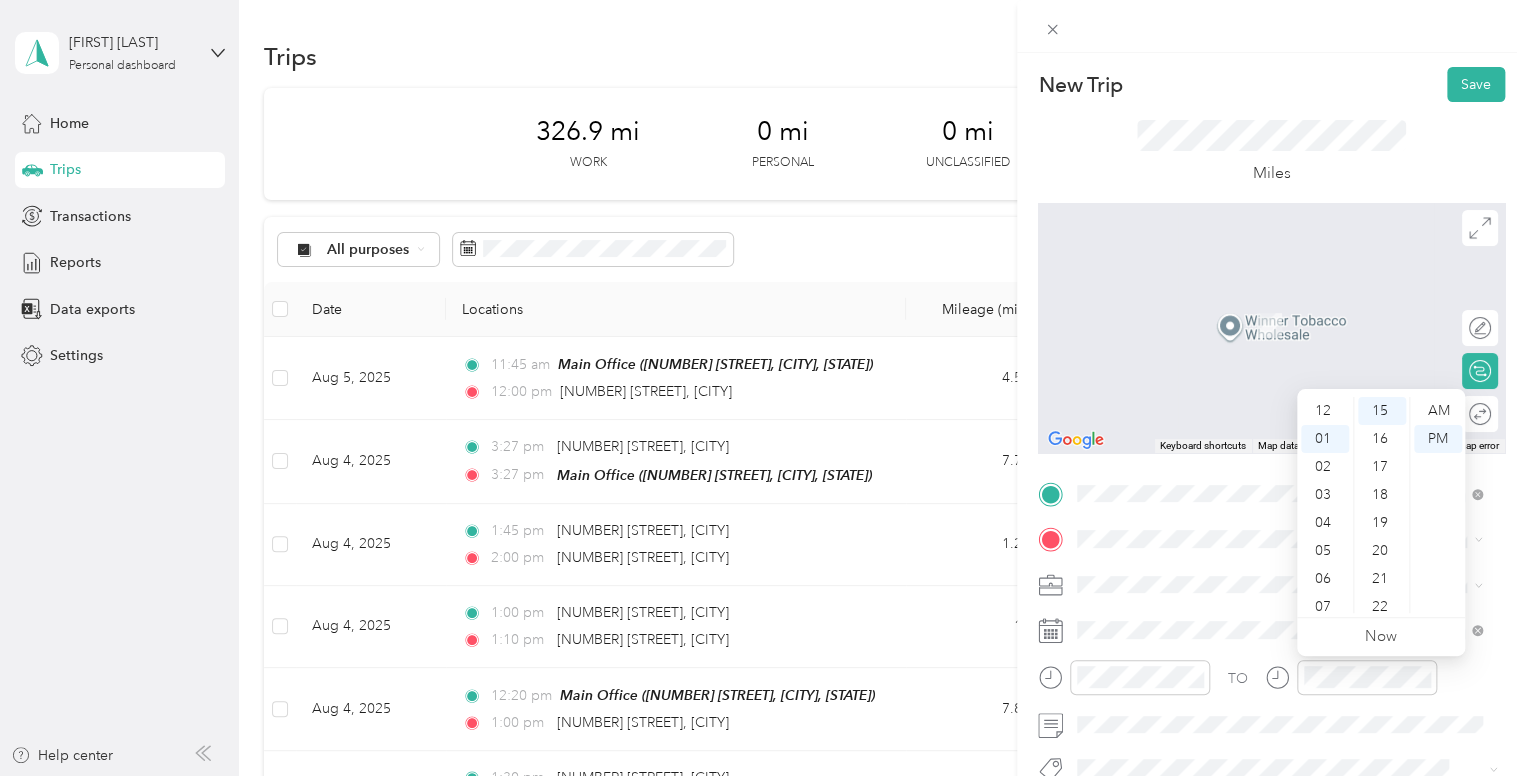 click on "Miles" at bounding box center (1272, 153) 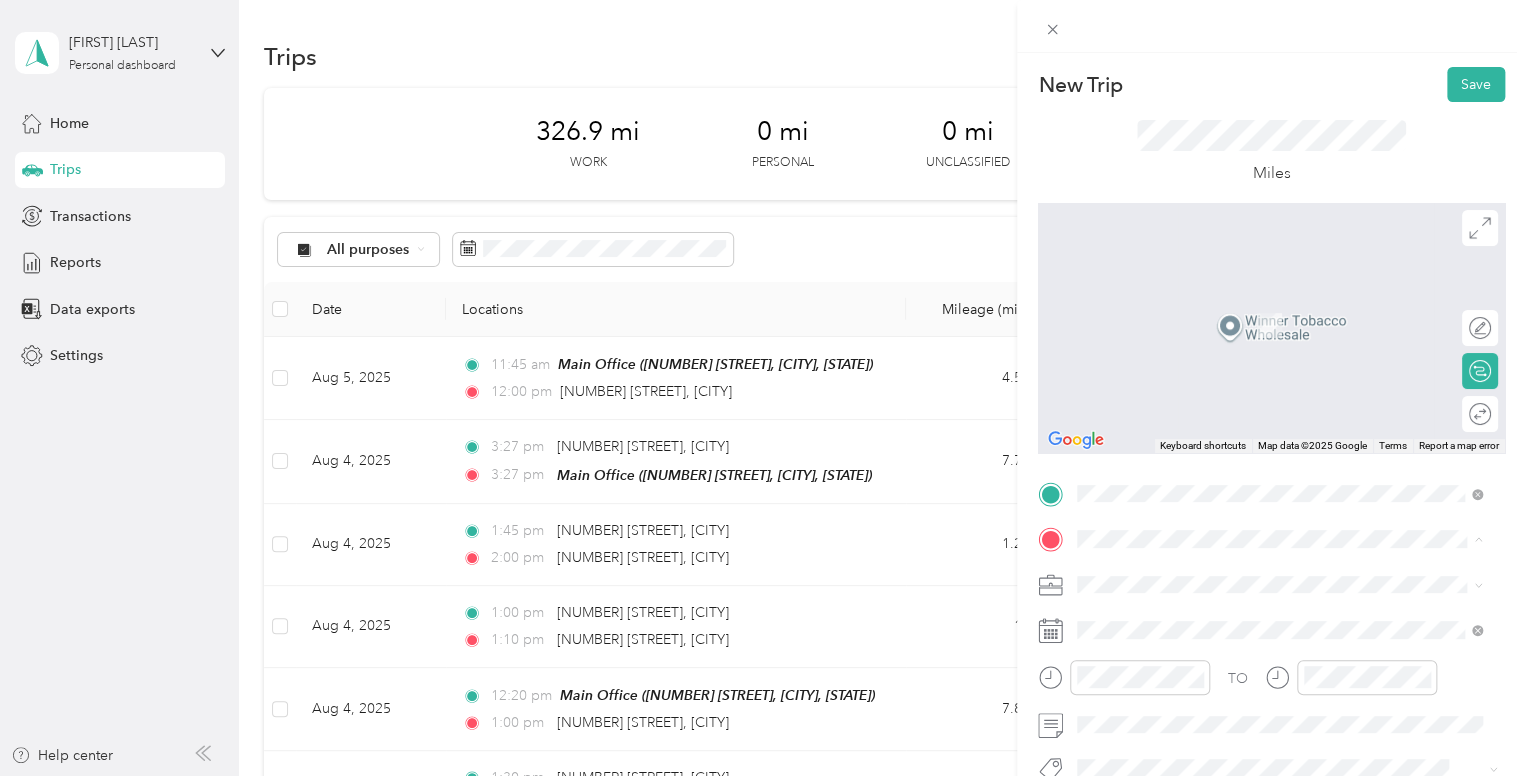 click on "Work [NUMBER] [STREET], [CITY], [STATE], [COUNTRY]" at bounding box center [1270, 406] 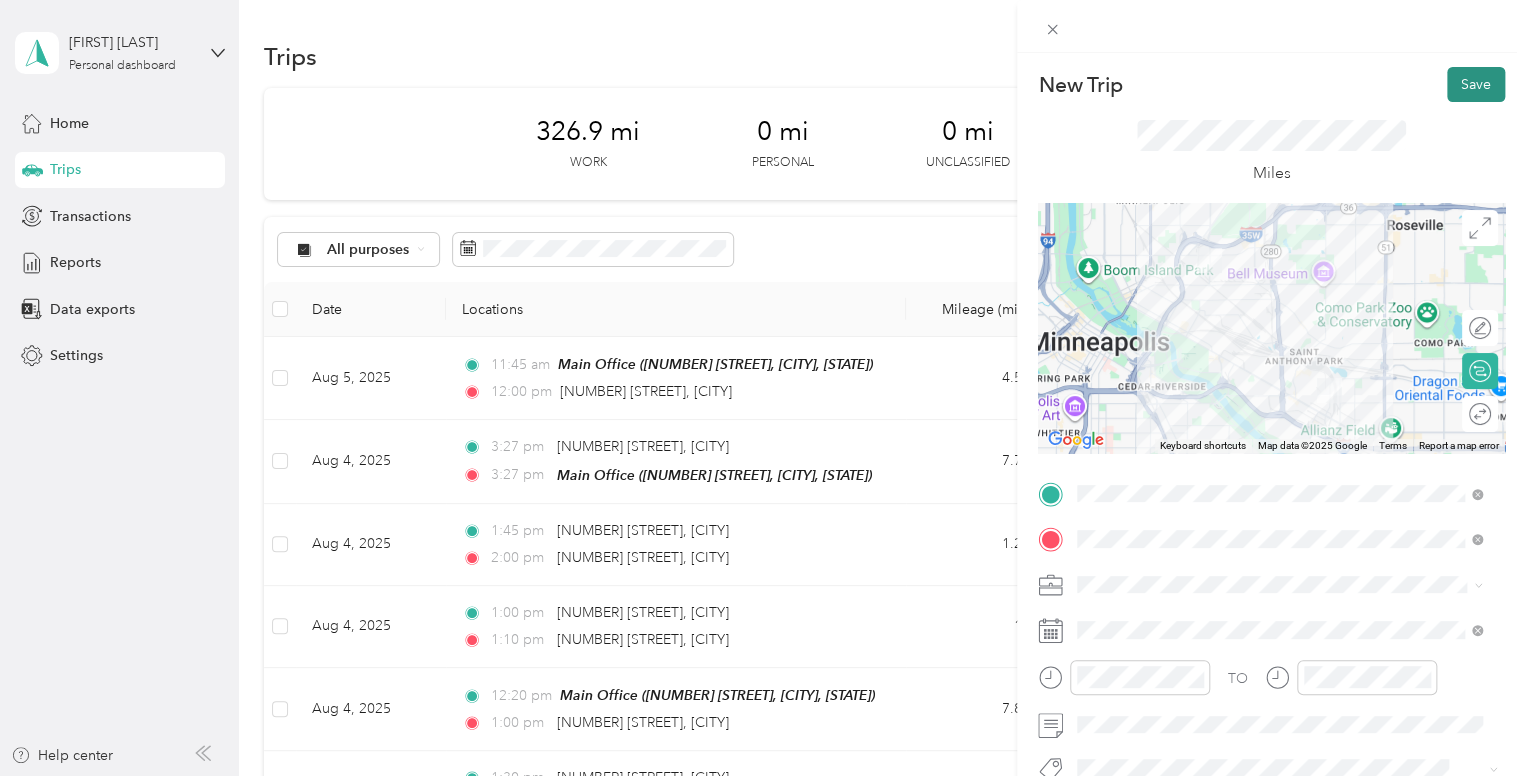 click on "Save" at bounding box center (1476, 84) 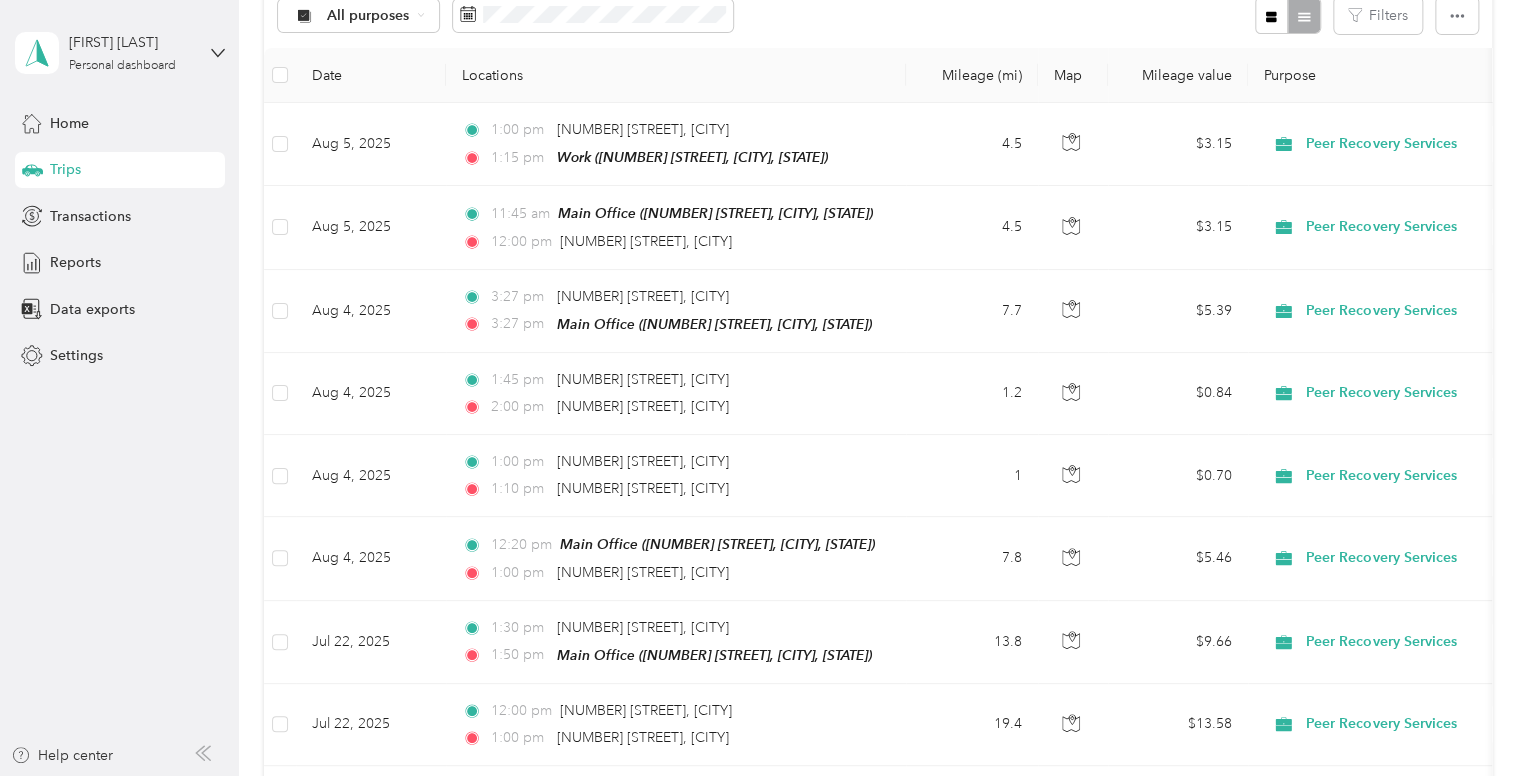 scroll, scrollTop: 0, scrollLeft: 0, axis: both 